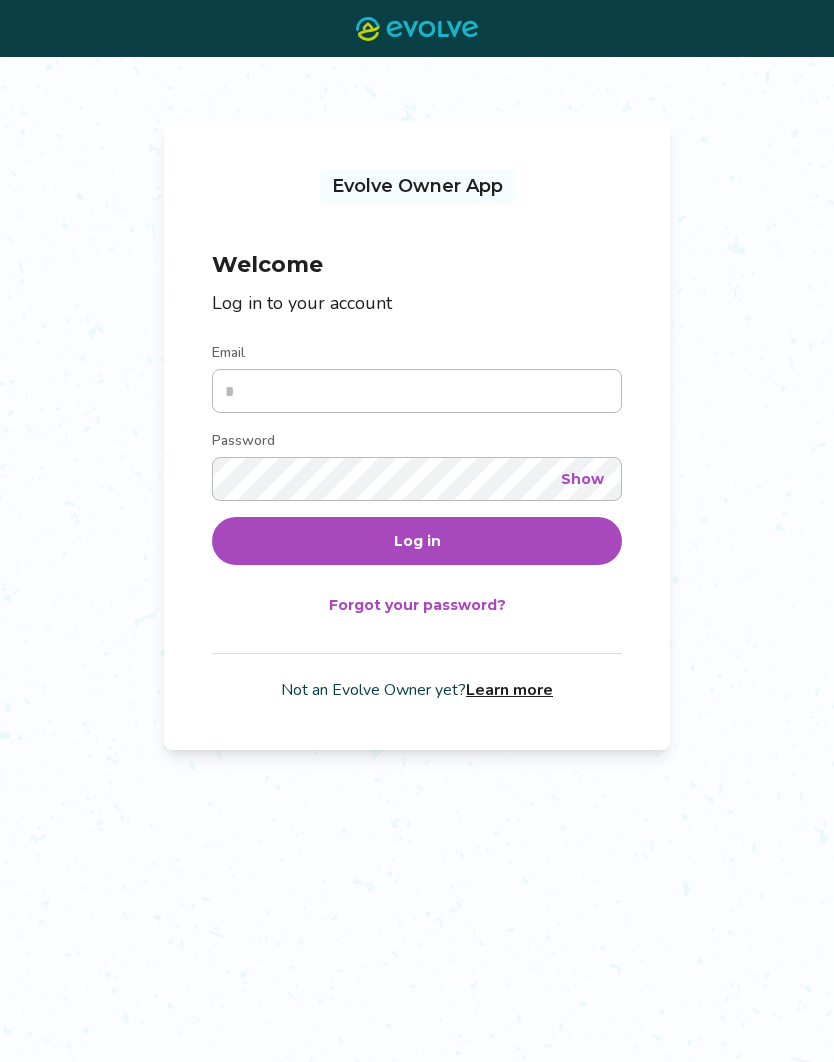 scroll, scrollTop: 0, scrollLeft: 0, axis: both 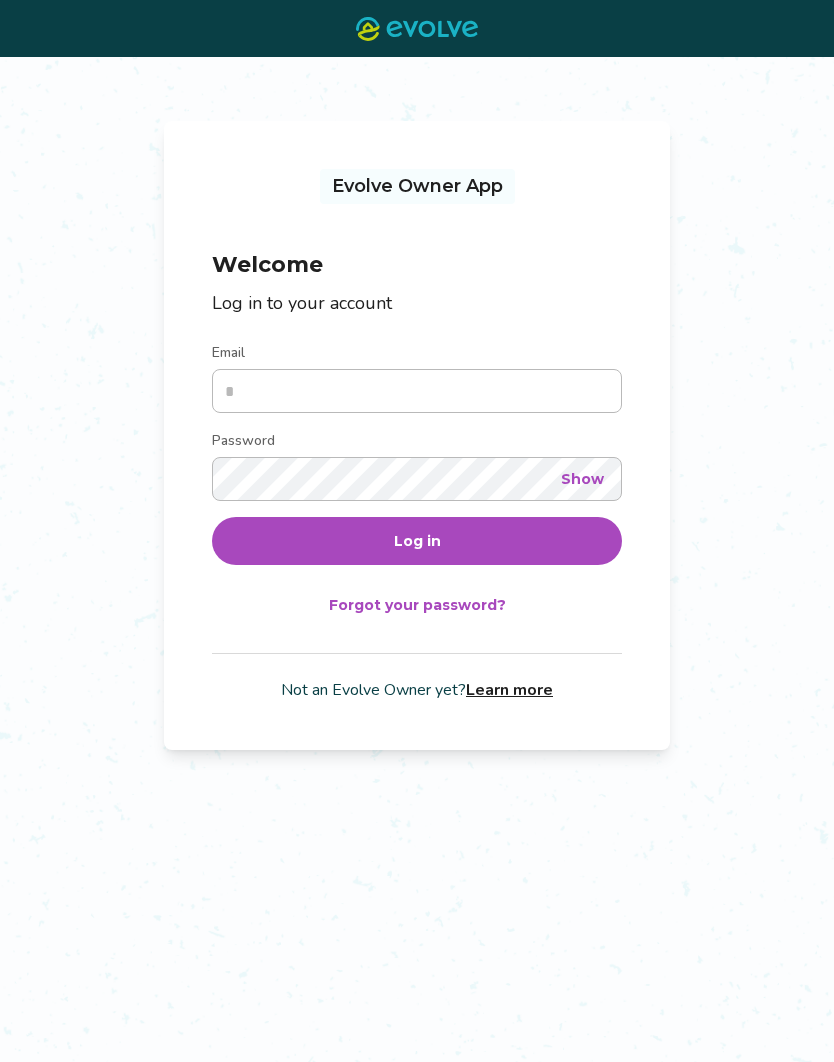click on "Email" at bounding box center (417, 391) 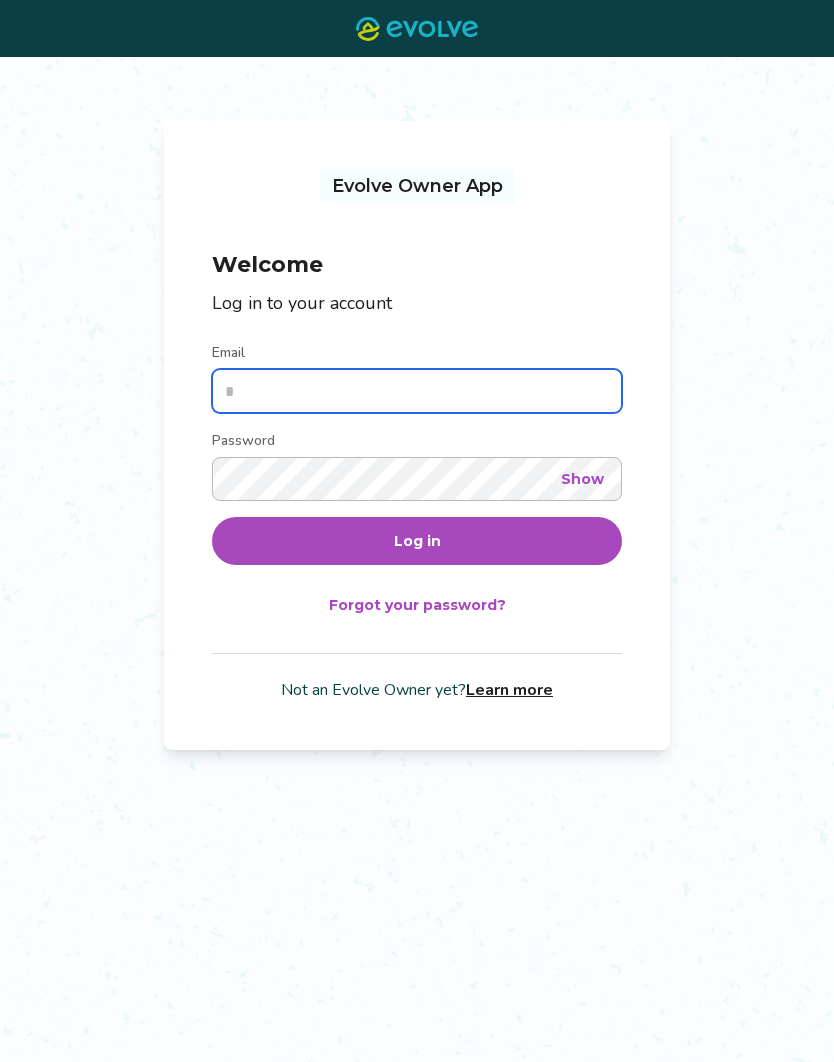 click on "Email" at bounding box center (417, 391) 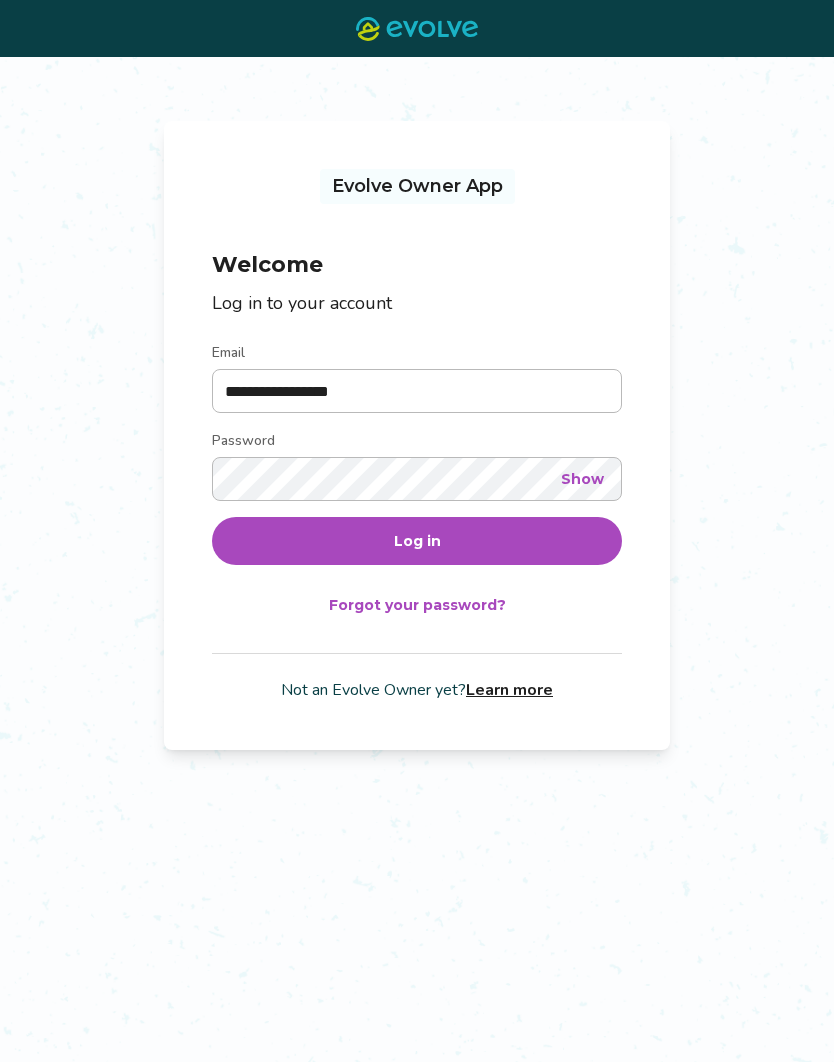 click on "Log in" at bounding box center [417, 541] 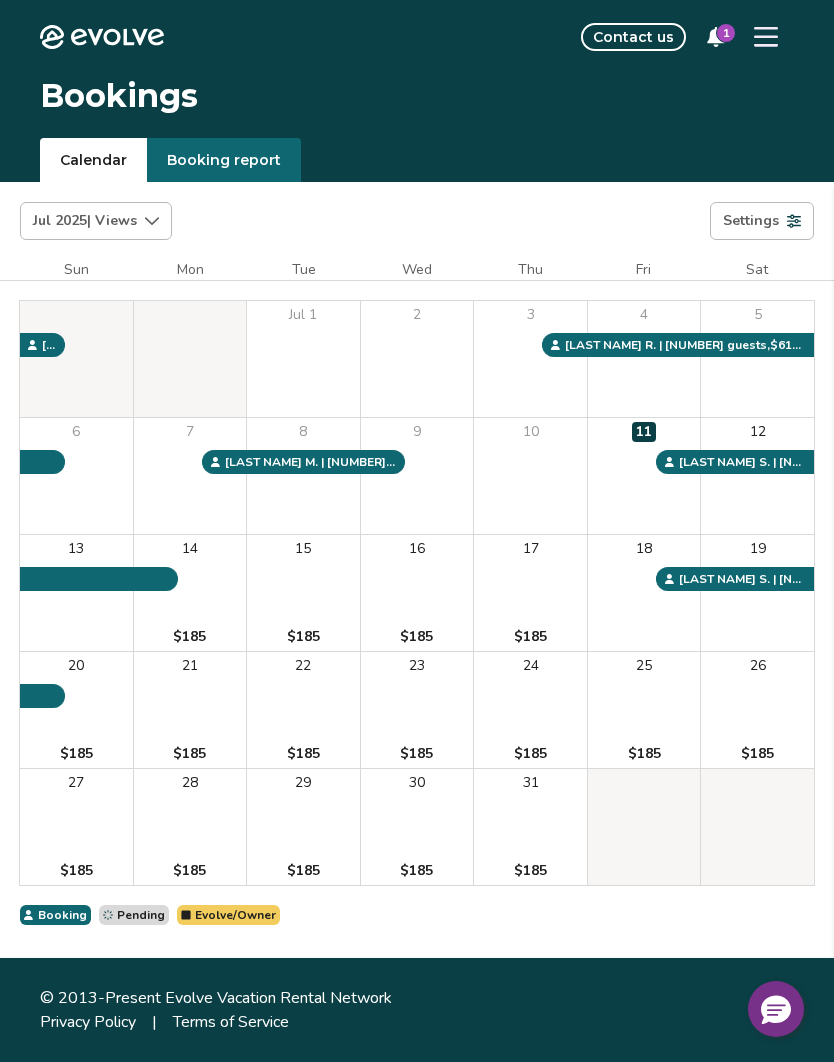 click on "Contact us" at bounding box center [633, 37] 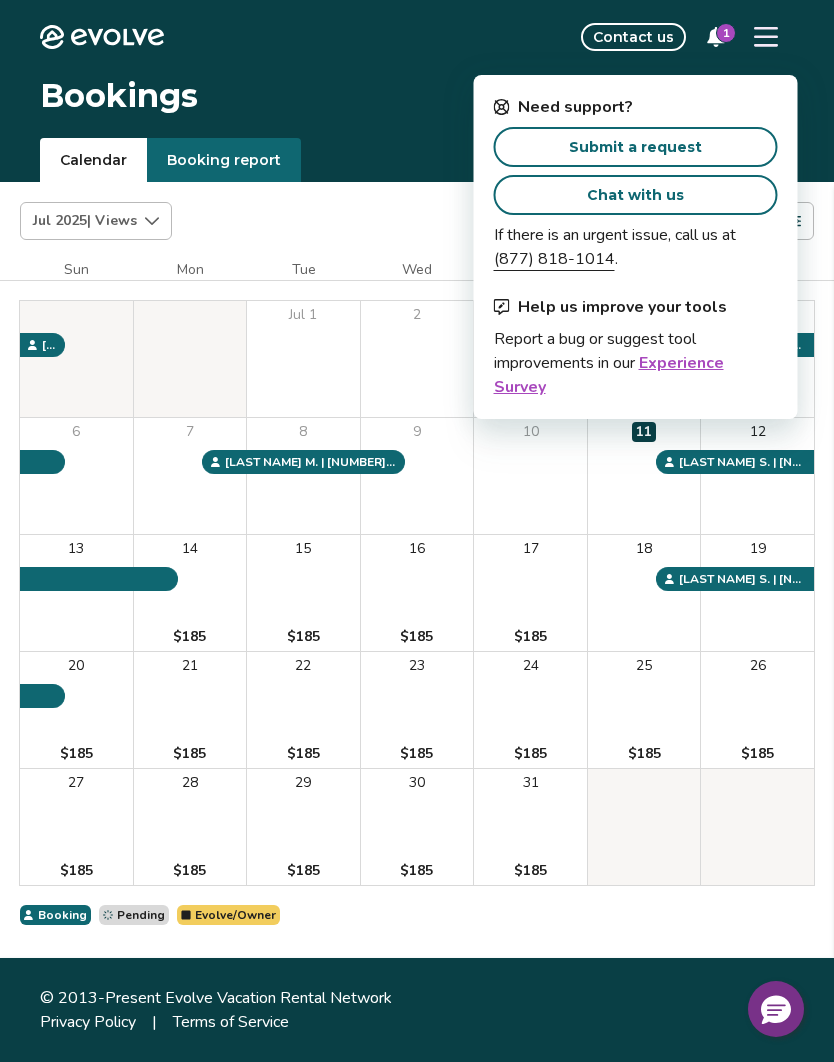 click on "Submit a request" at bounding box center [635, 147] 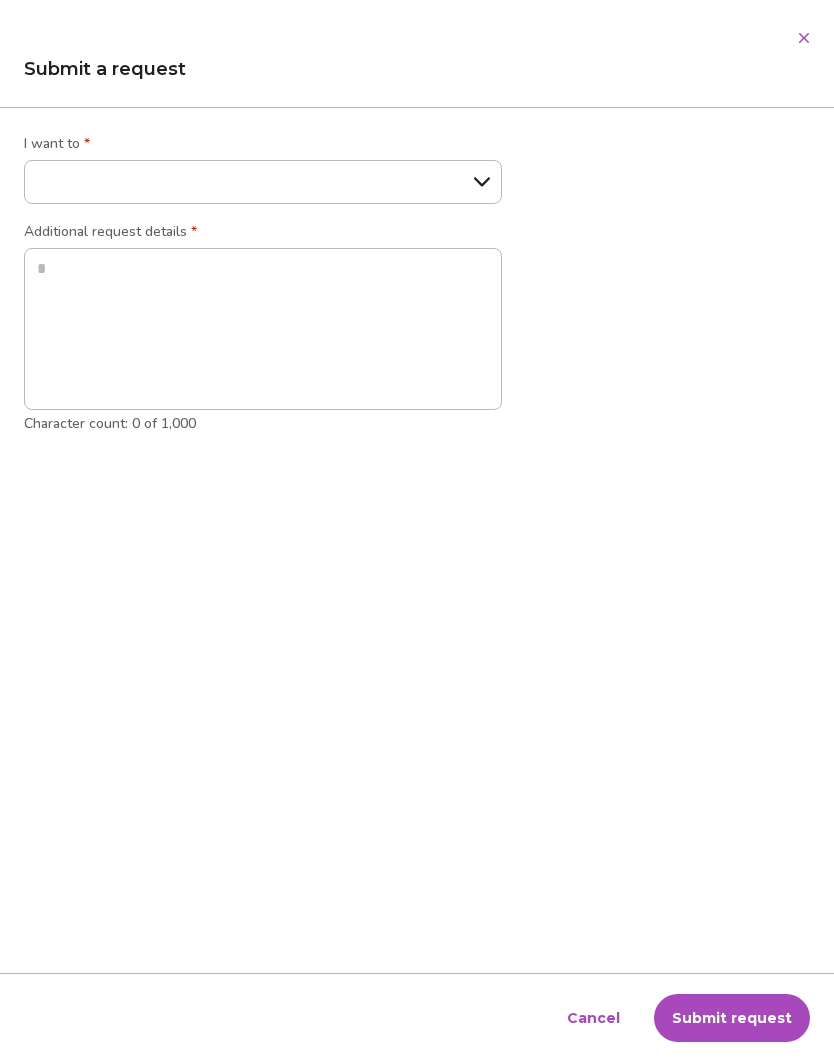 select on "*********" 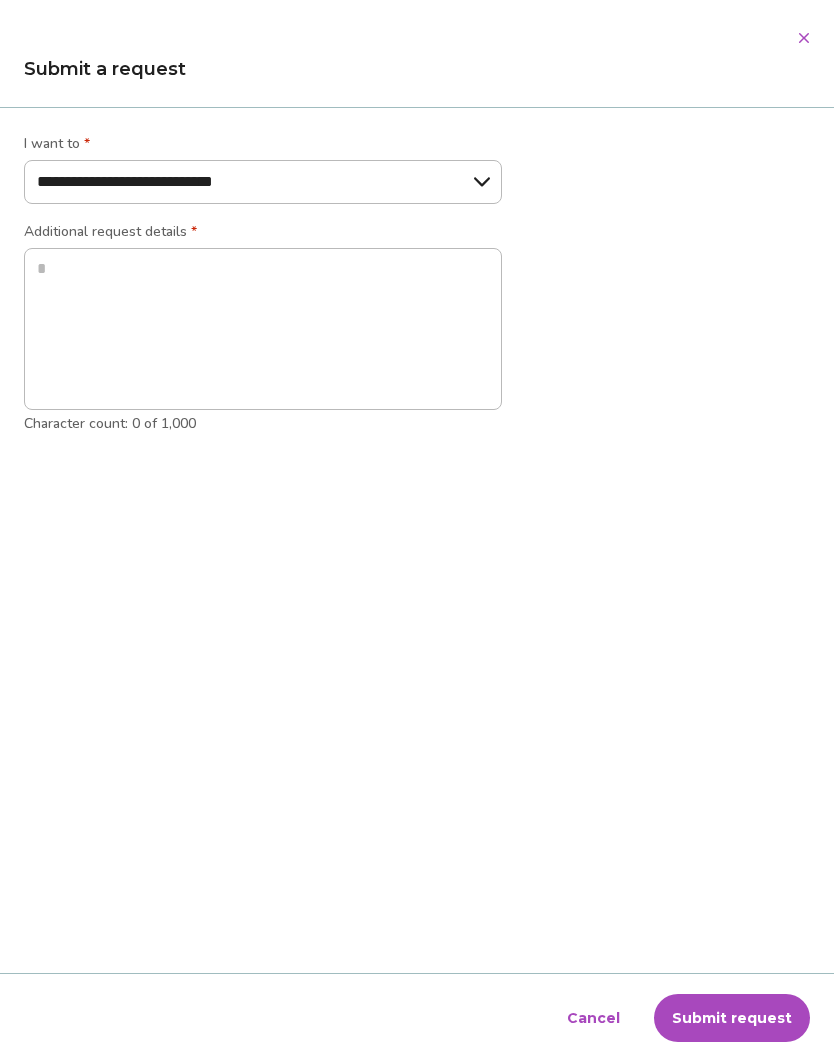 type on "*" 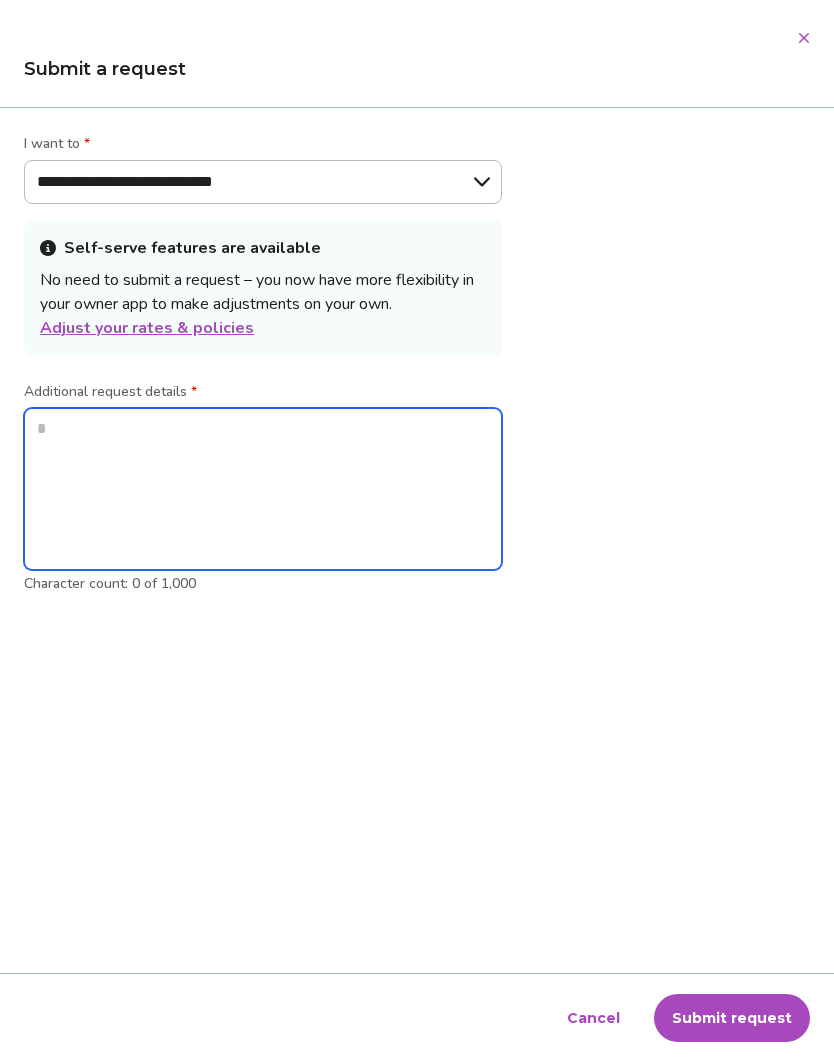 click at bounding box center [263, 489] 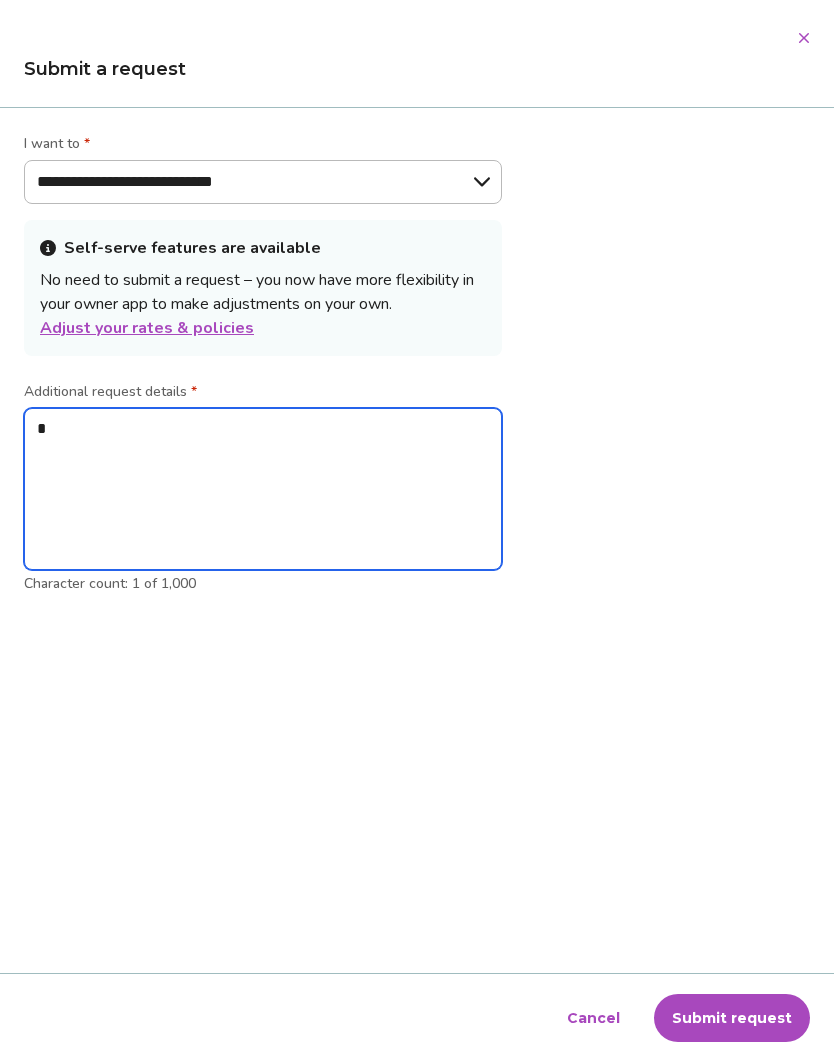 type on "*" 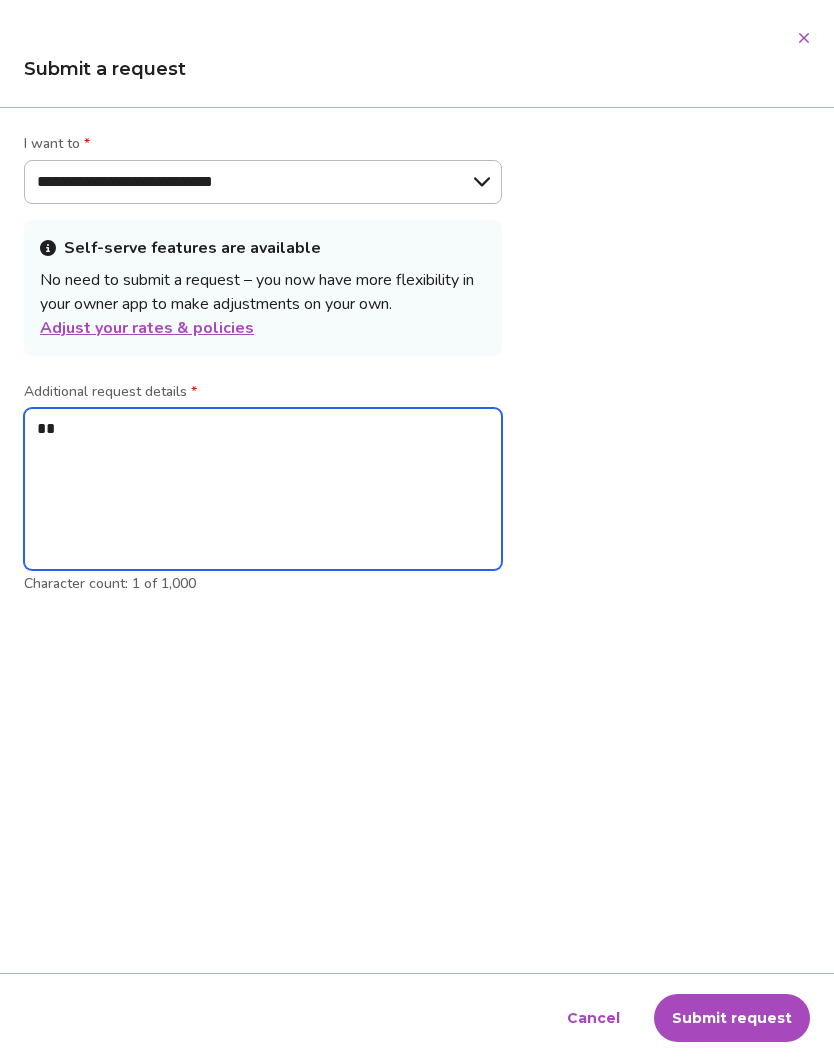 type on "*" 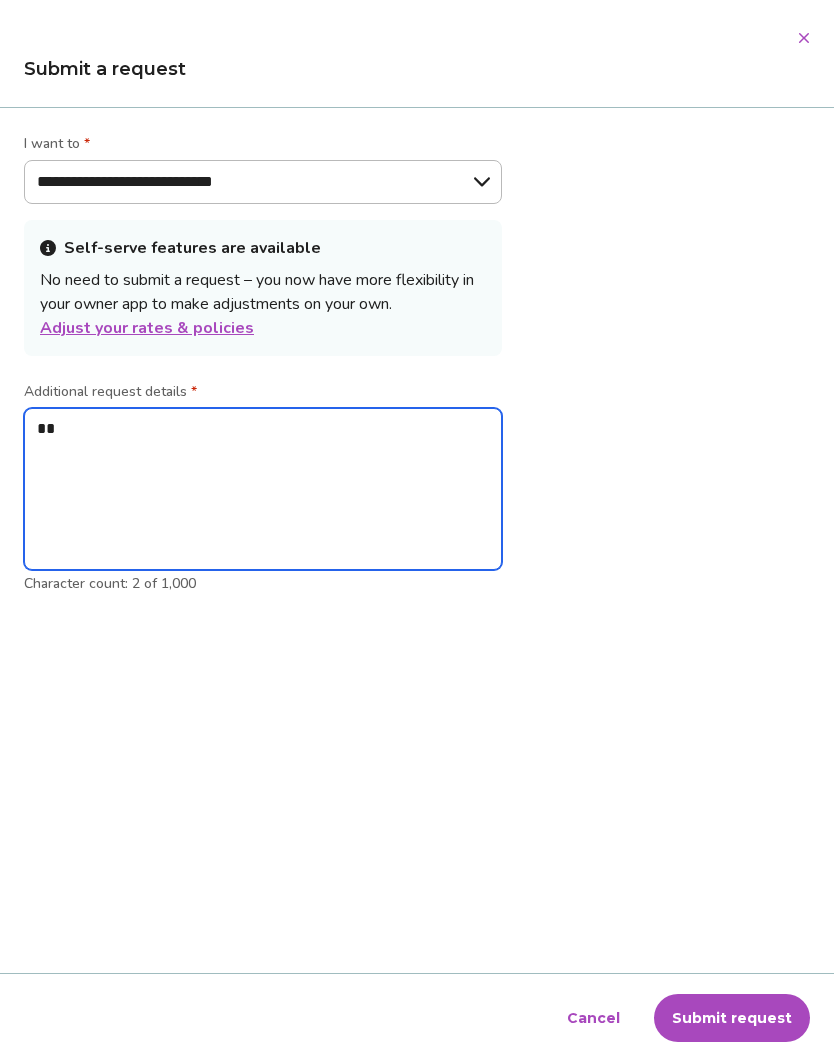 type on "**" 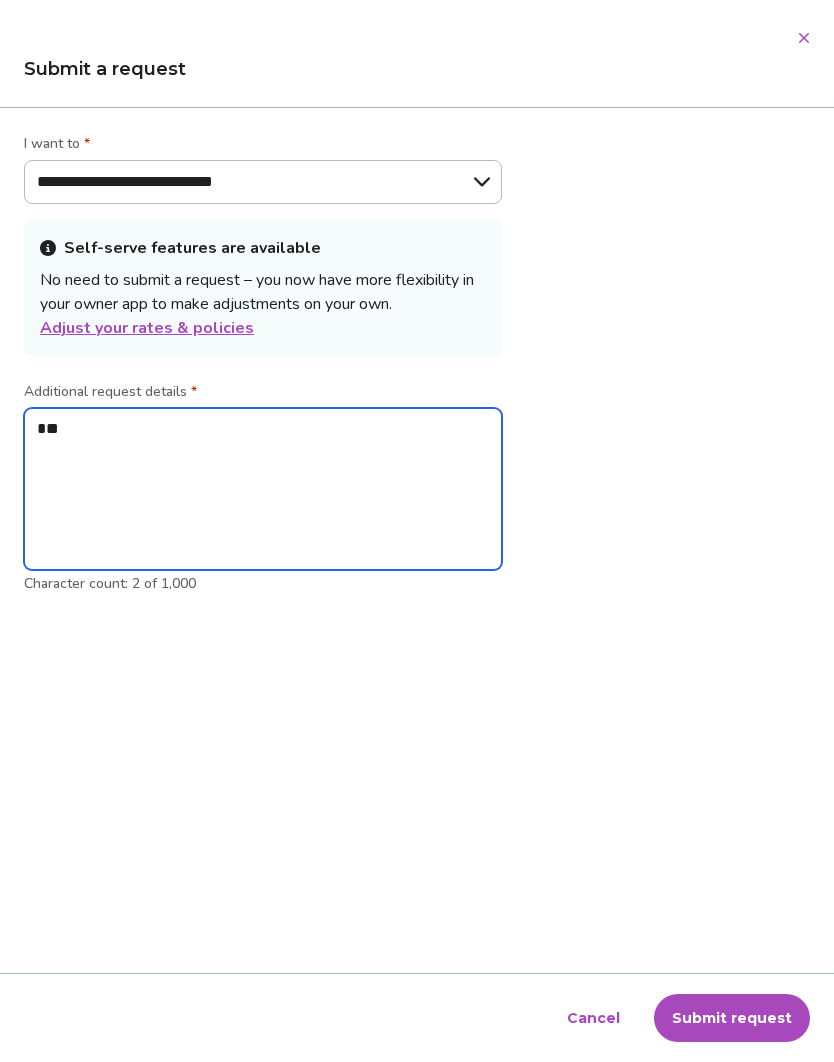 type on "*" 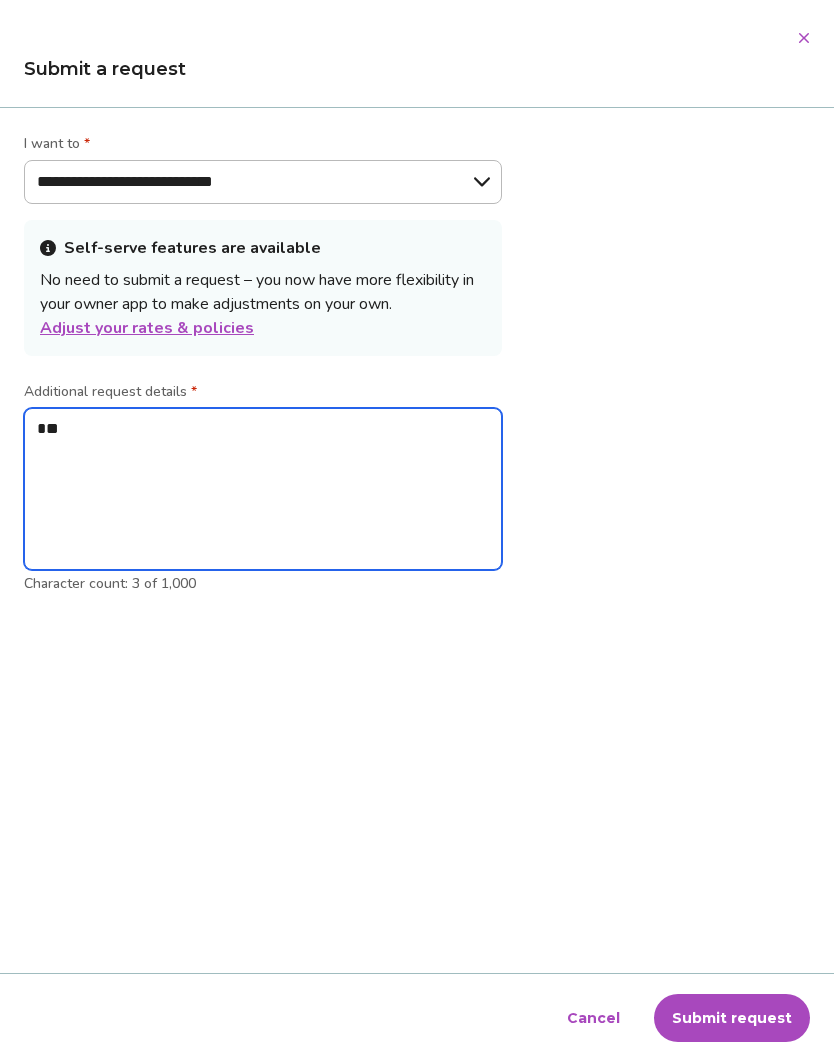 type on "**" 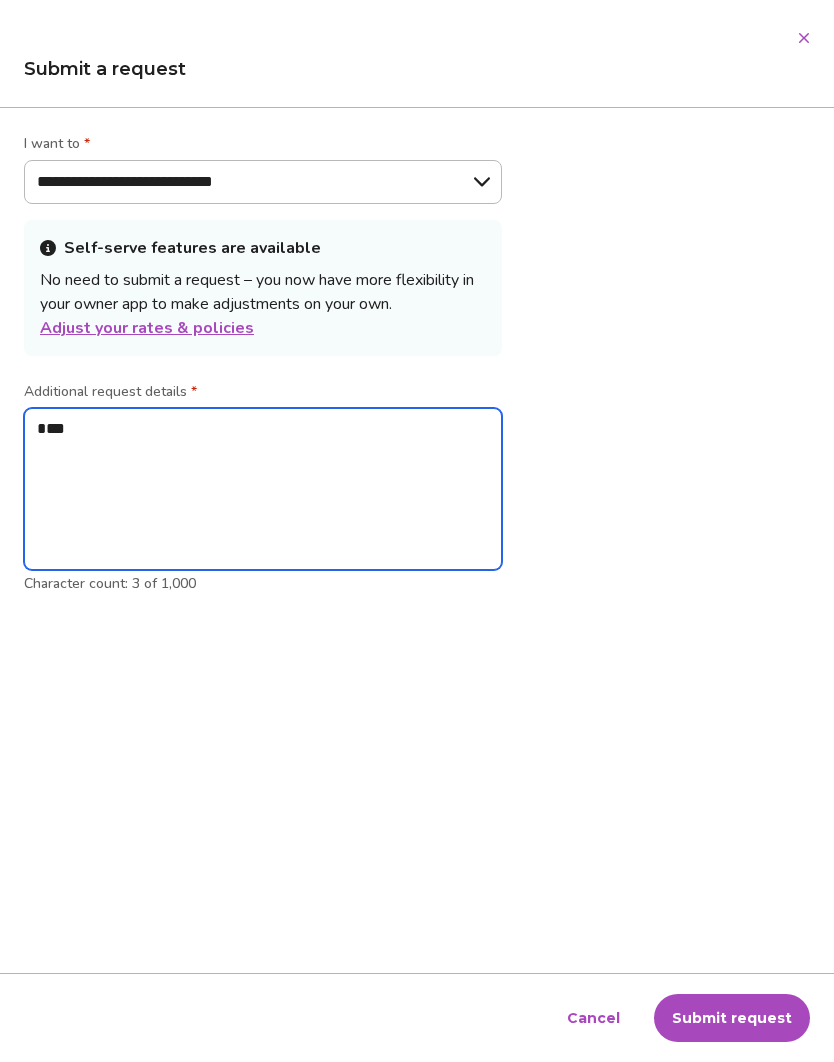 type on "*" 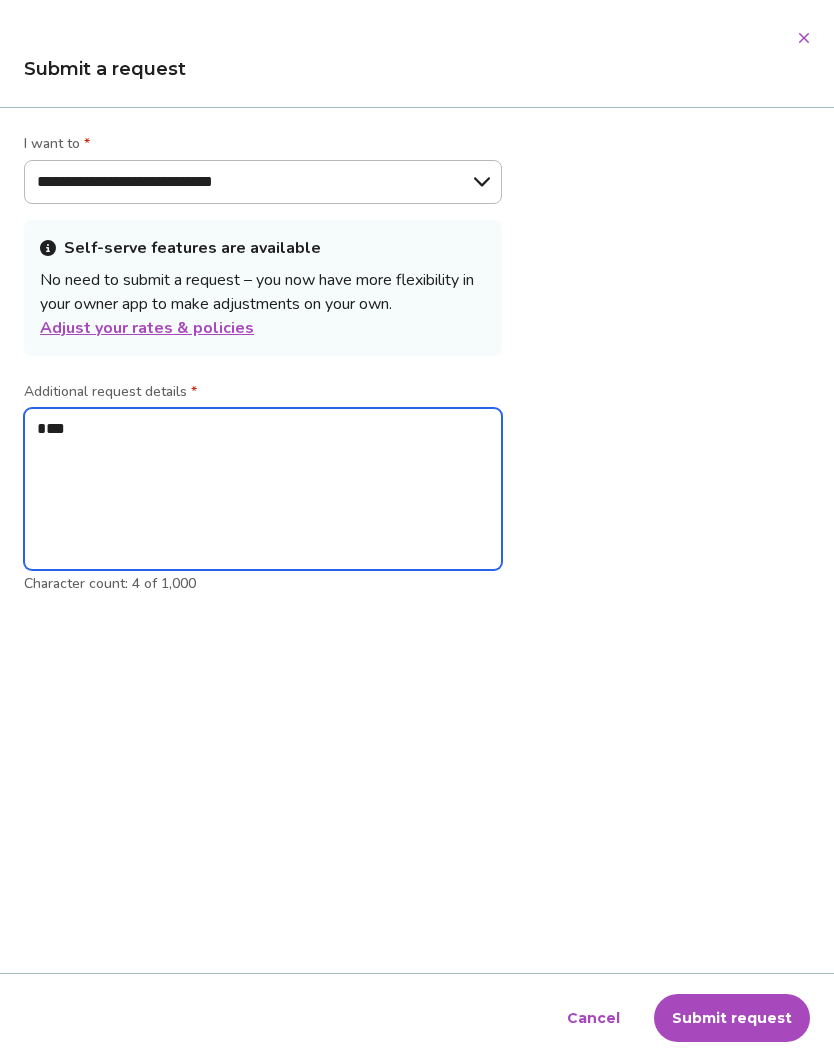 type on "****" 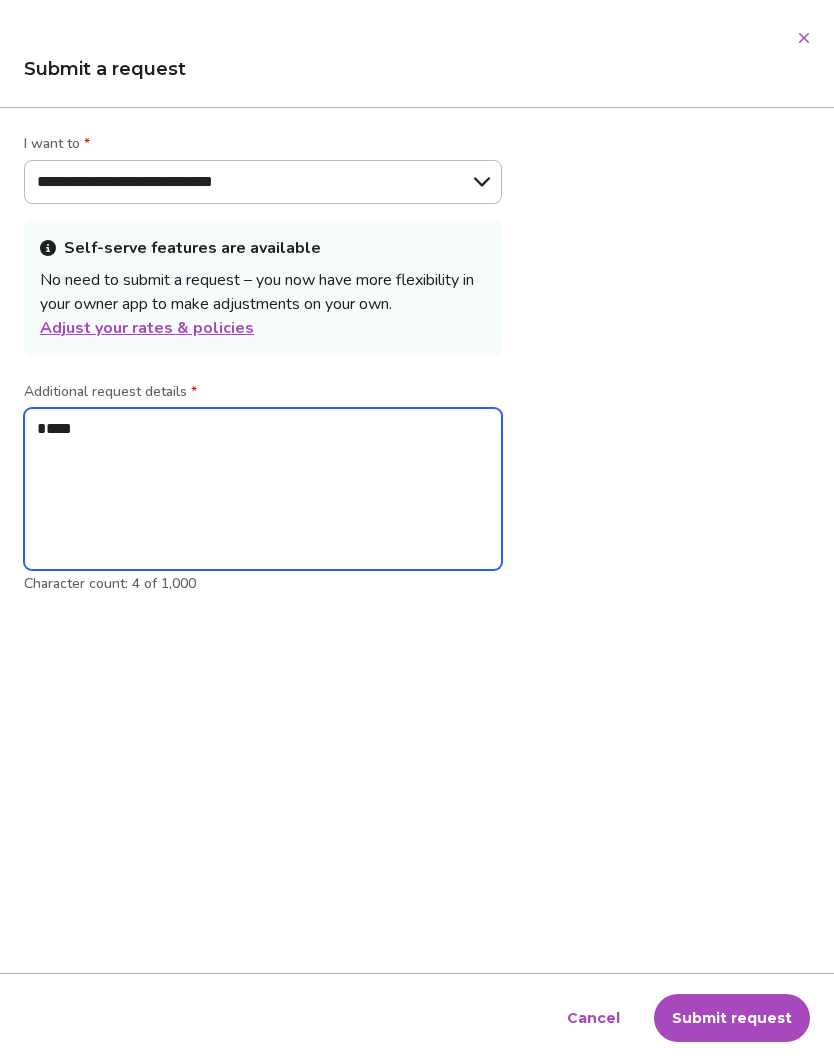 type on "*" 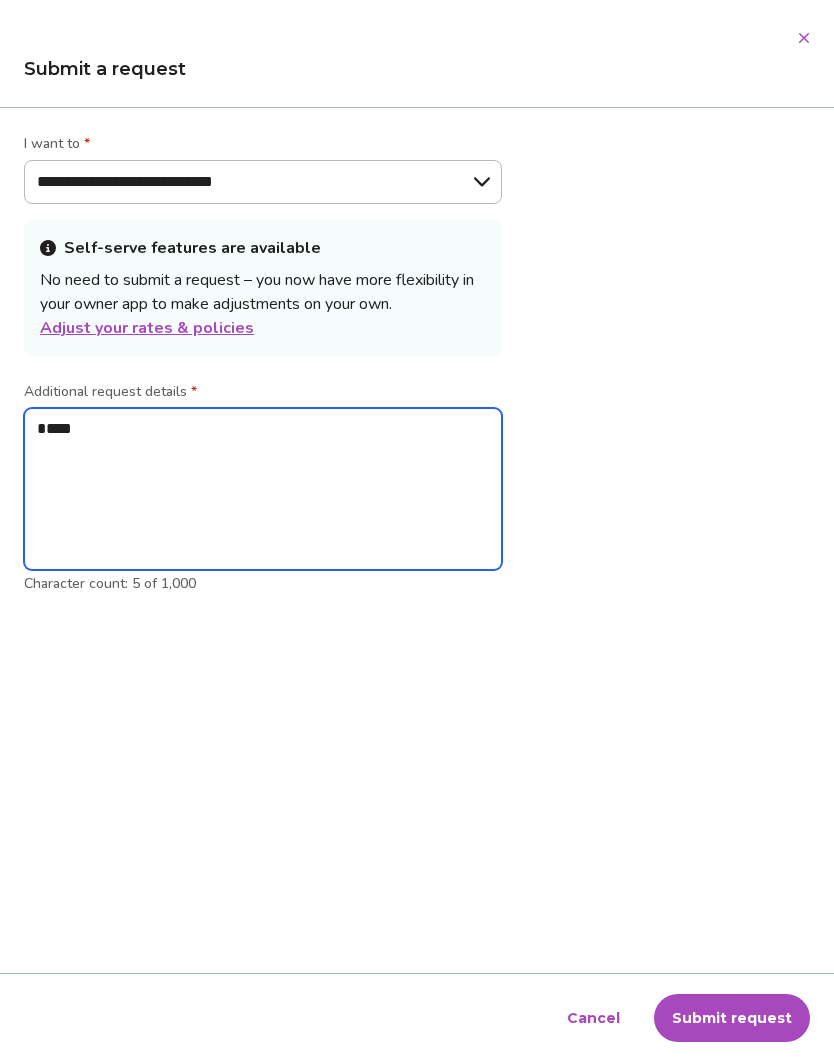 type on "*****" 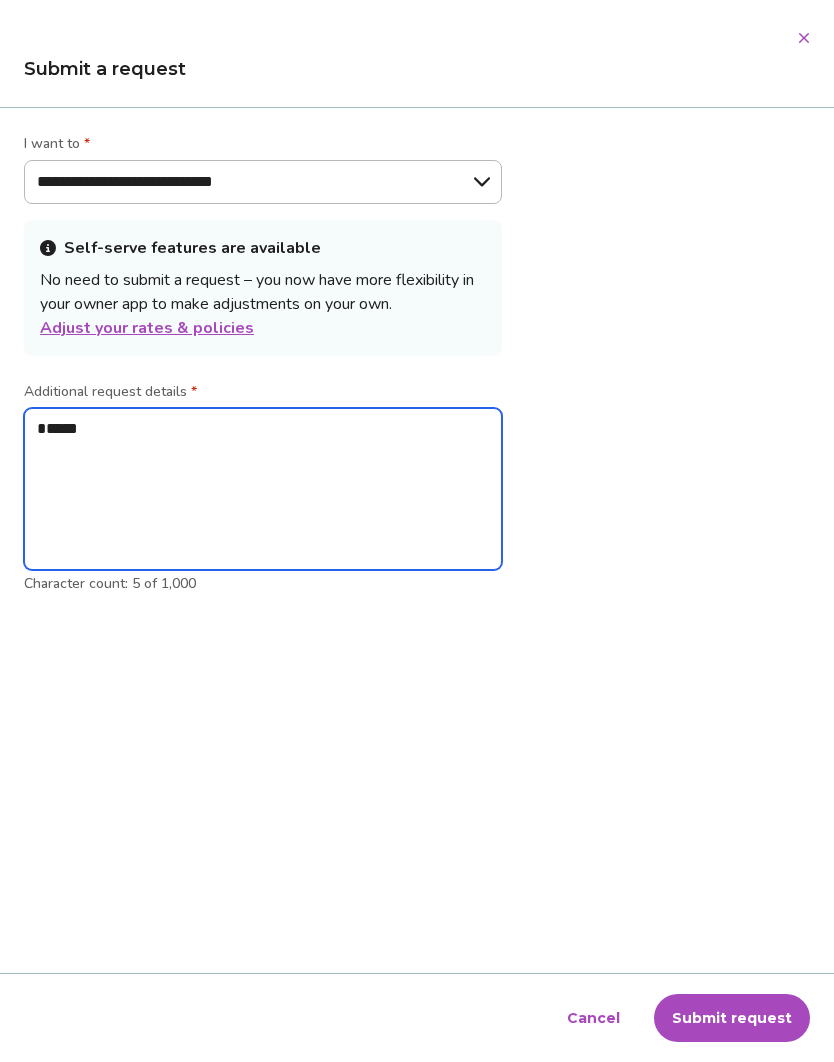 type on "*" 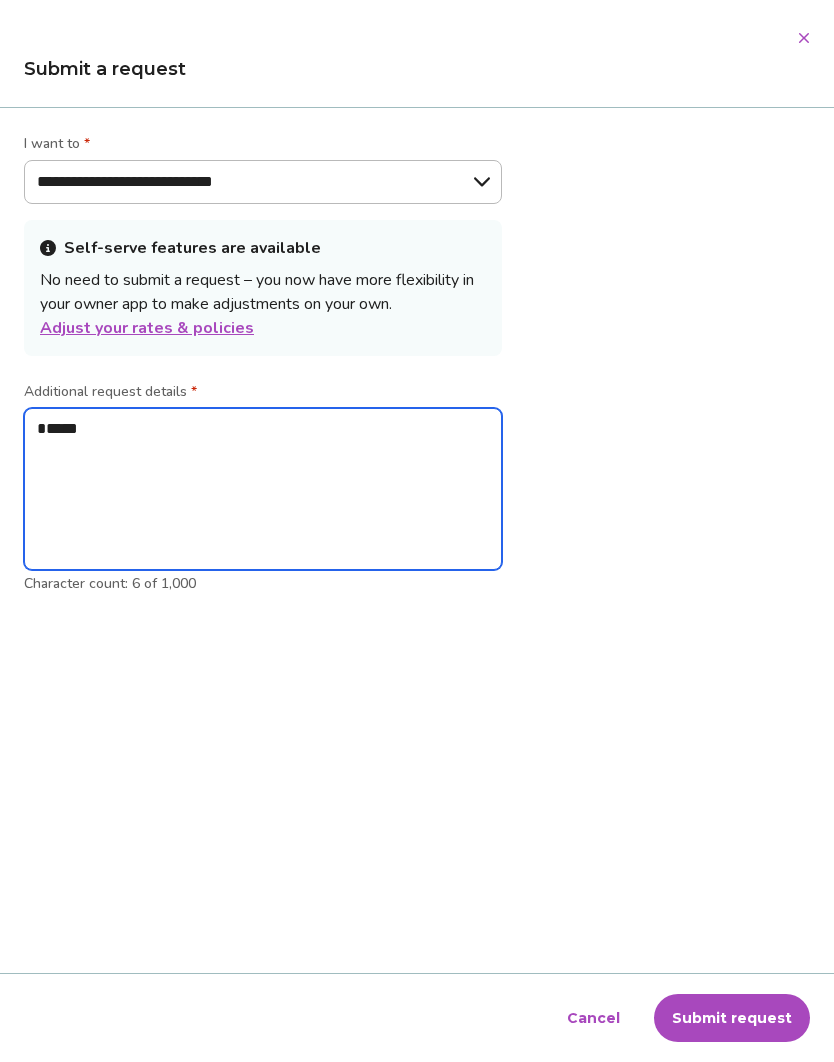 type on "******" 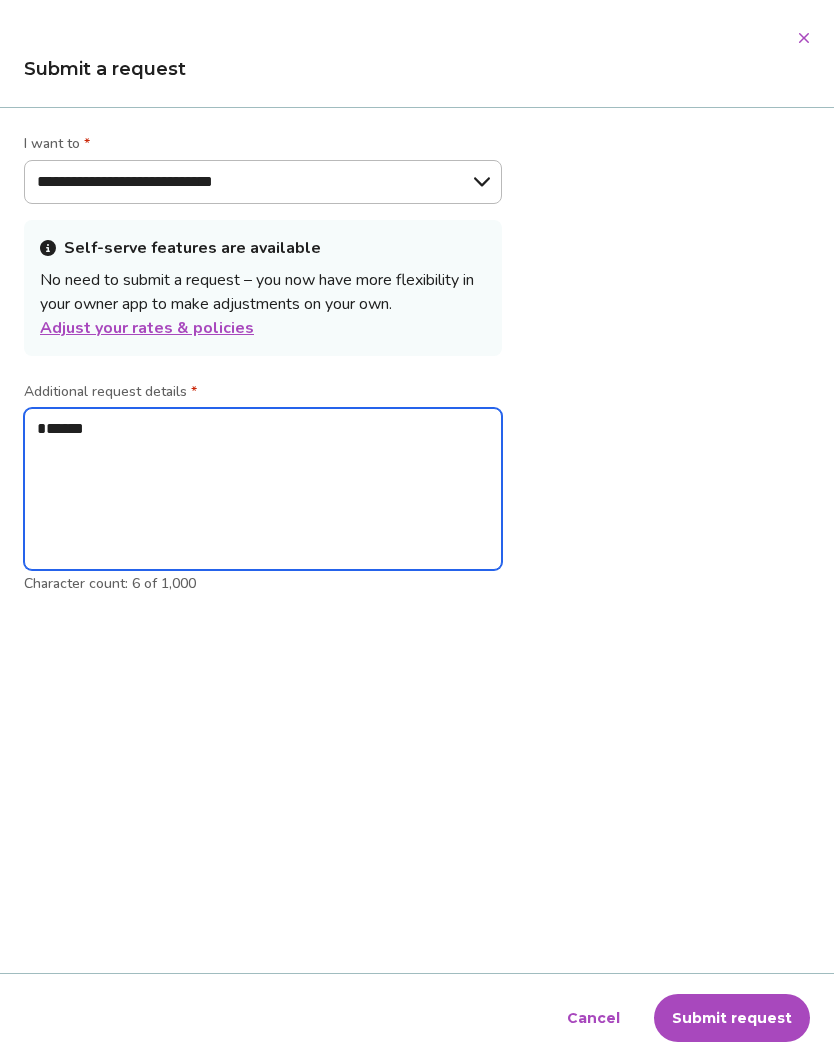 type on "*" 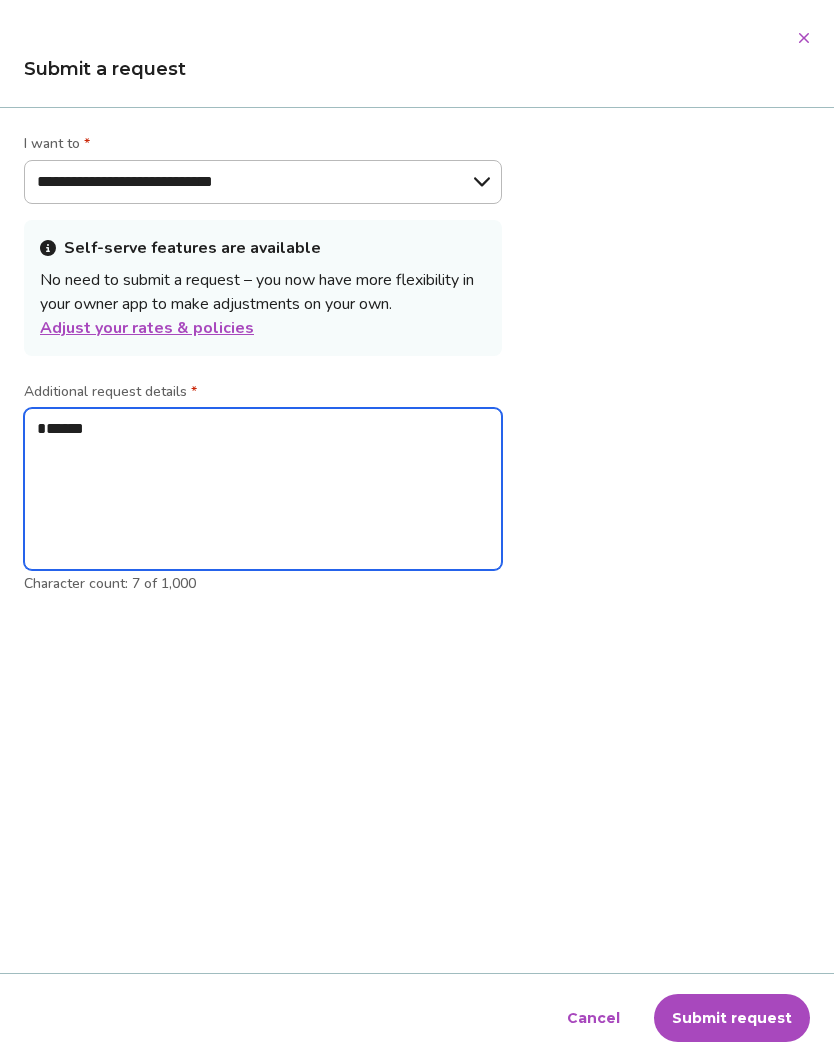 type on "*******" 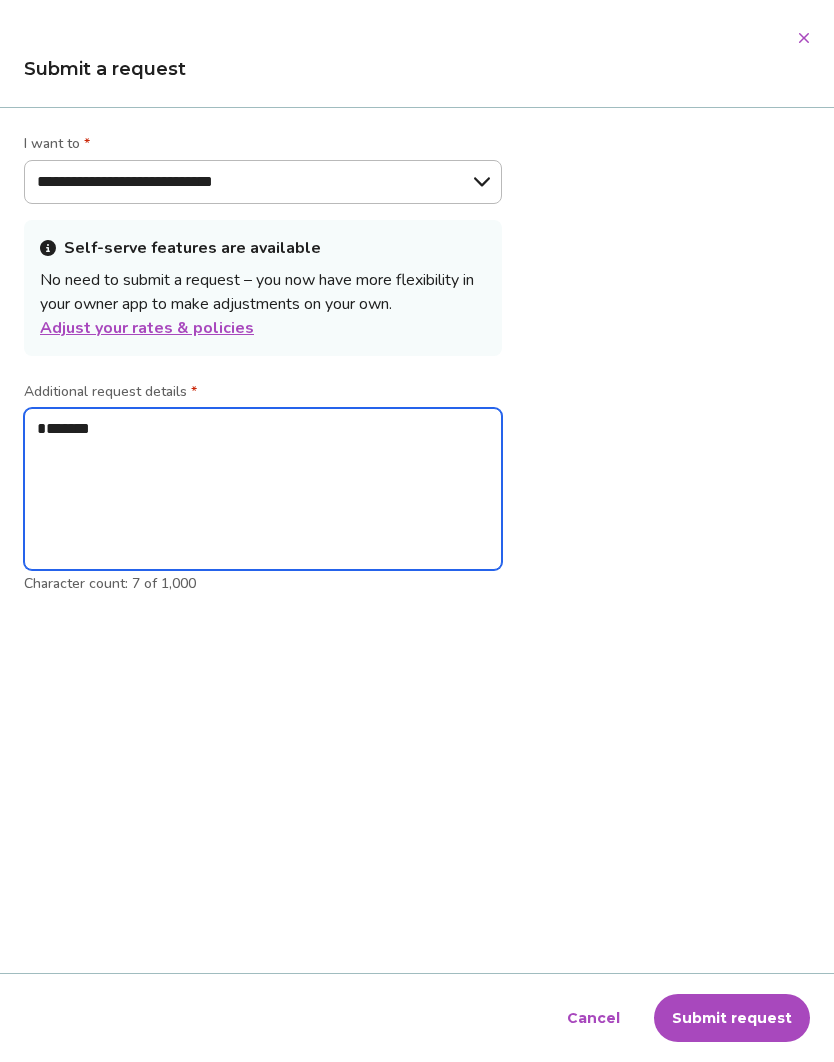 type on "*" 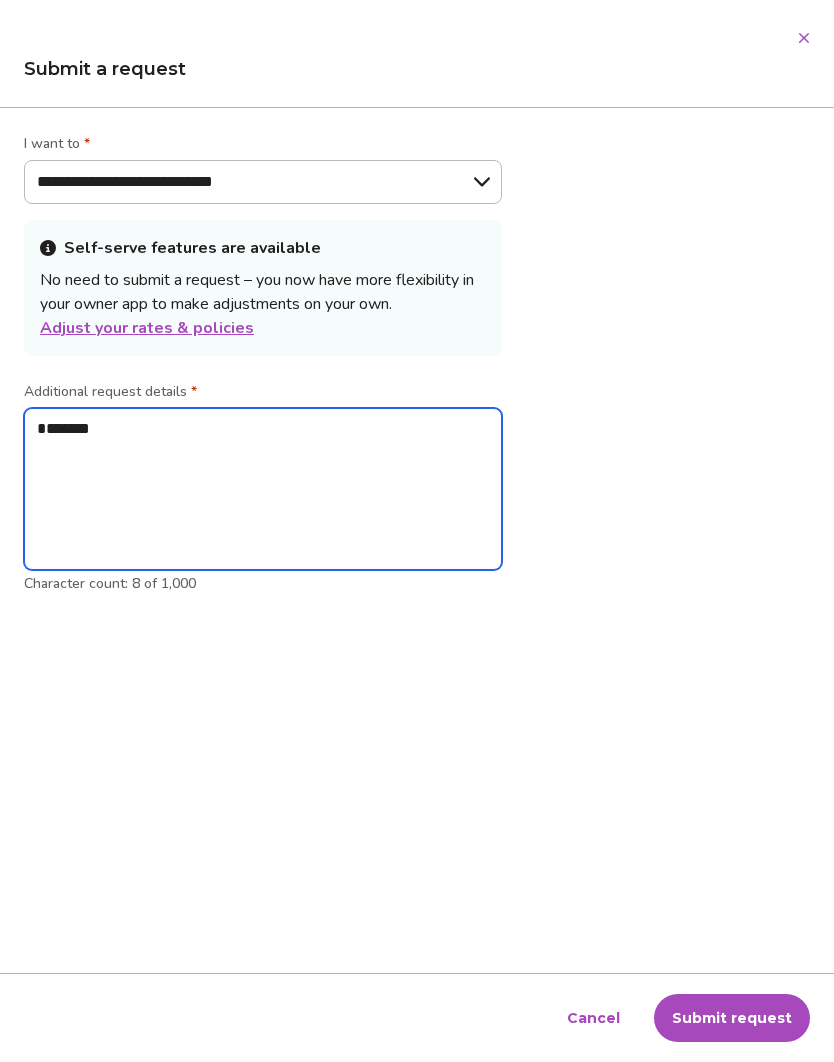 type on "********" 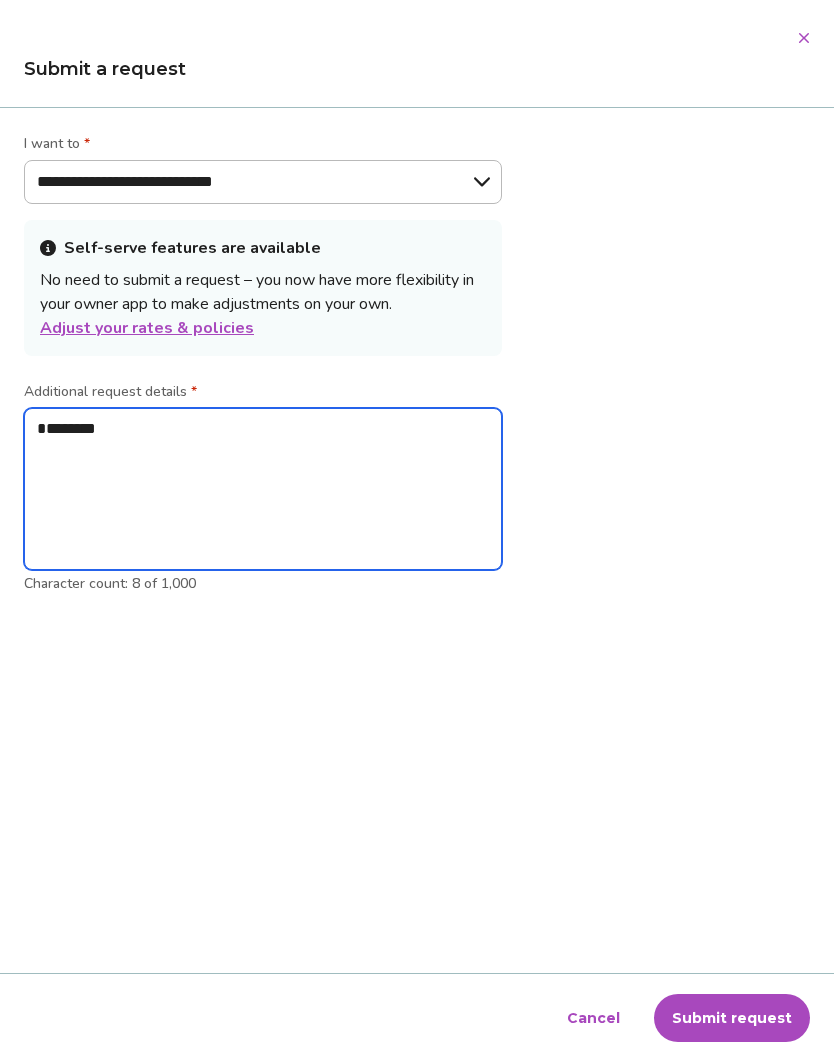 type on "*" 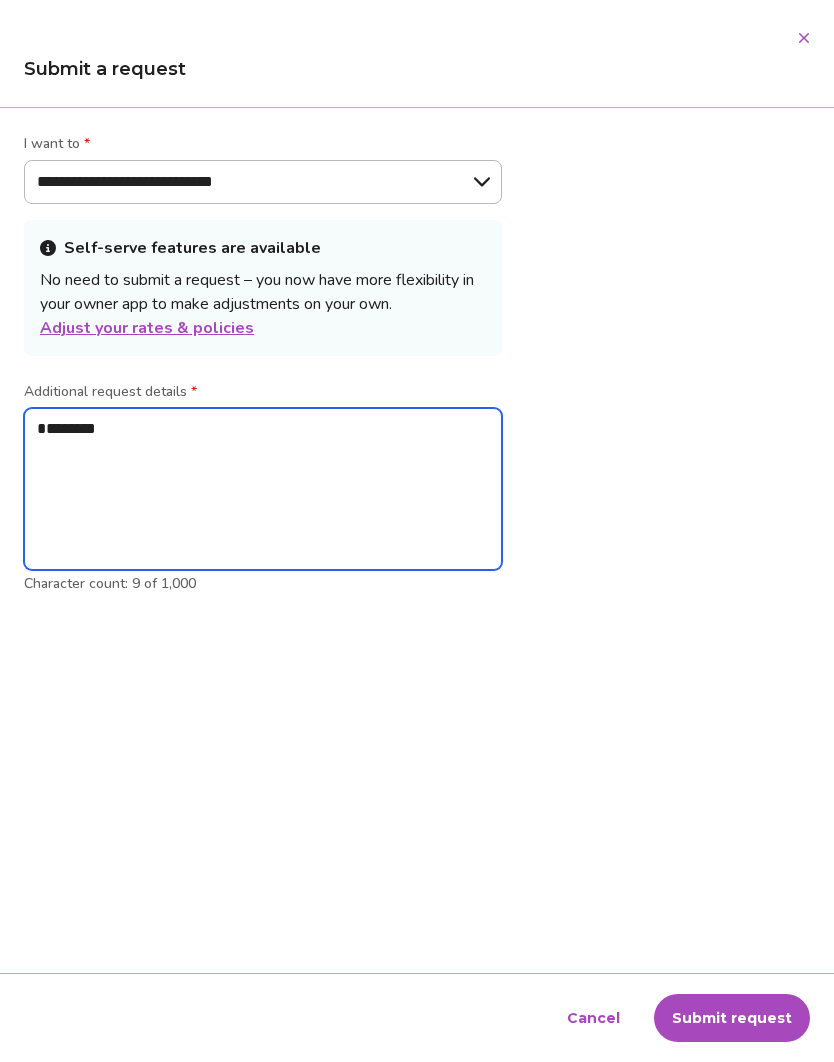 type on "*********" 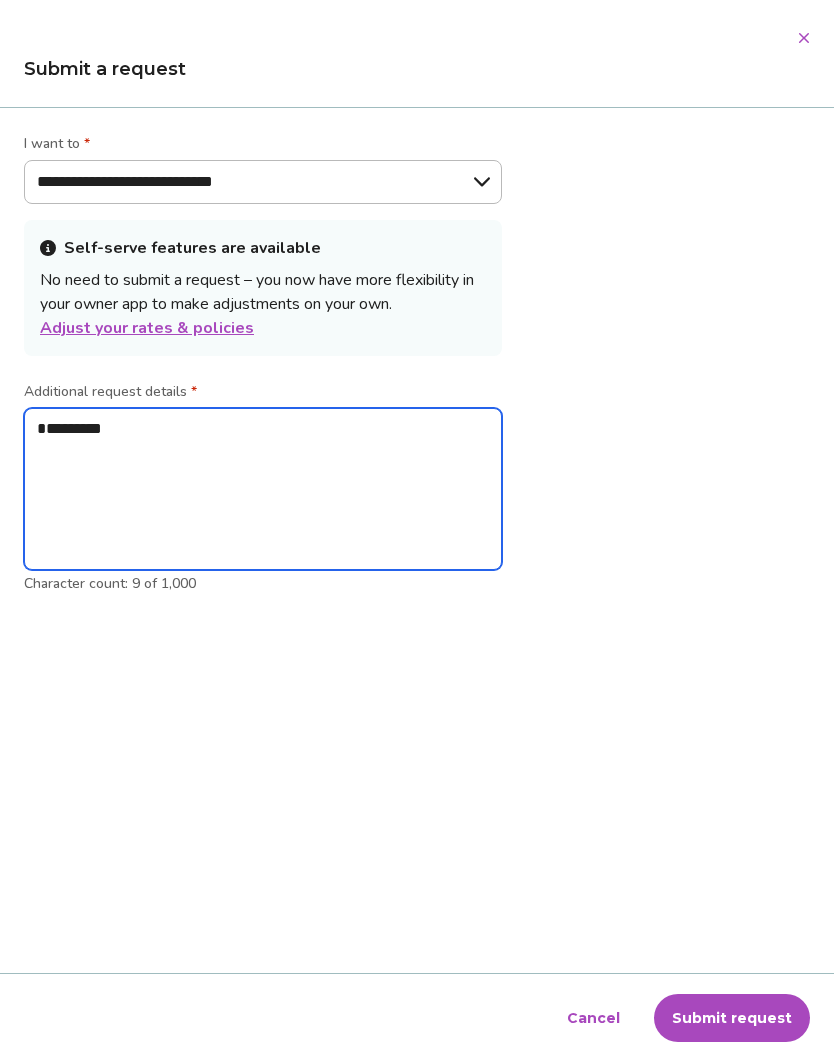 type on "*" 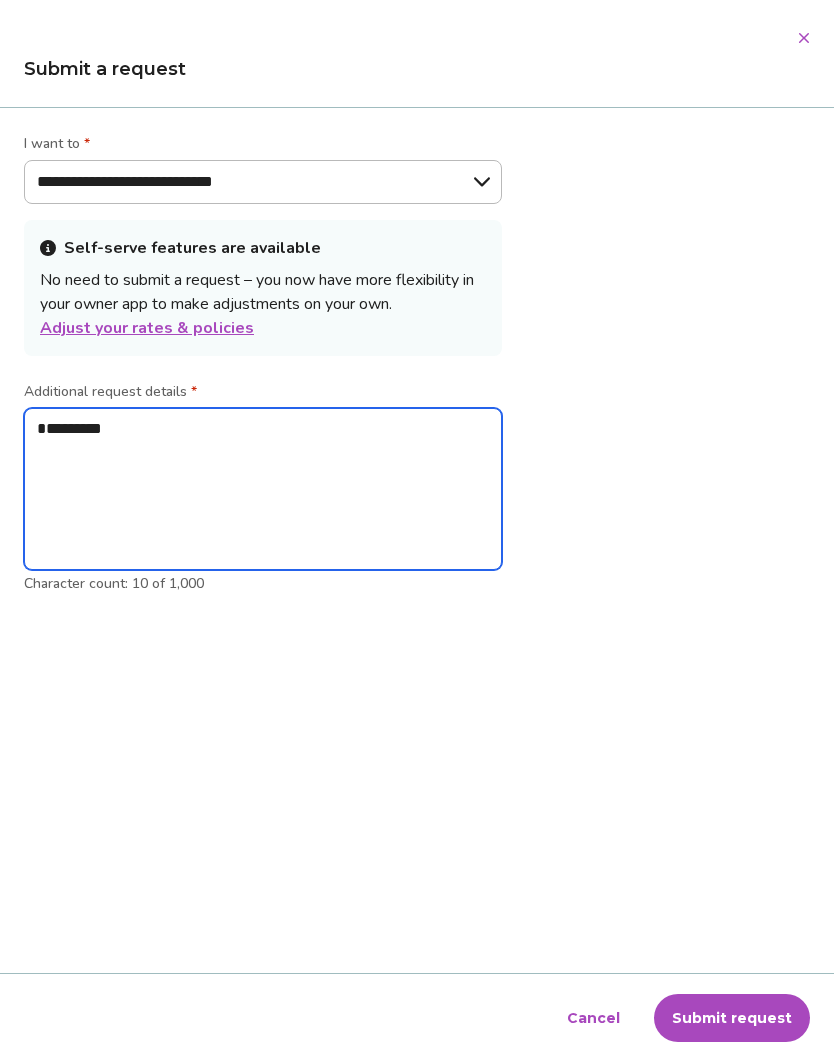type on "**********" 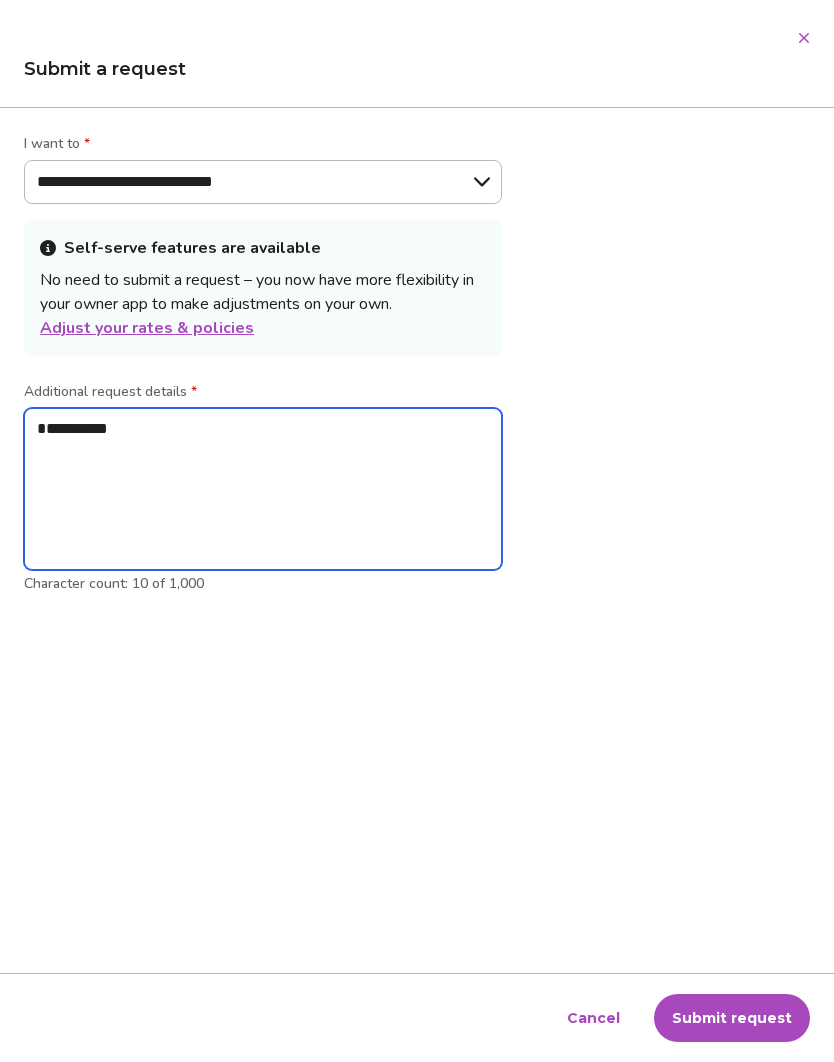 type on "*" 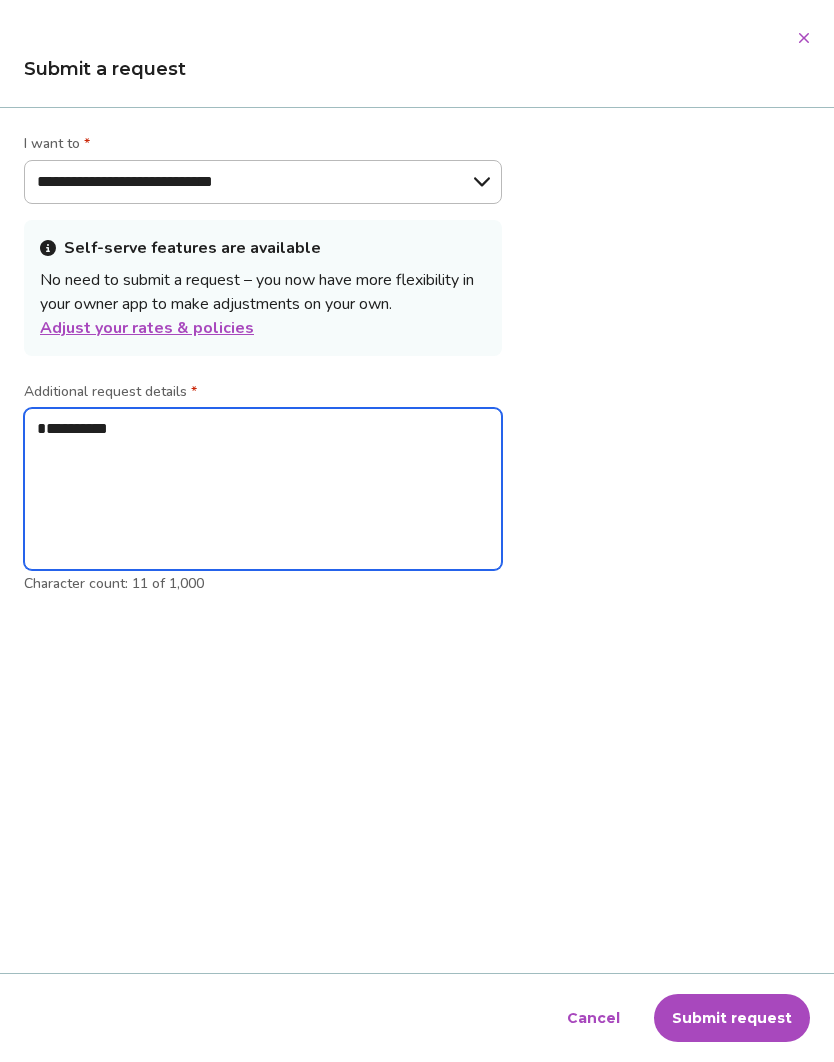 type on "**********" 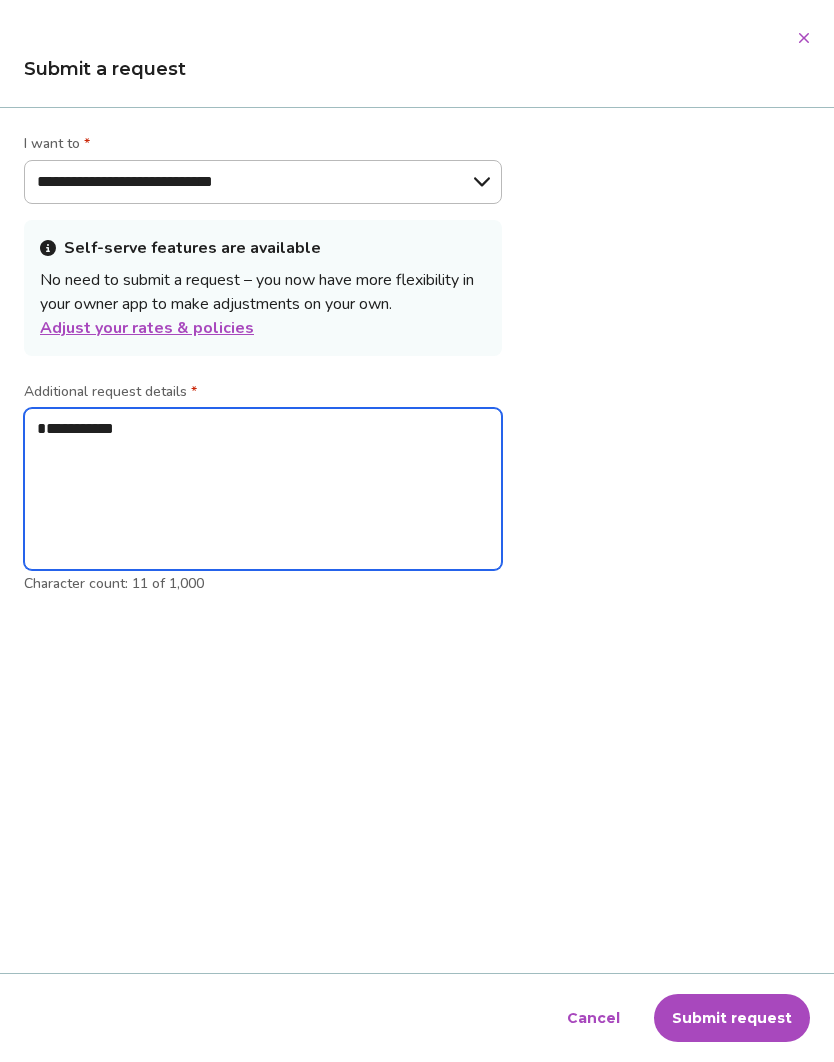 type on "*" 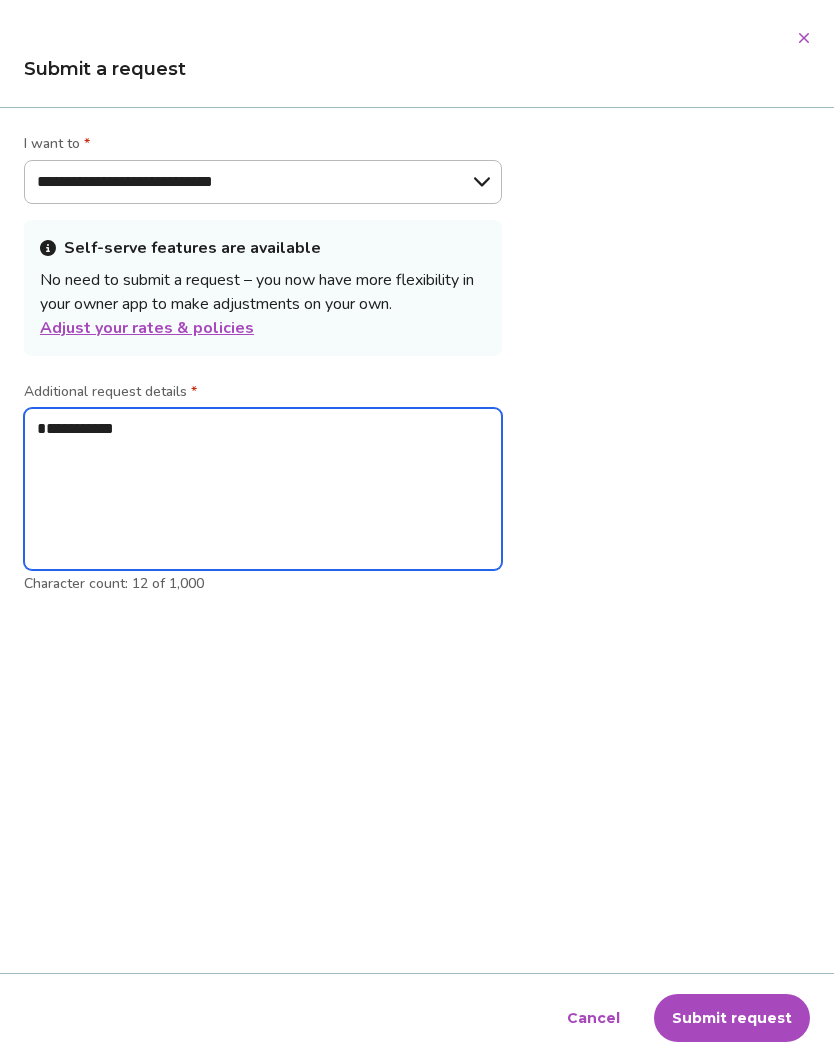 type on "**********" 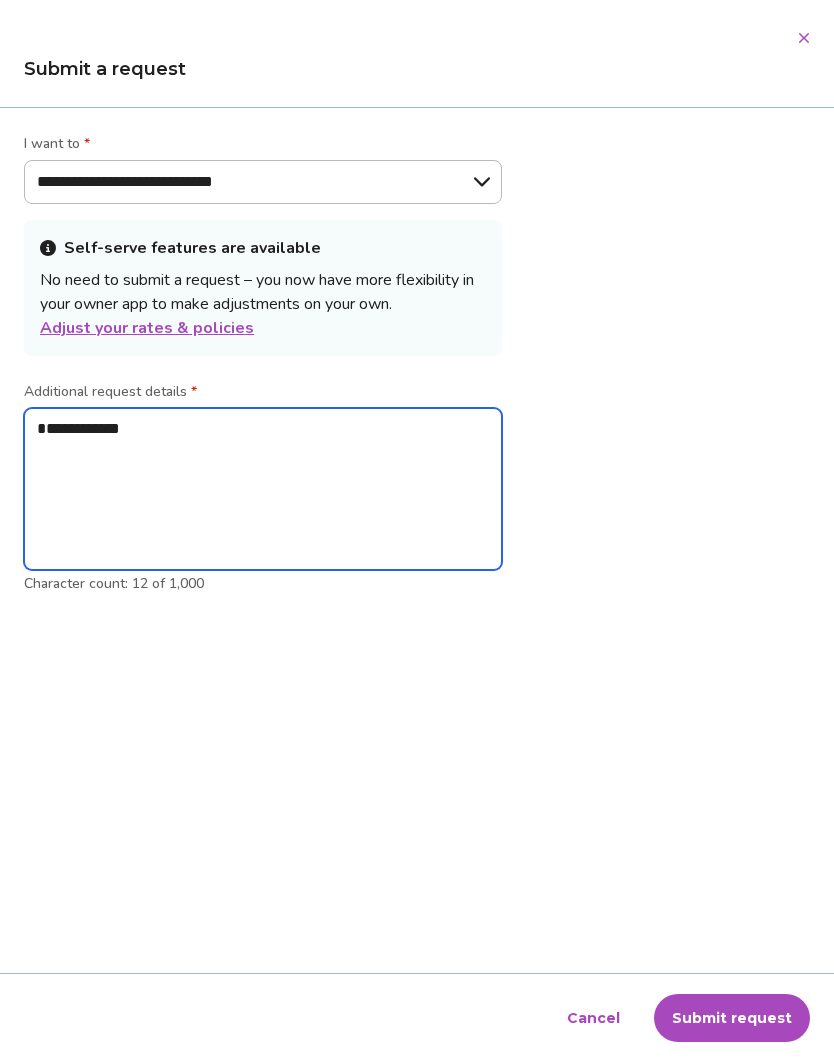 type on "*" 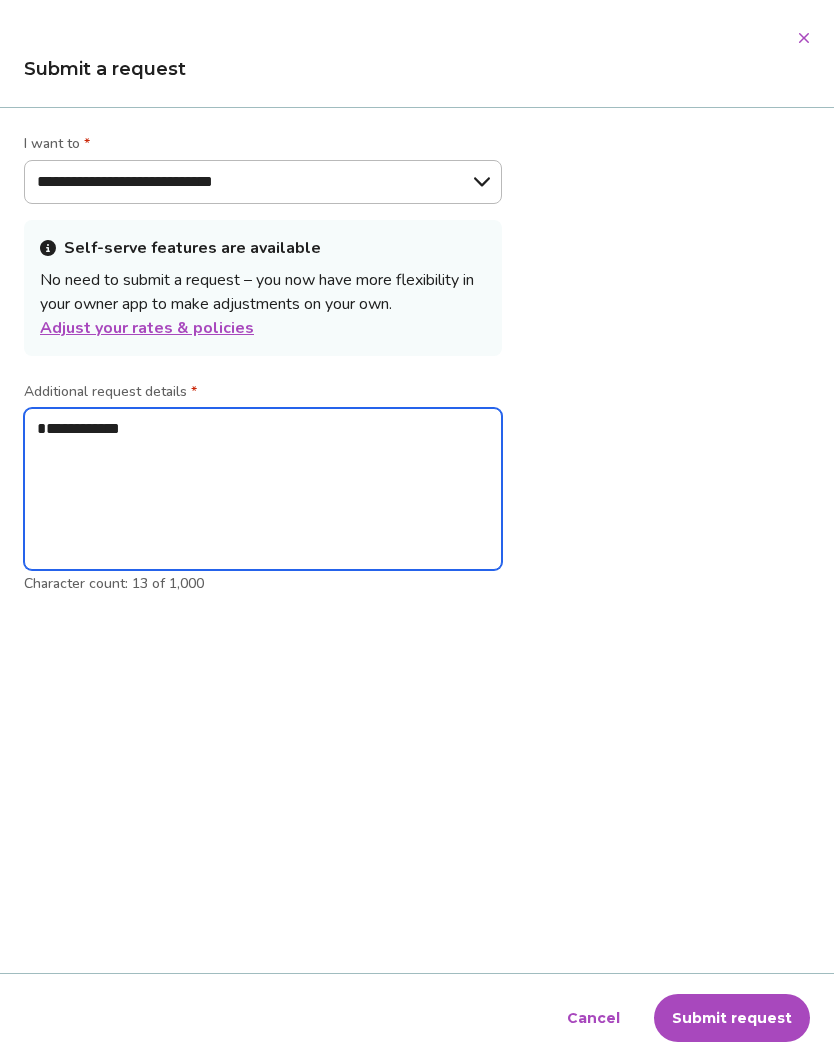 type on "**********" 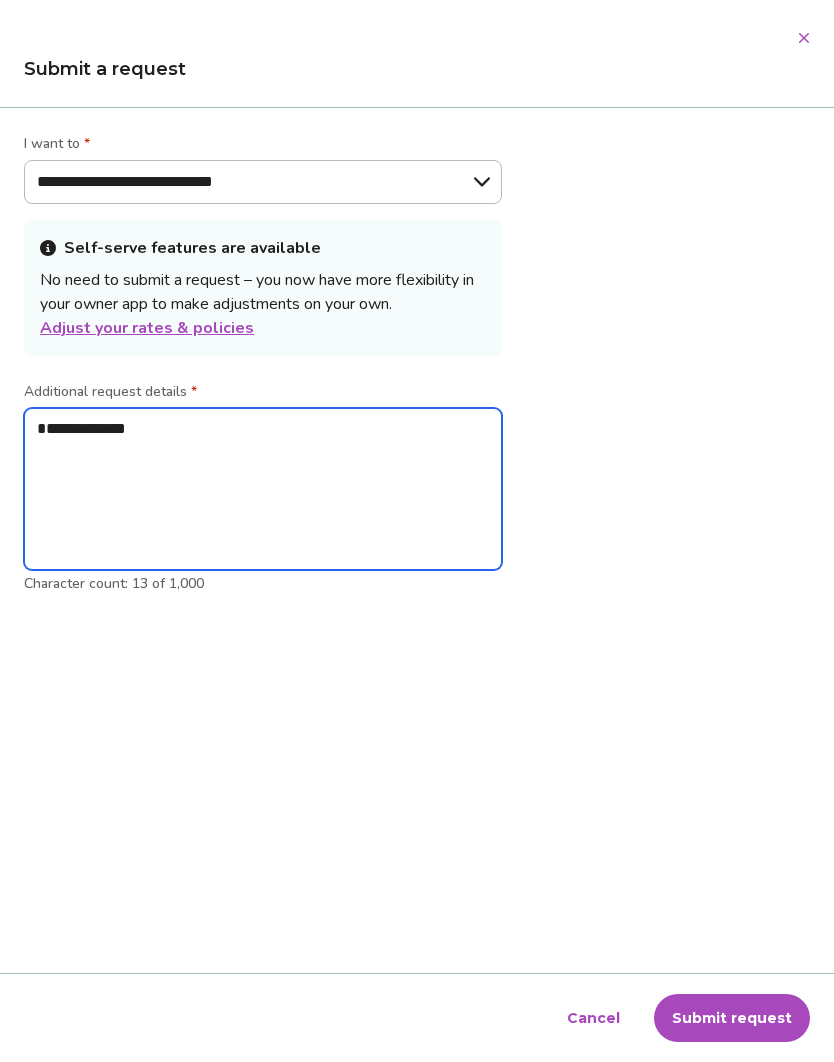 type on "*" 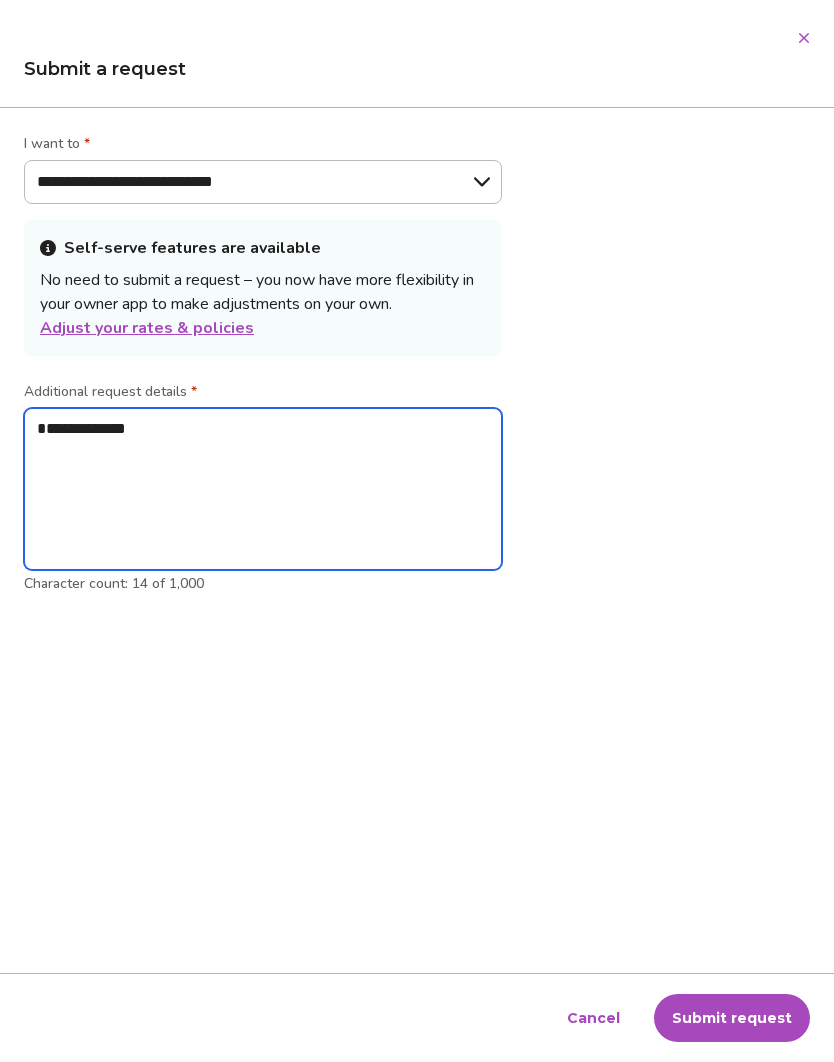 type on "**********" 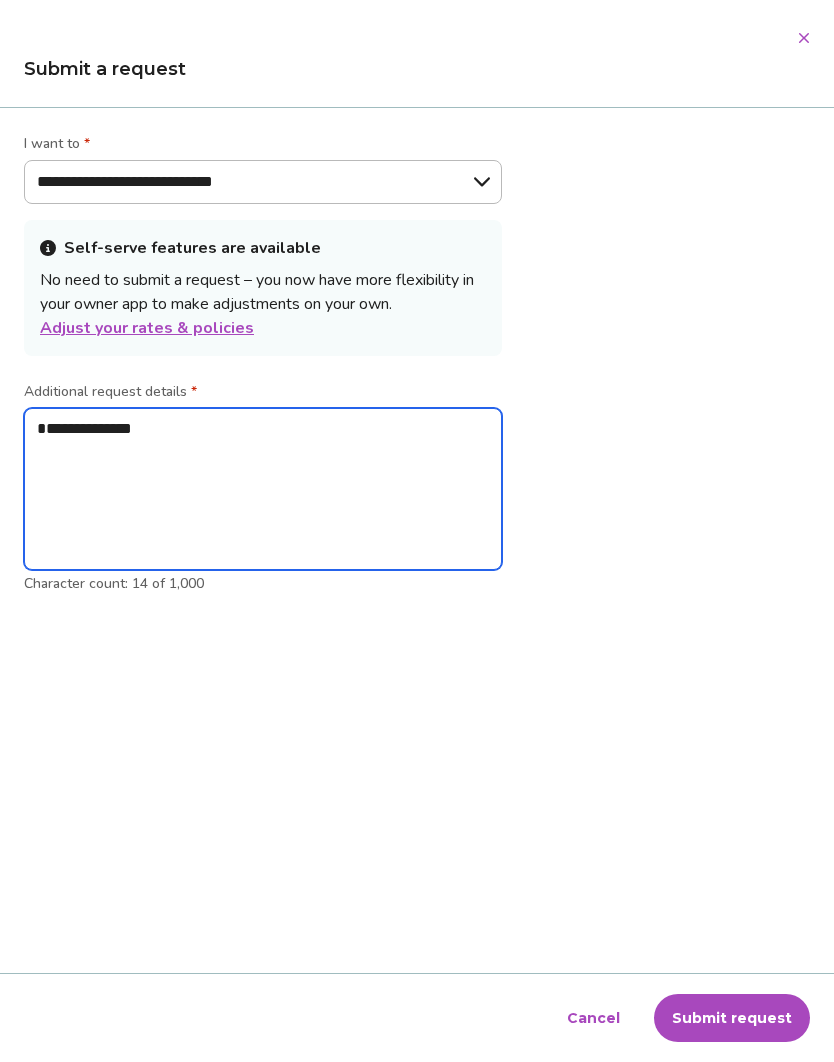 type on "*" 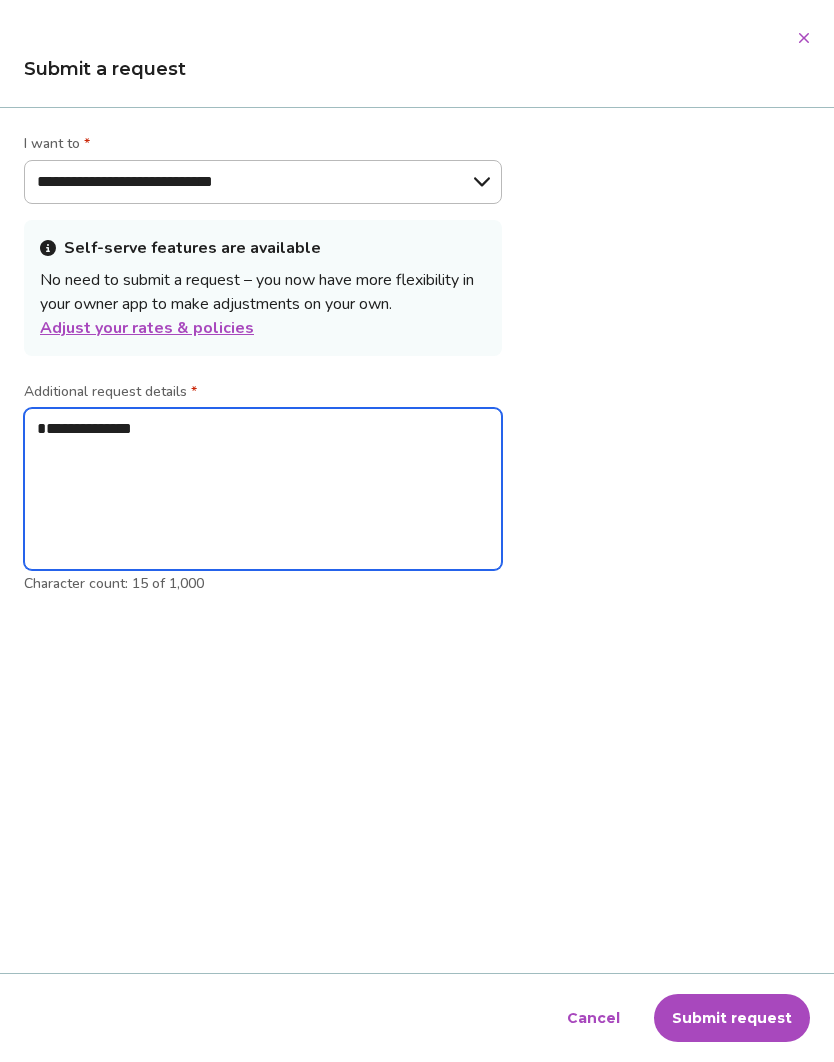 type on "**********" 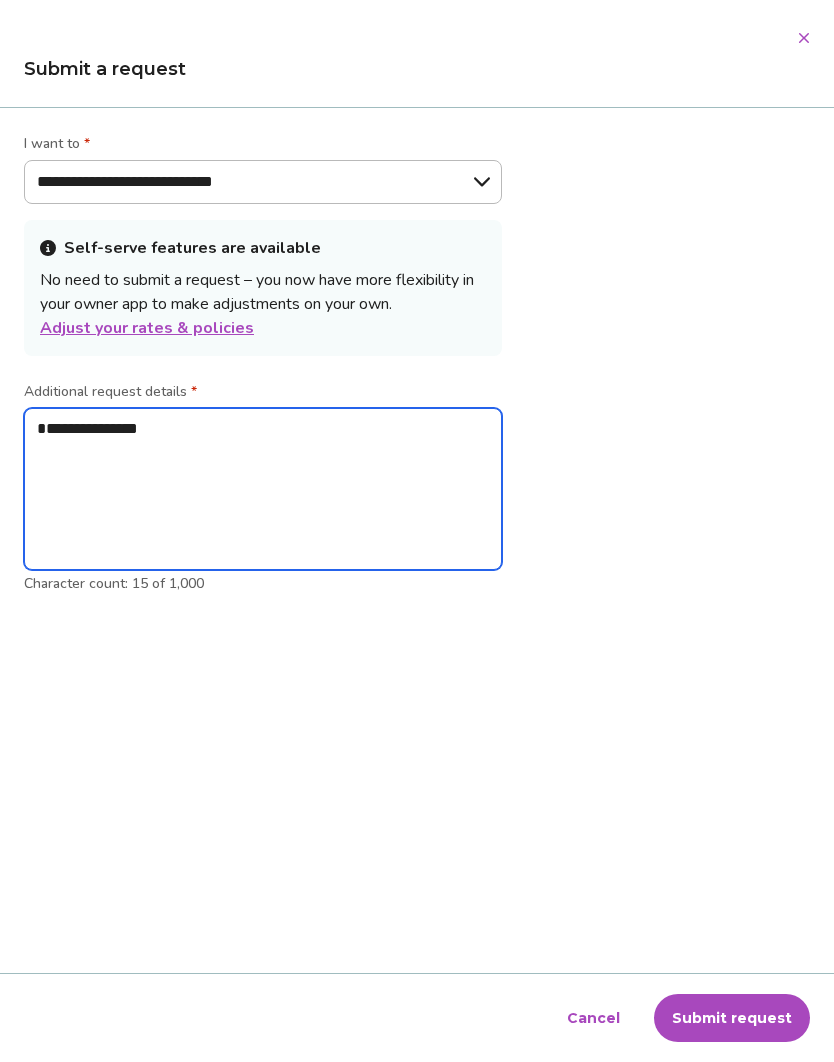type on "*" 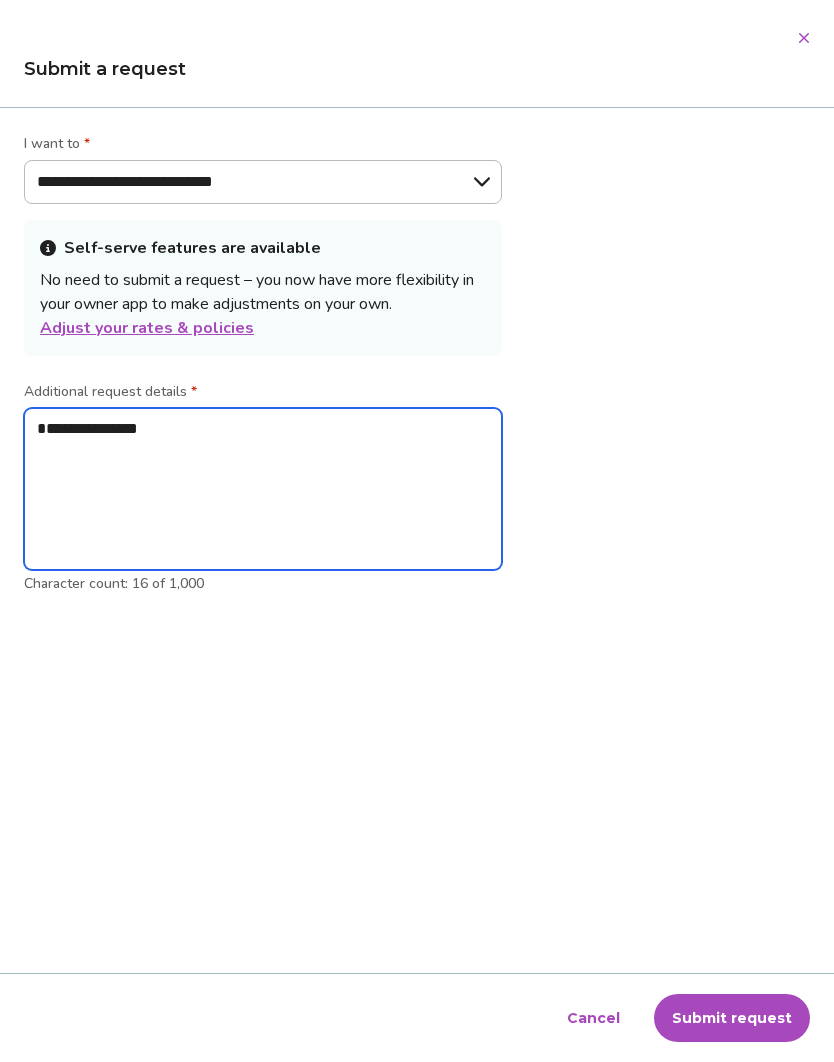 type on "**********" 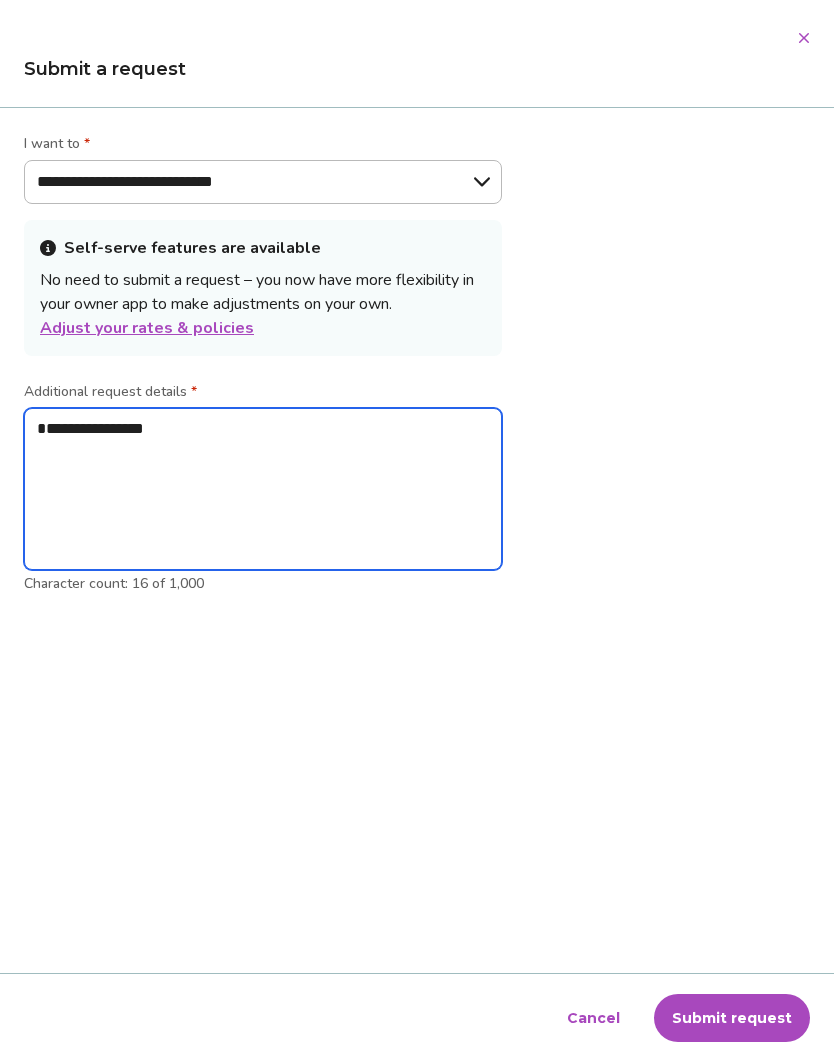 type on "*" 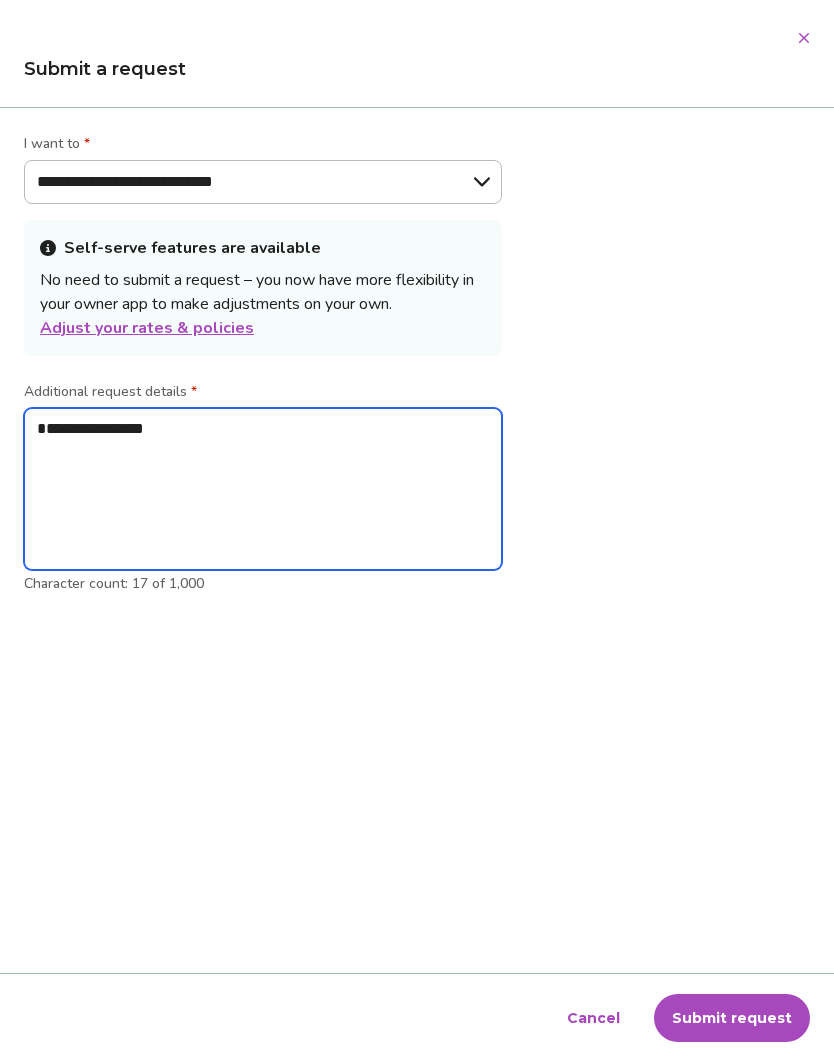 type on "**********" 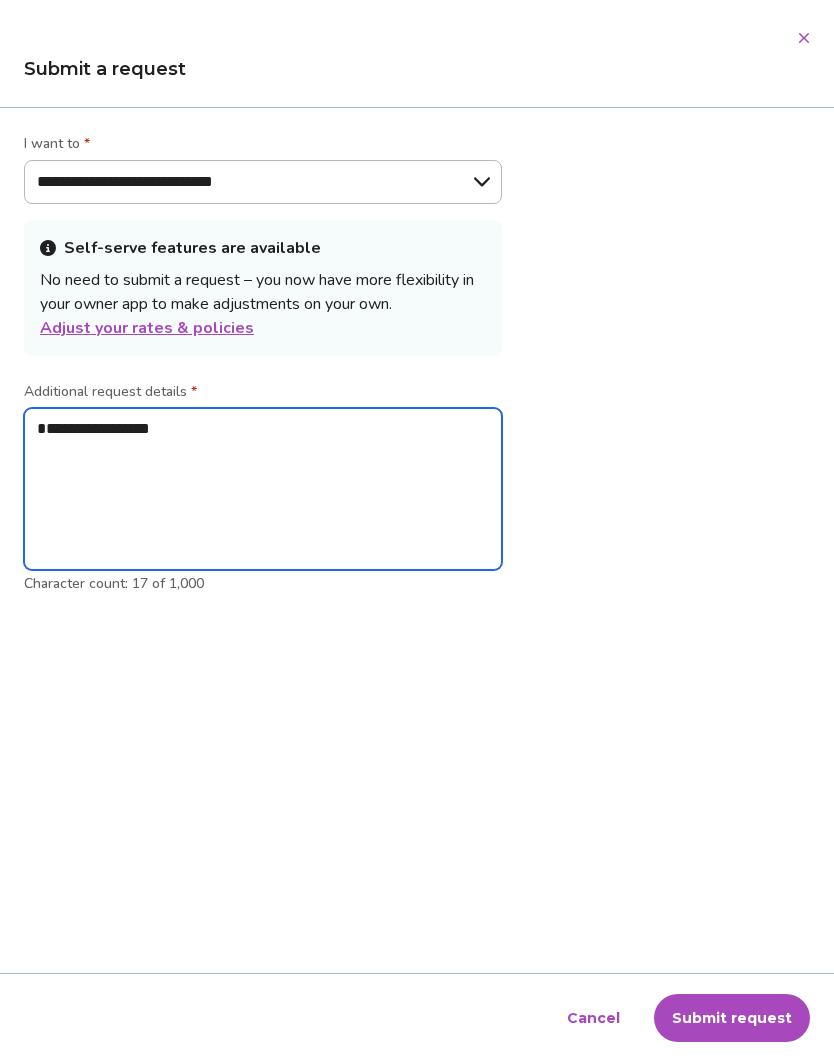 type on "*" 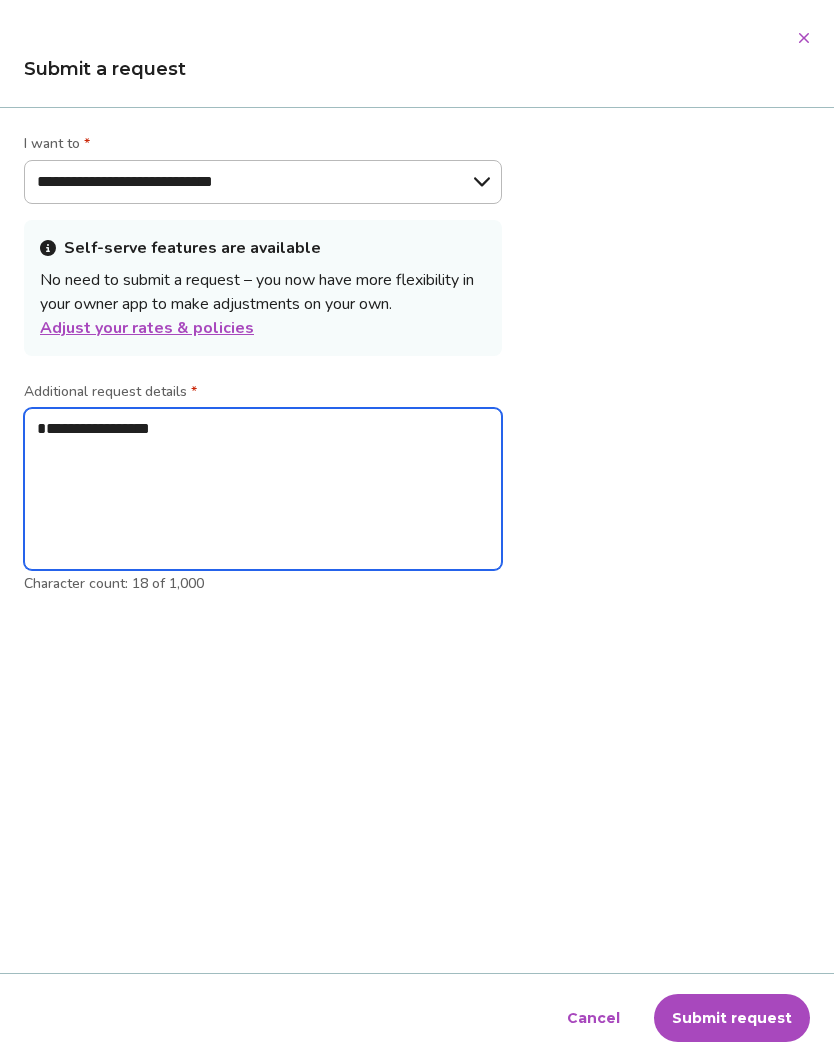 type on "**********" 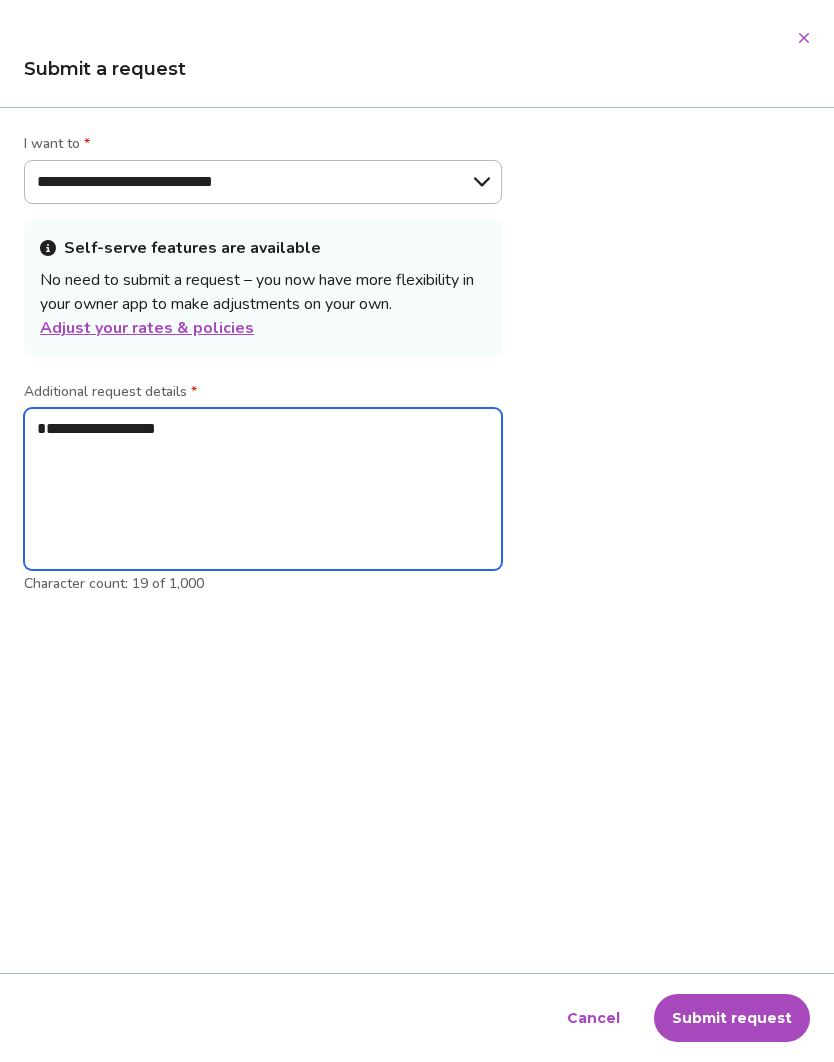 type on "**********" 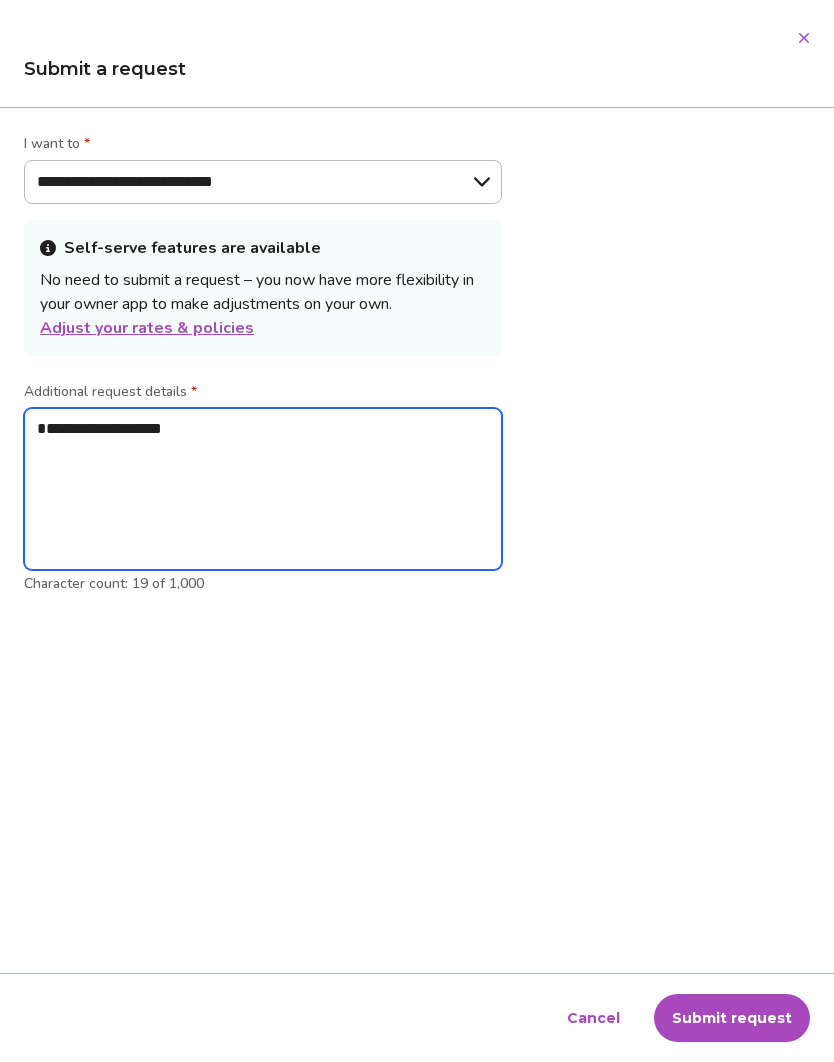 type on "*" 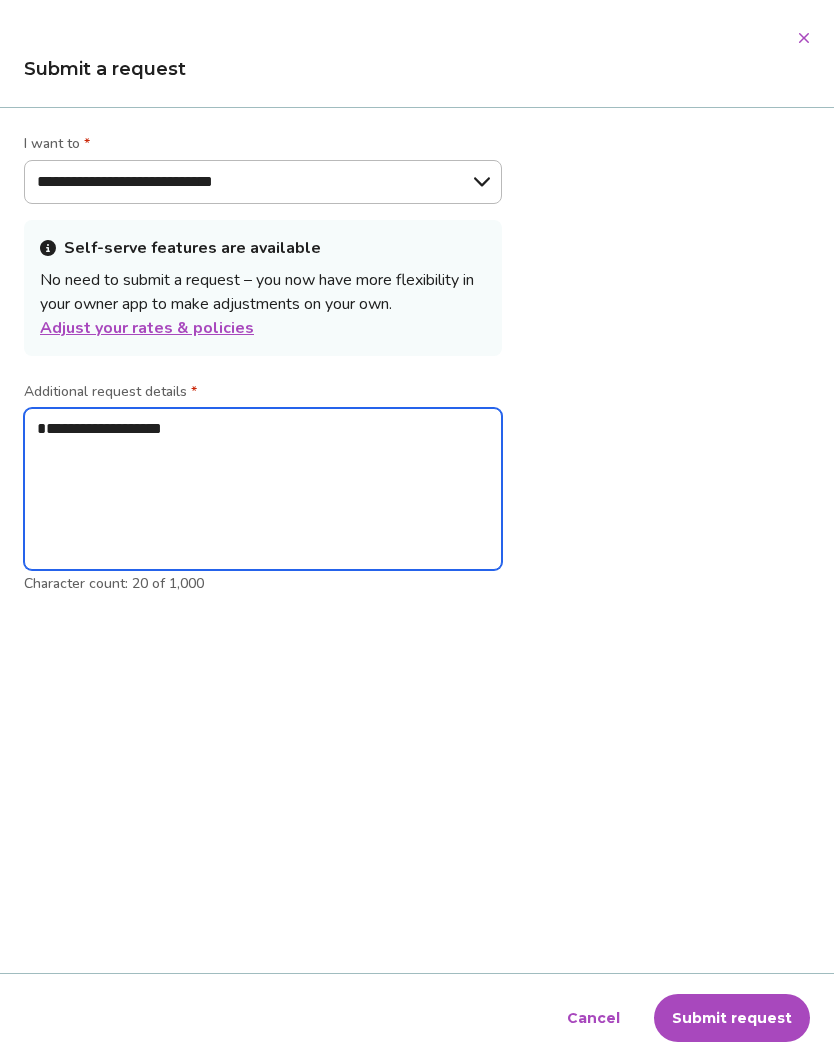 type on "**********" 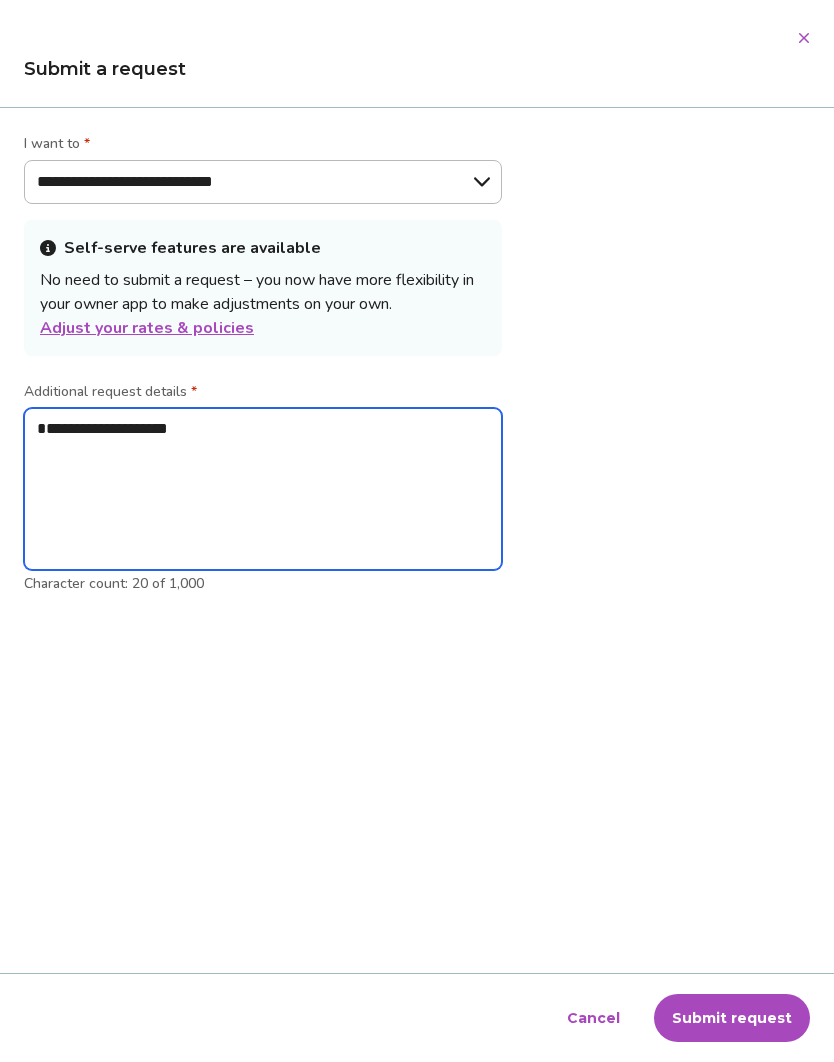 type on "*" 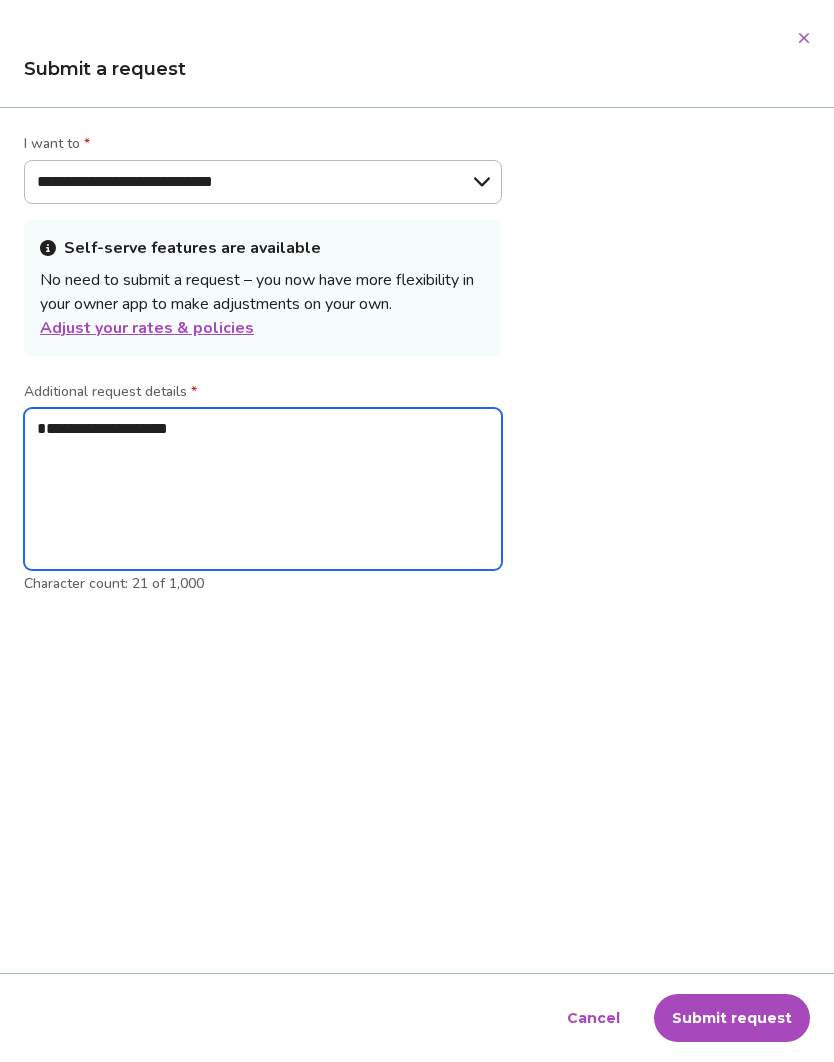 type on "**********" 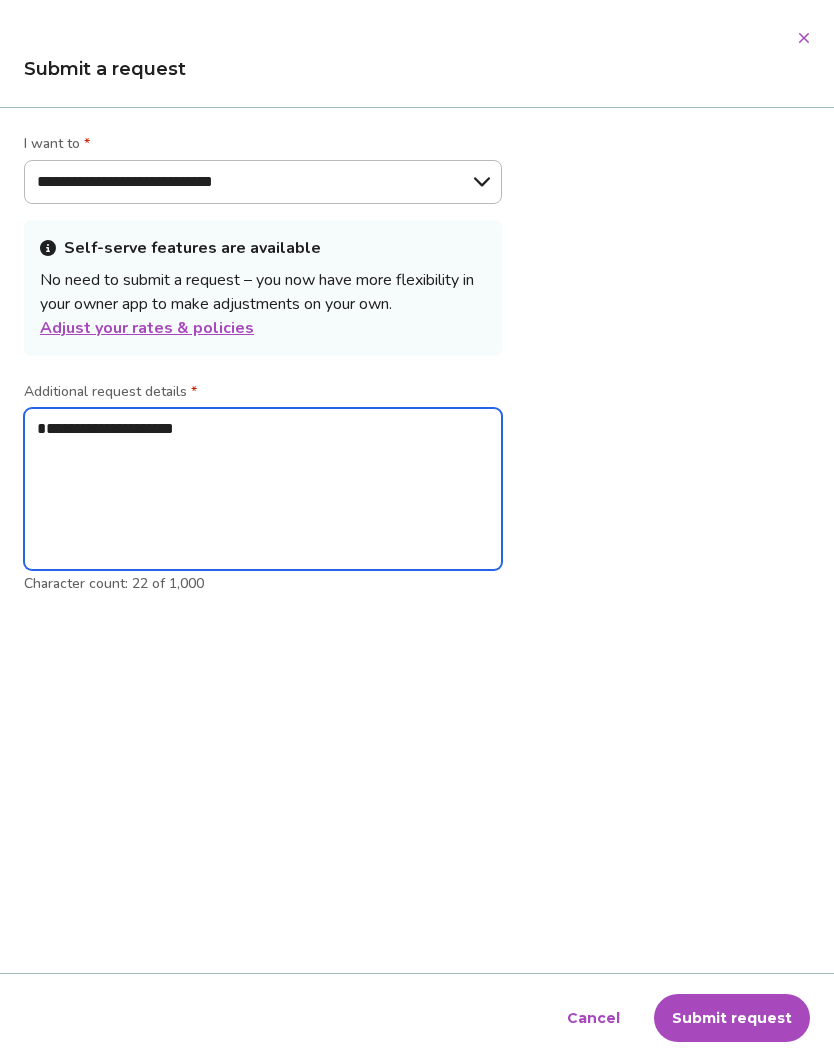 type on "**********" 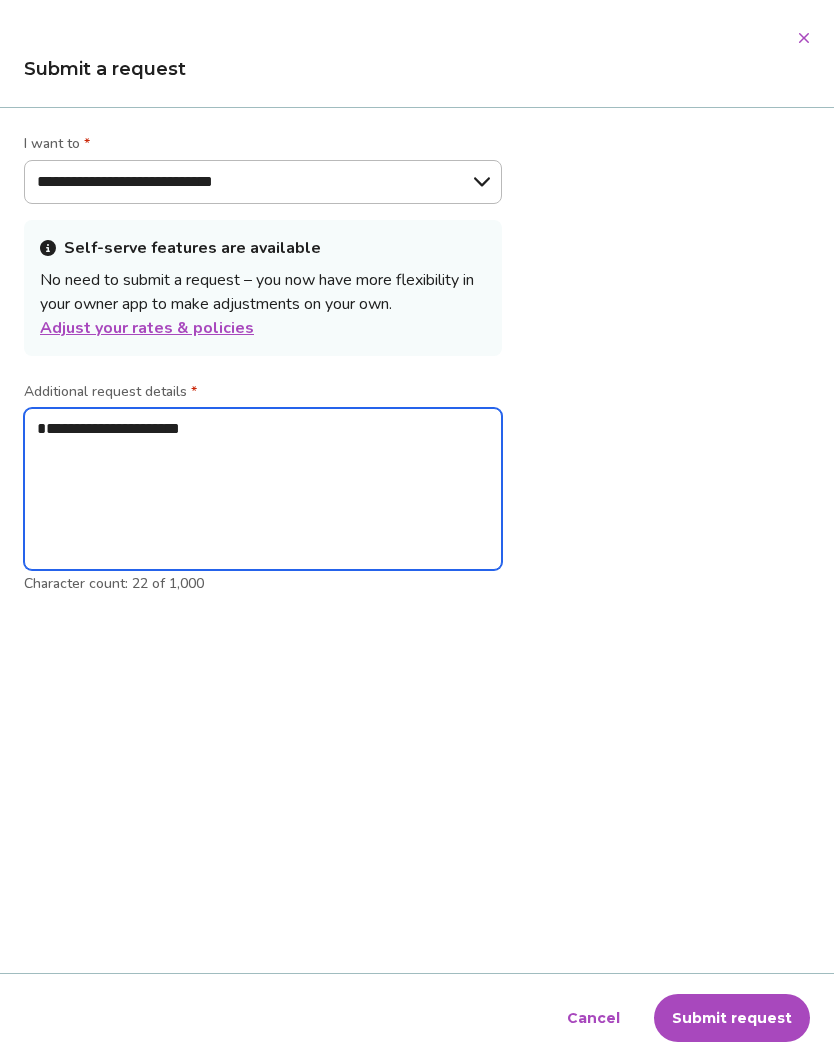 type on "*" 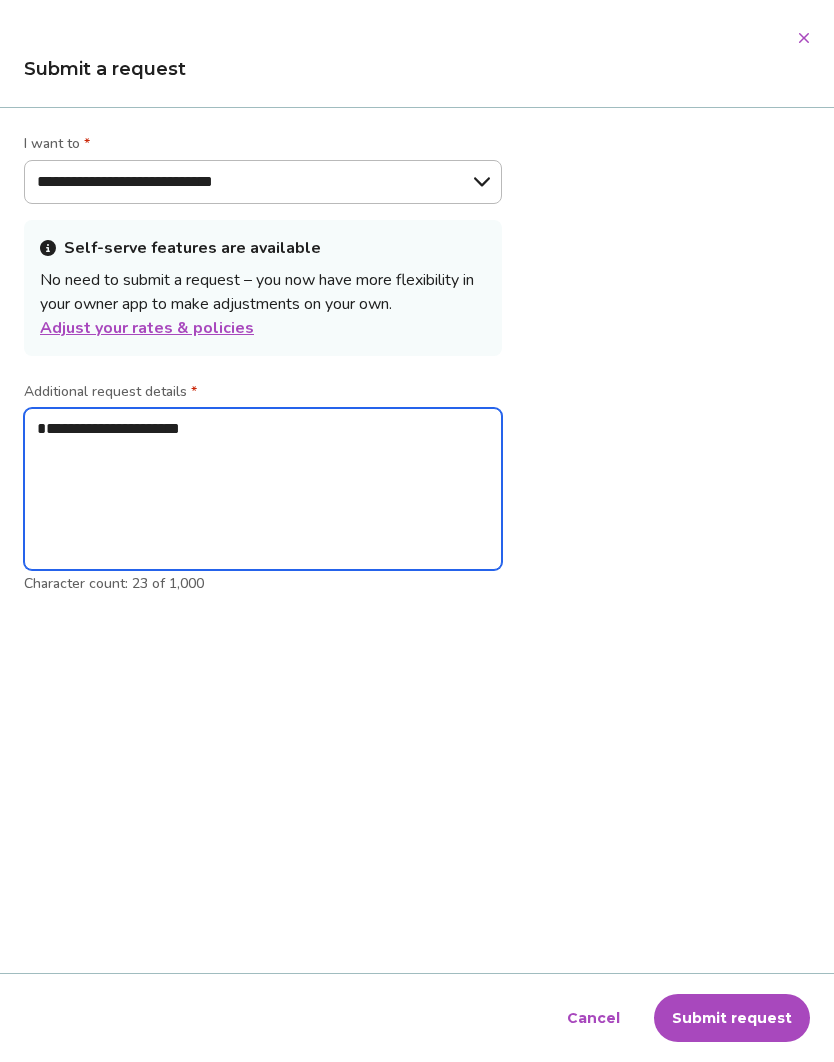 type on "**********" 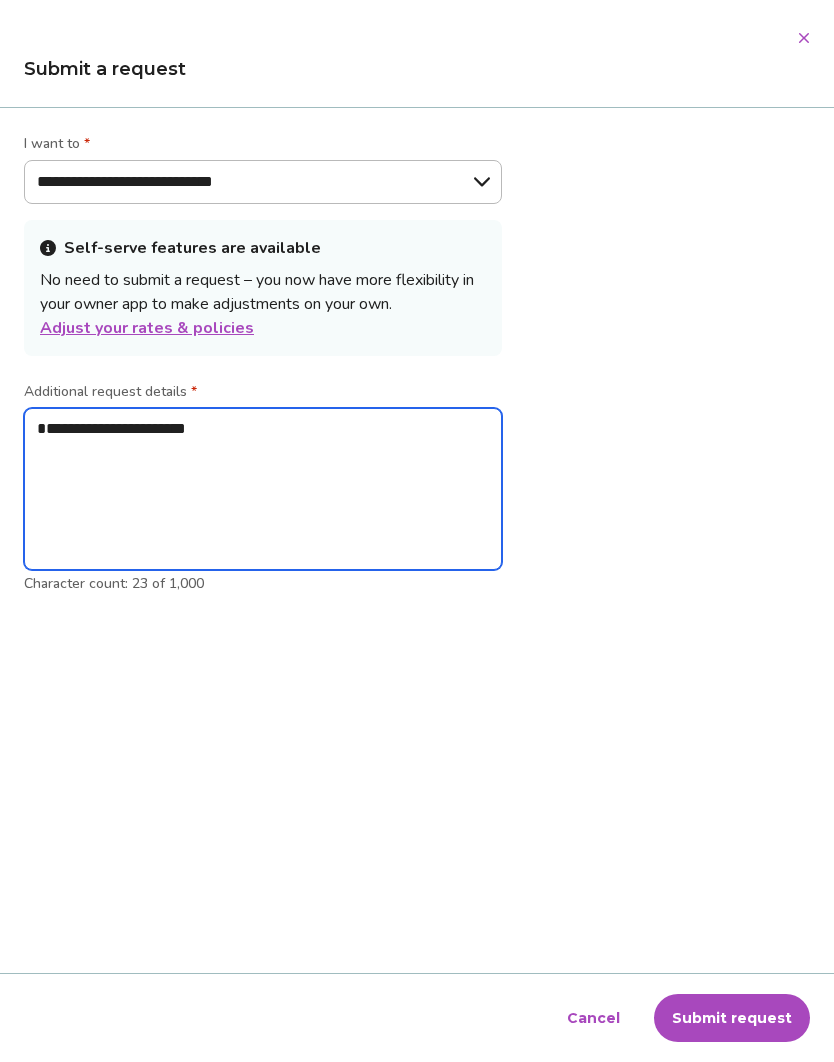 type on "*" 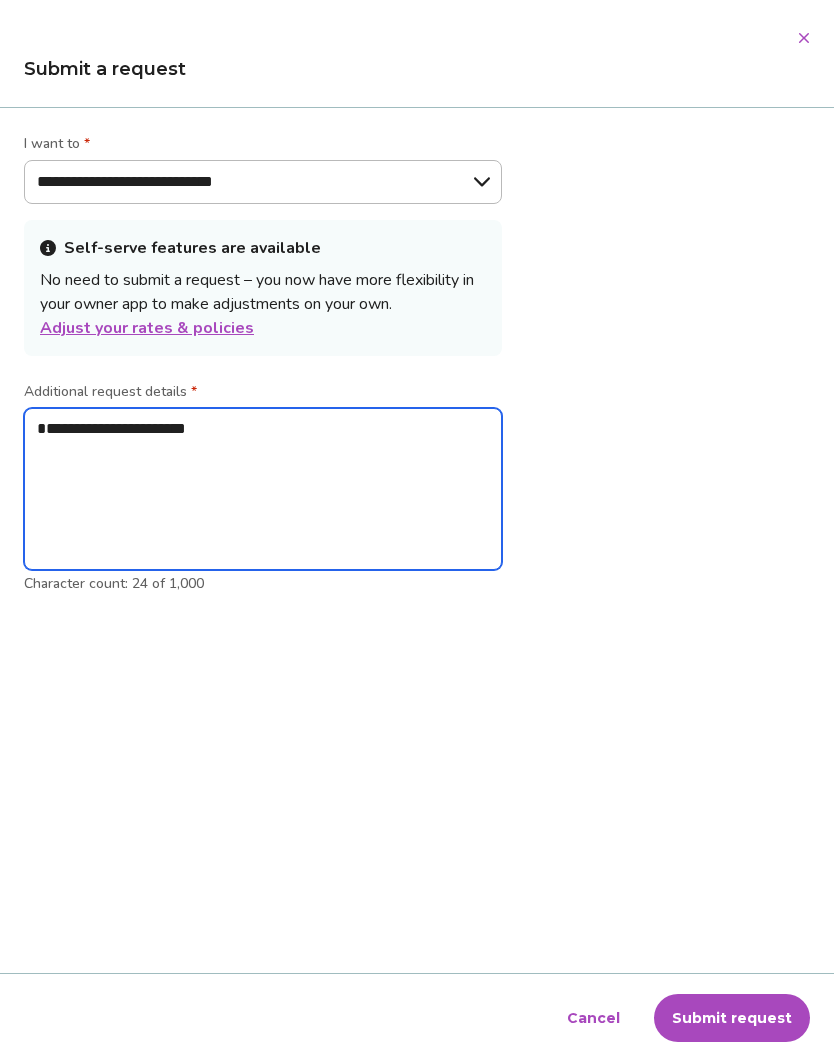 type on "**********" 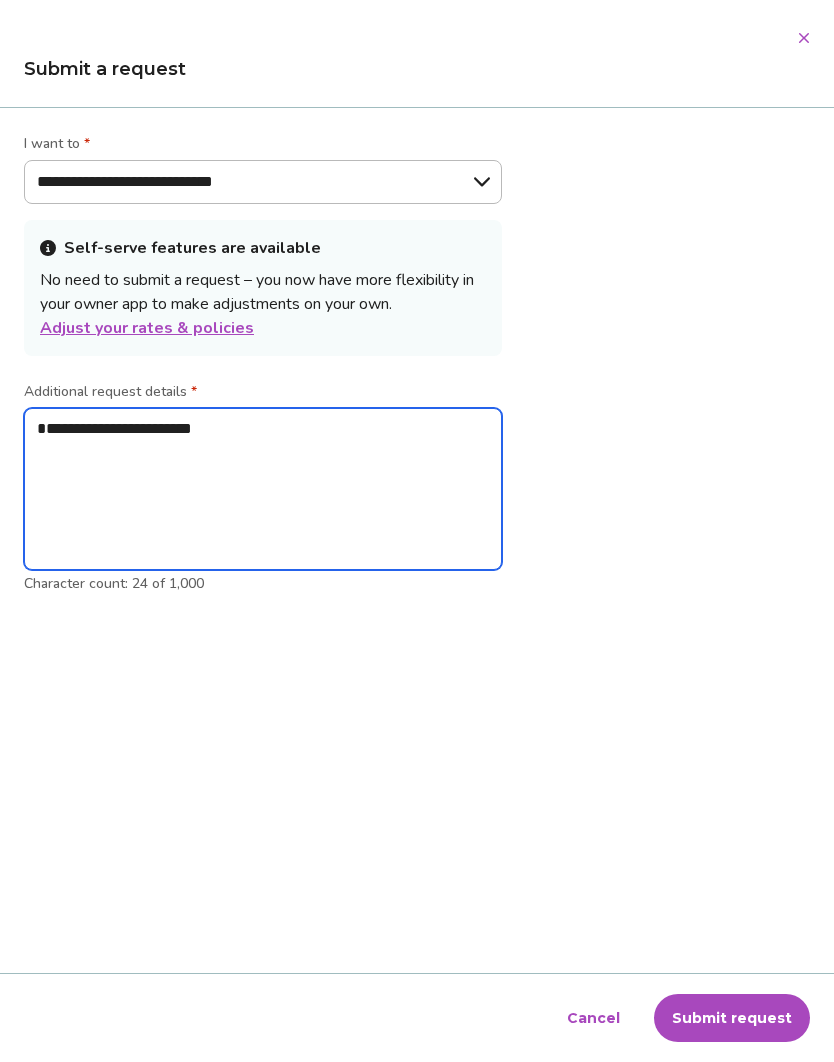 type on "*" 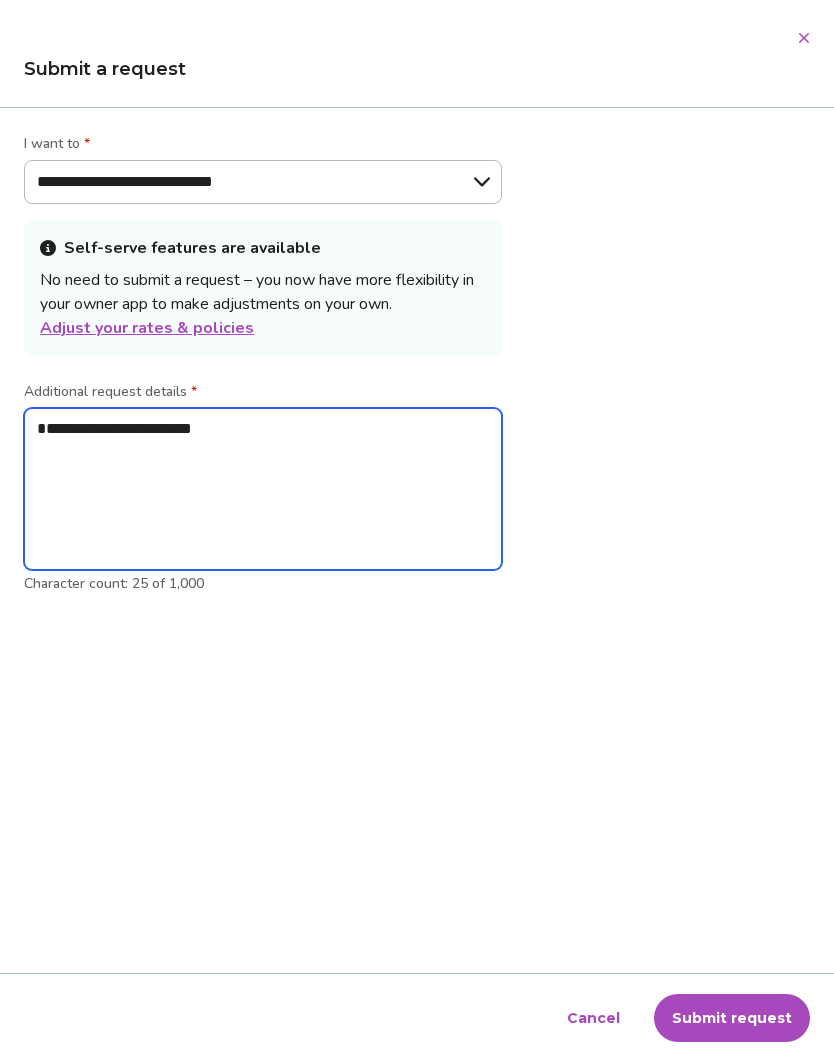 type on "**********" 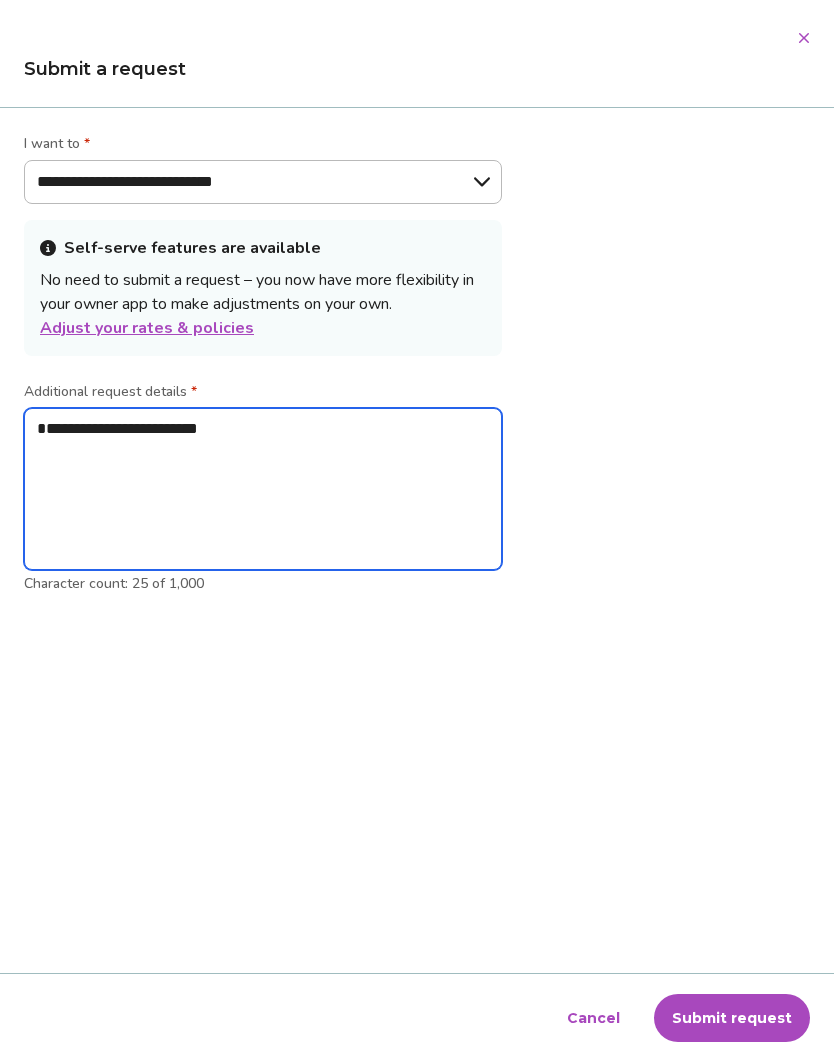 type on "*" 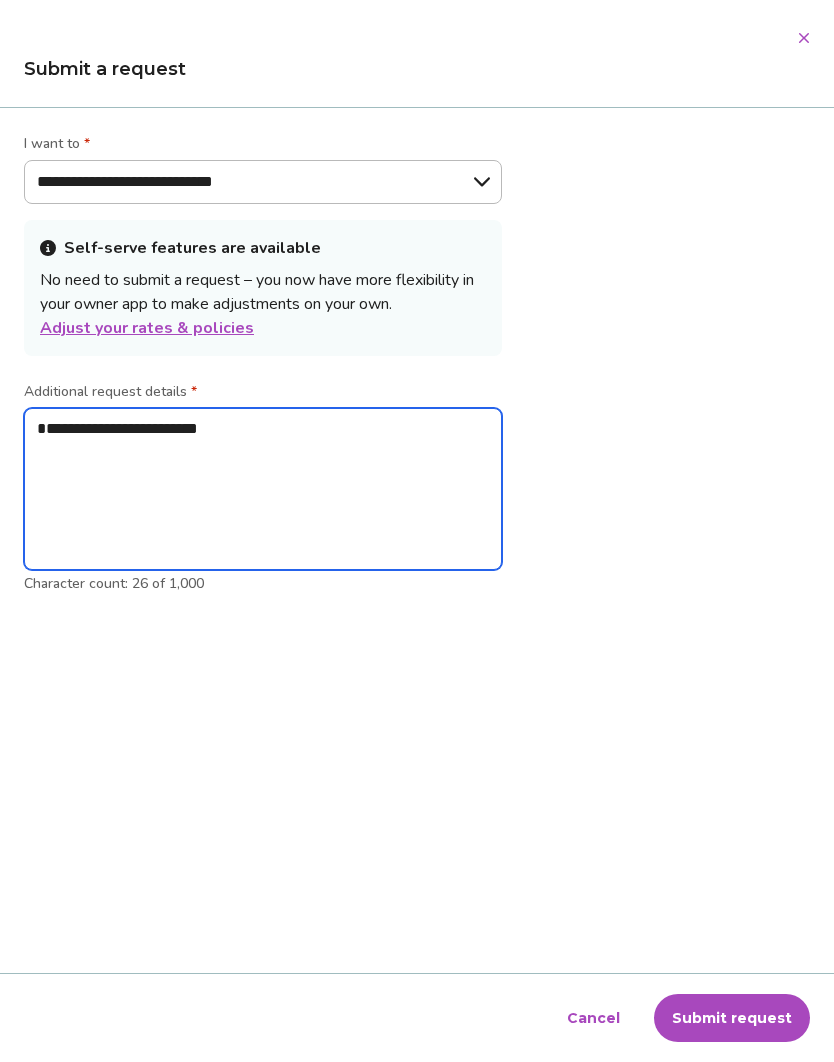 type on "**********" 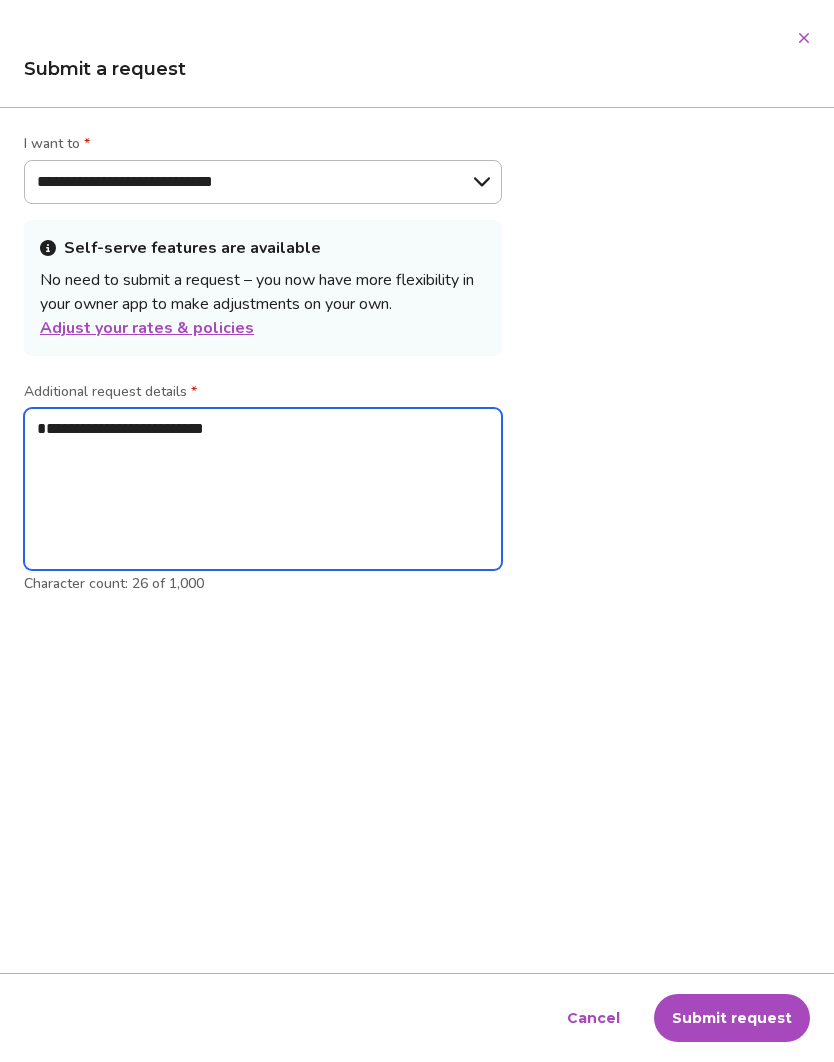 type on "*" 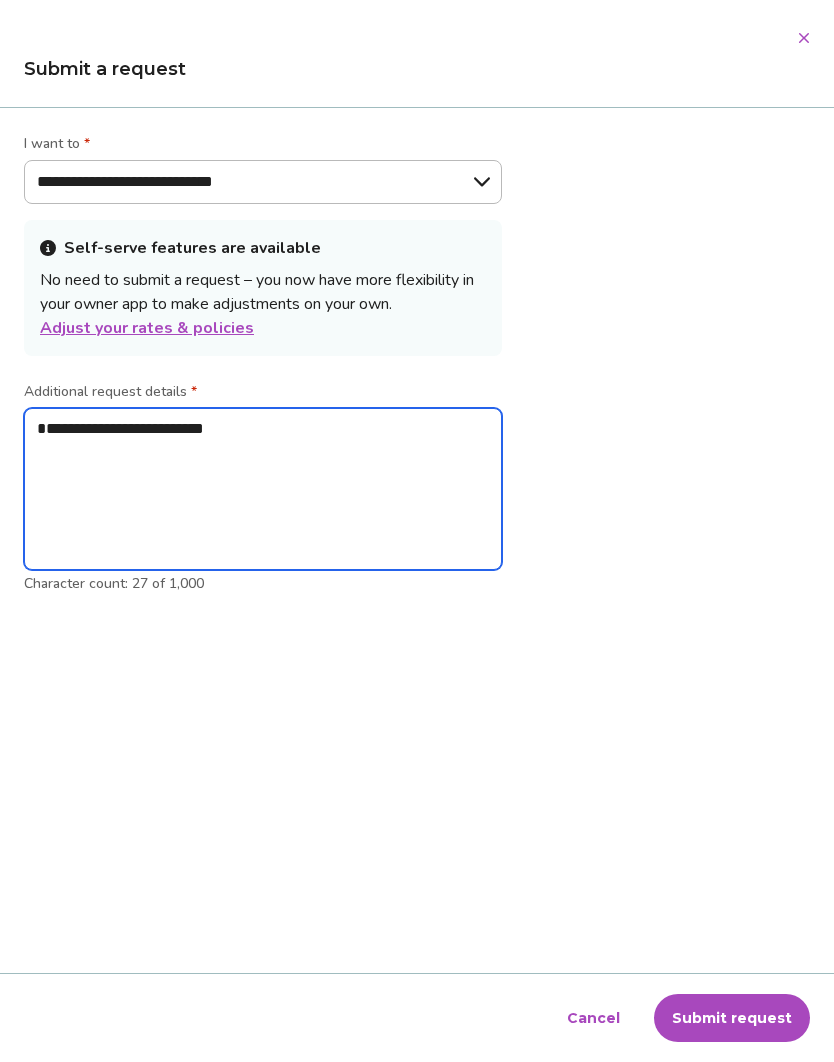 type on "**********" 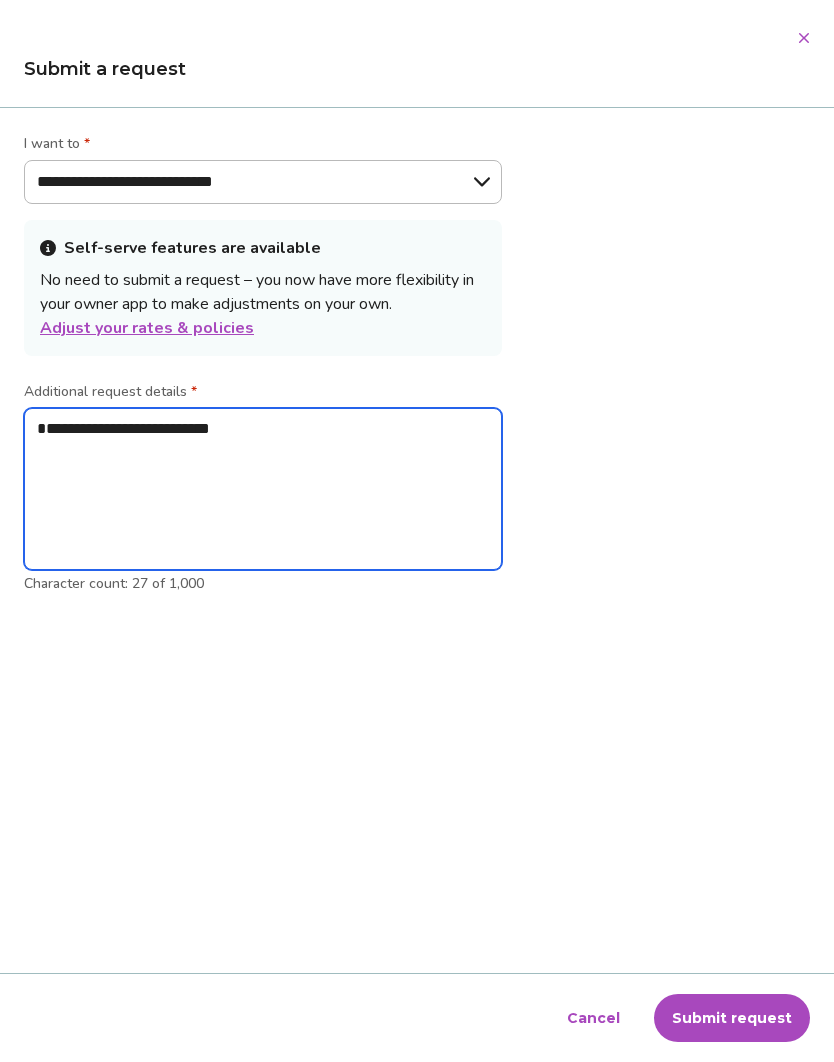 type on "*" 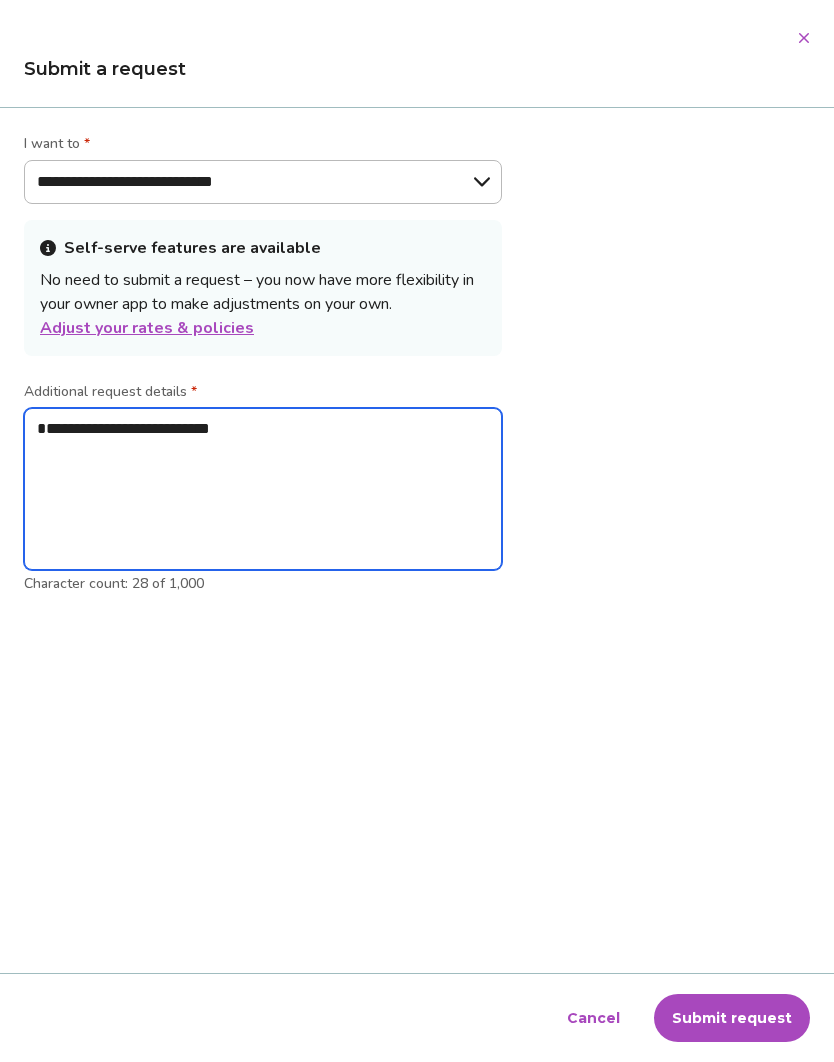 type on "**********" 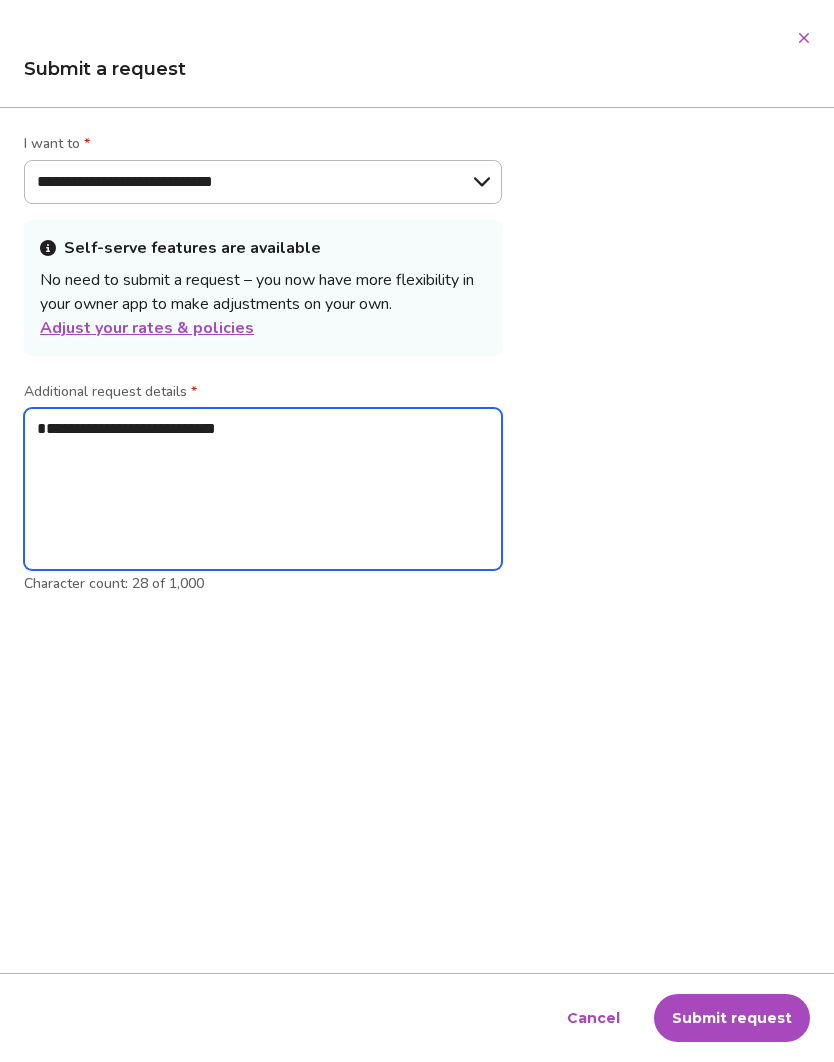 type on "*" 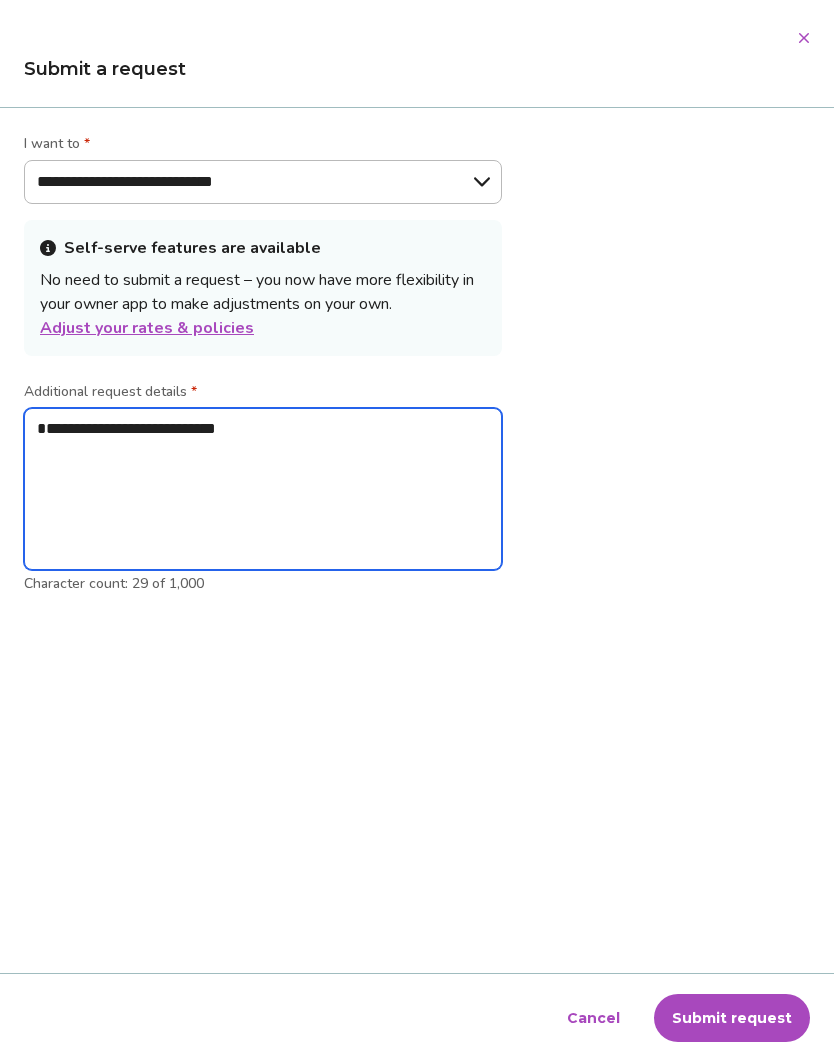 type on "**********" 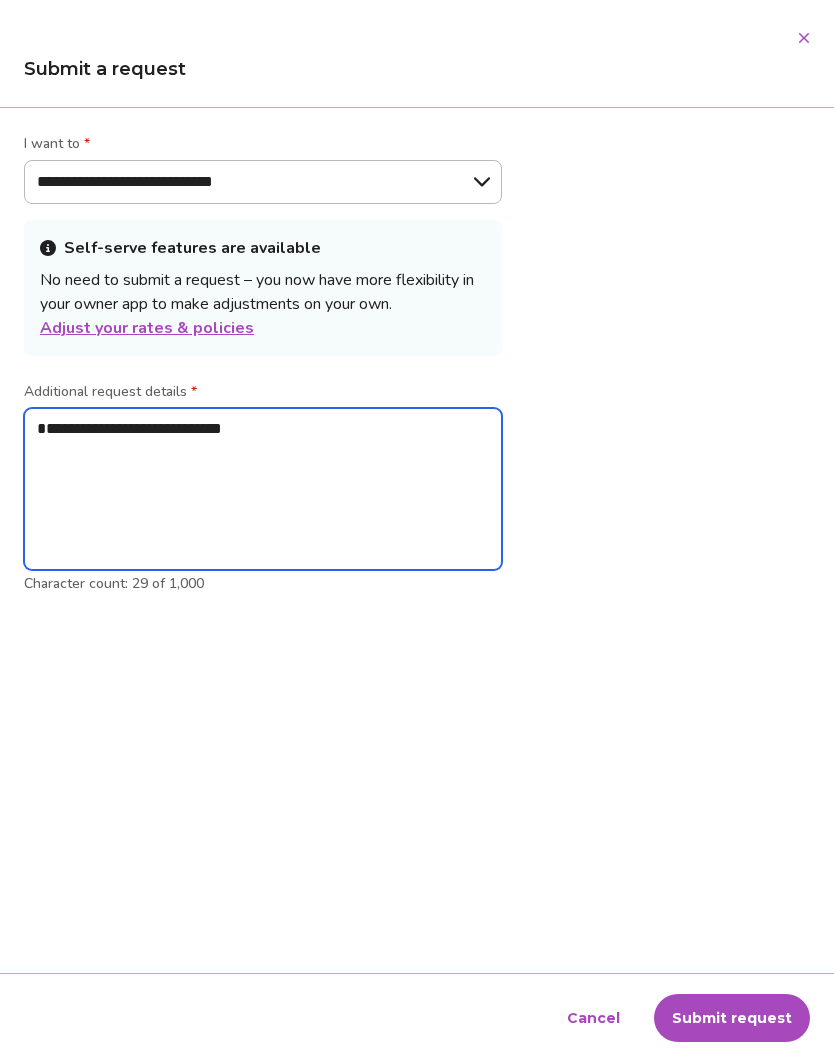 type on "*" 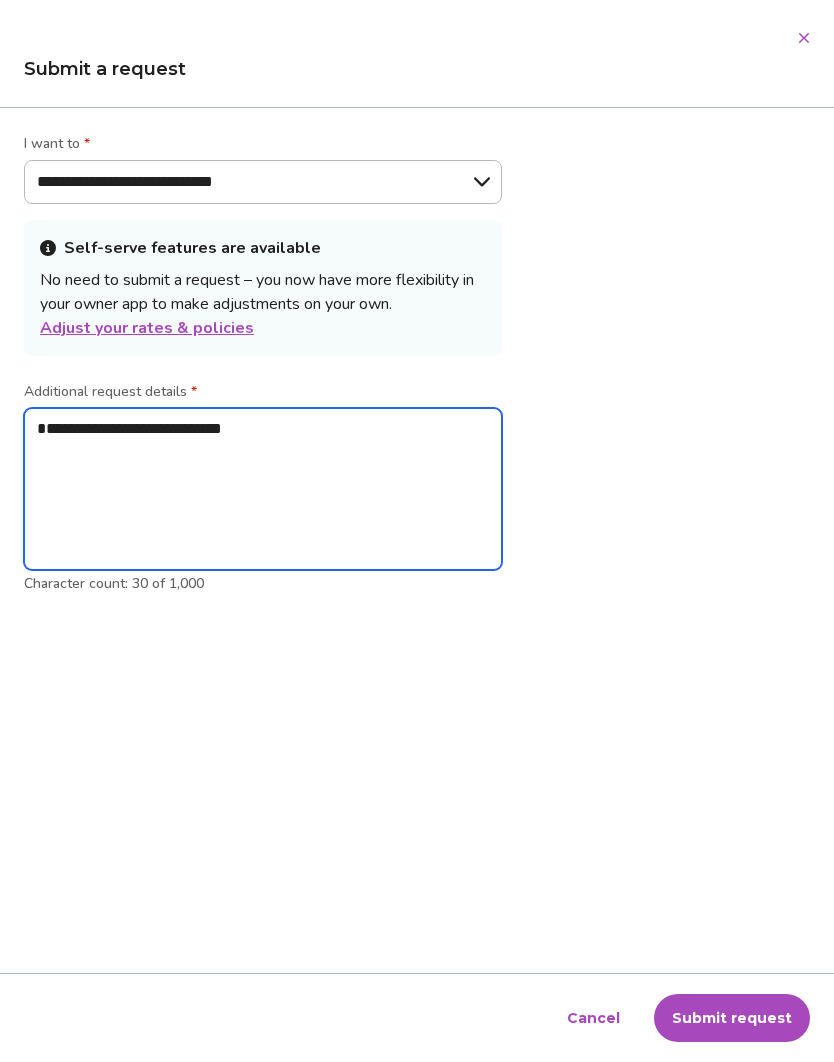 type on "**********" 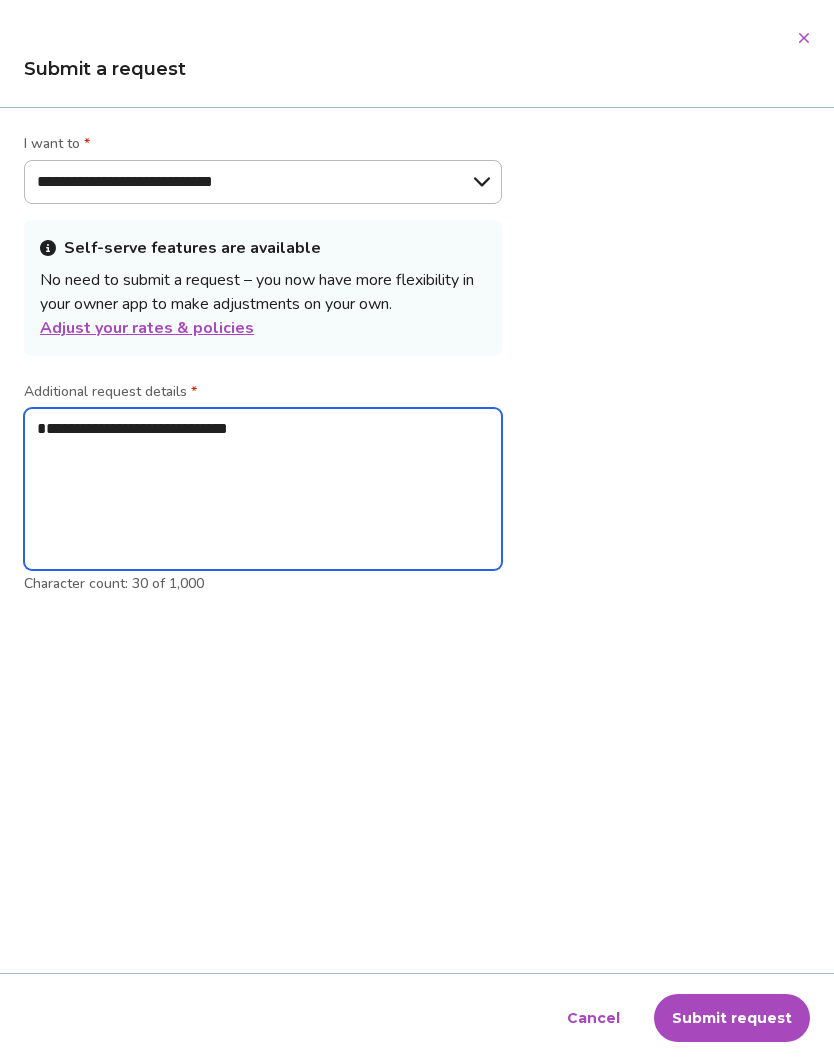type on "*" 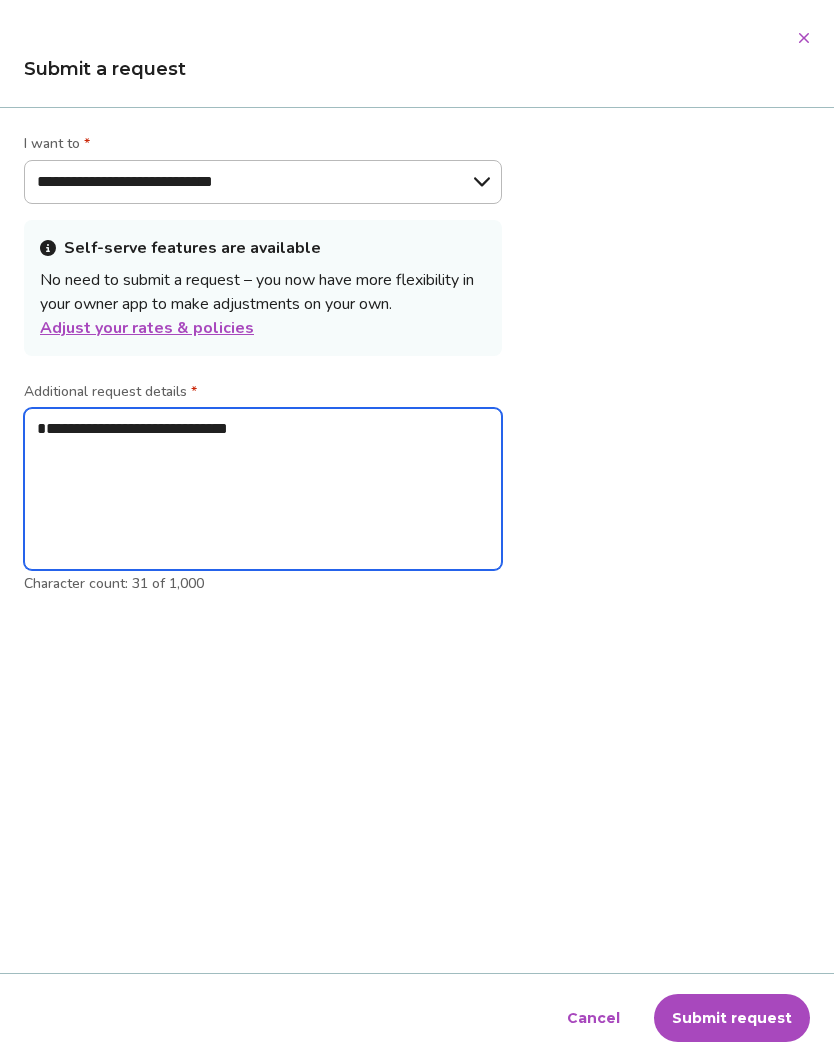 type on "**********" 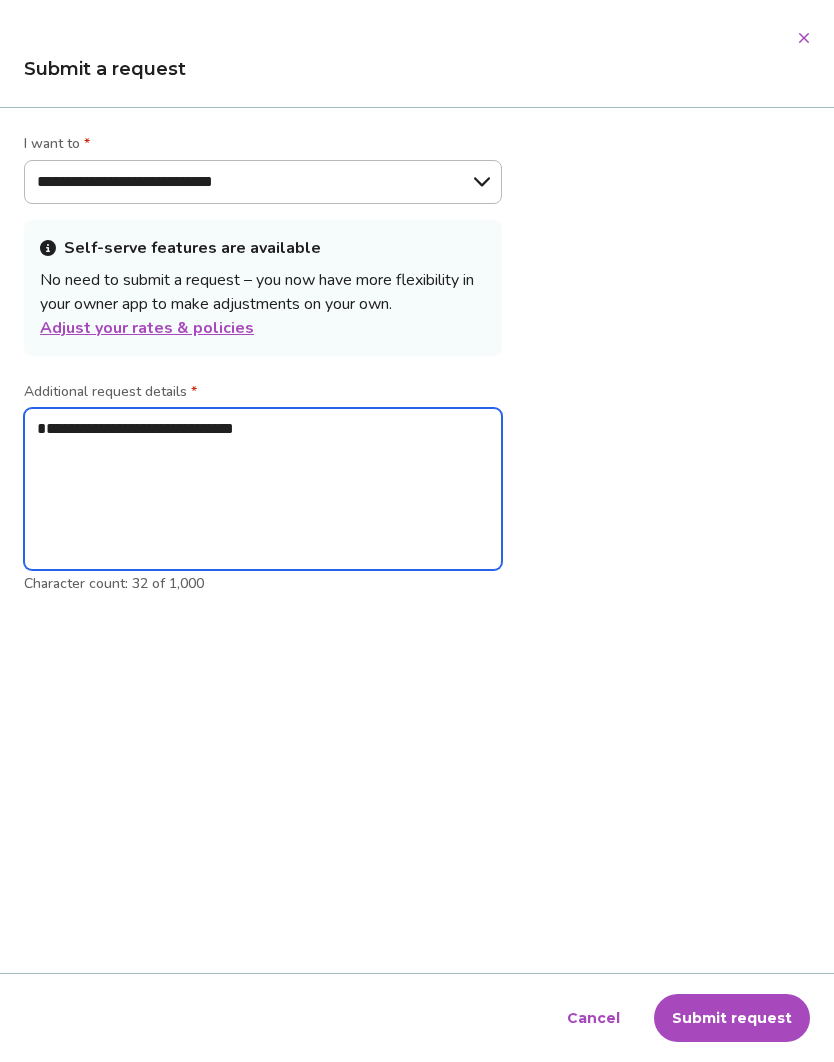 click on "**********" at bounding box center [263, 489] 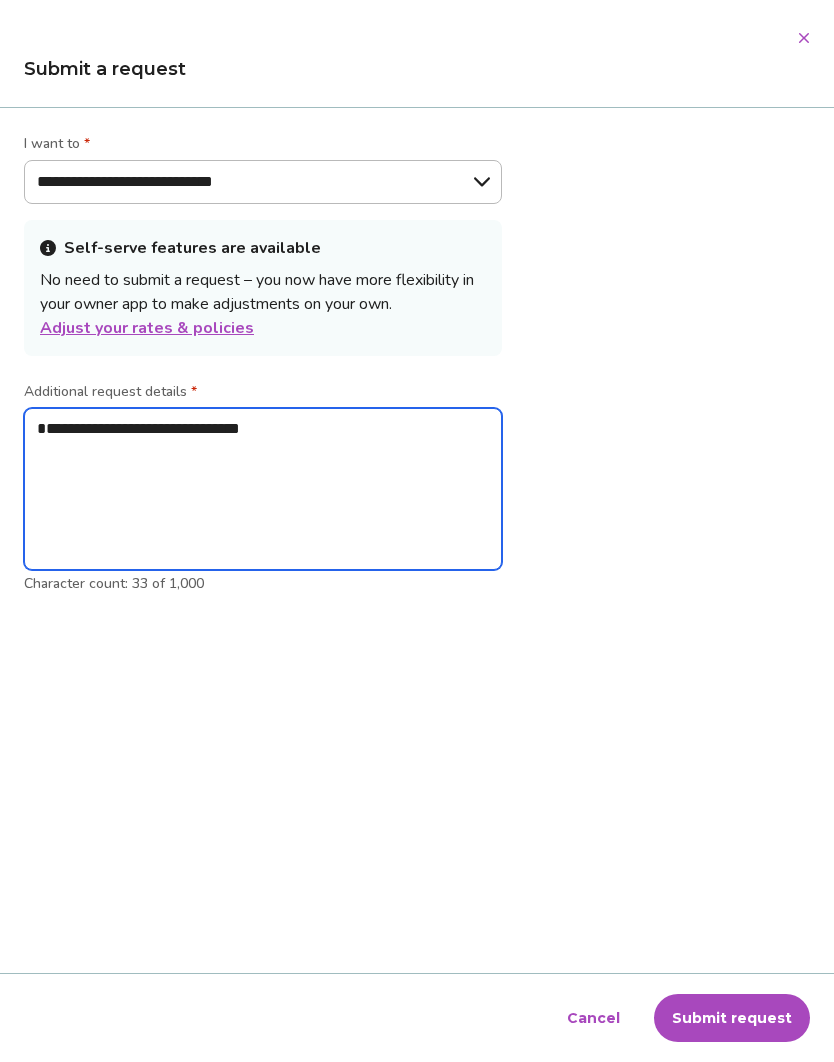 type on "**********" 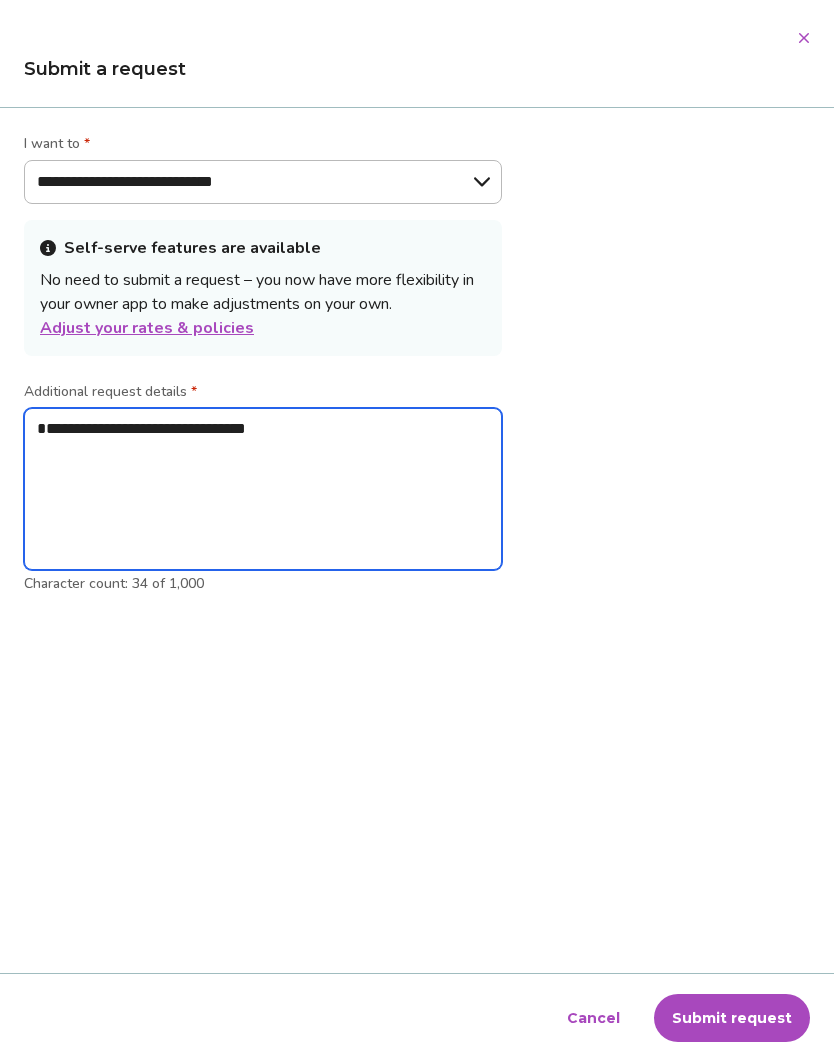 type on "**********" 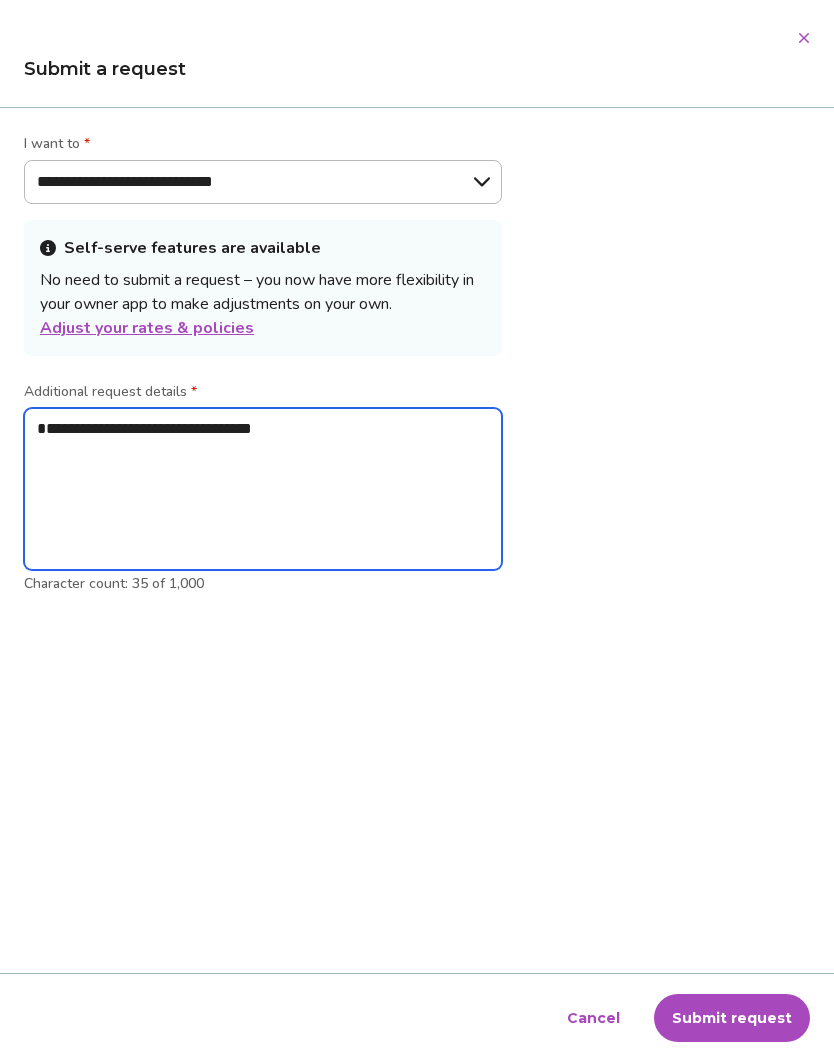 type on "**********" 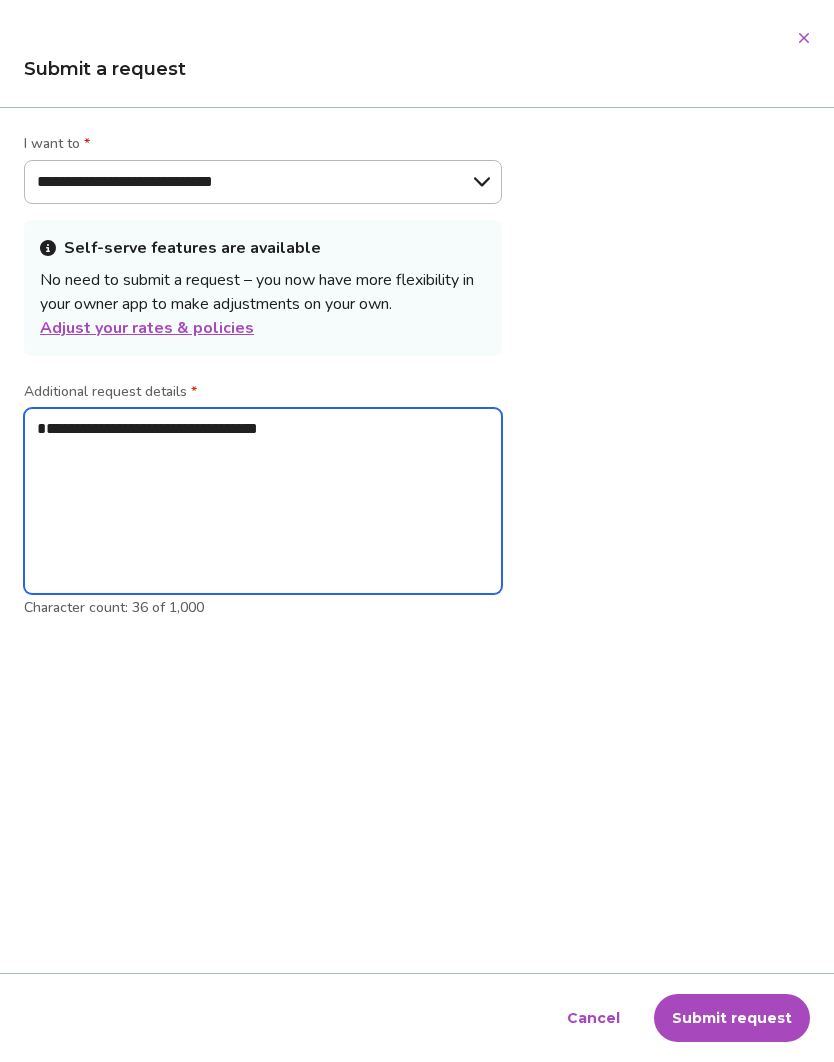 click on "**********" at bounding box center [263, 501] 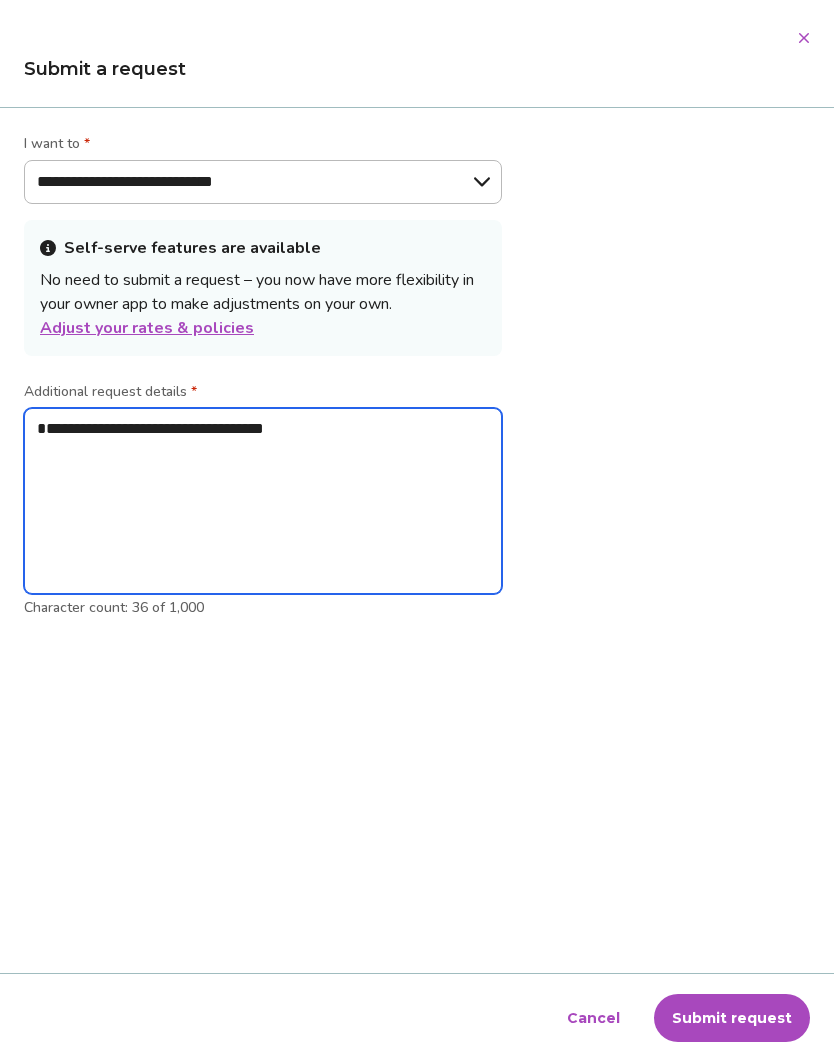type on "*" 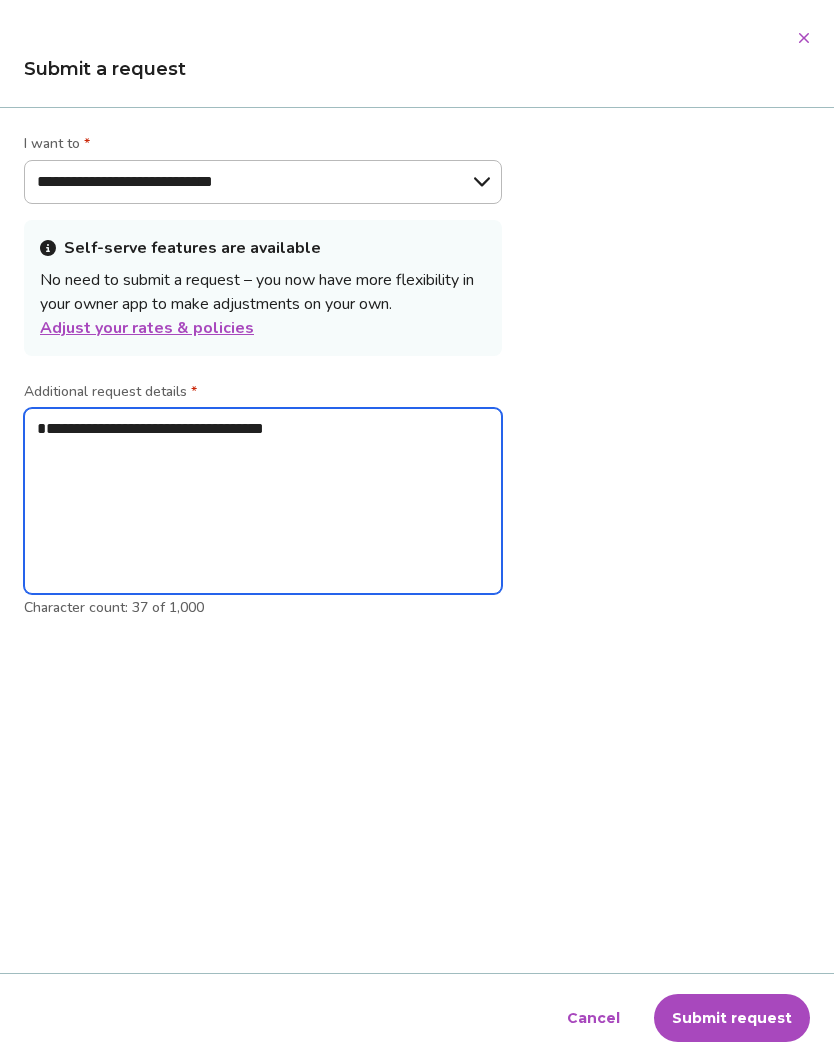 type on "**********" 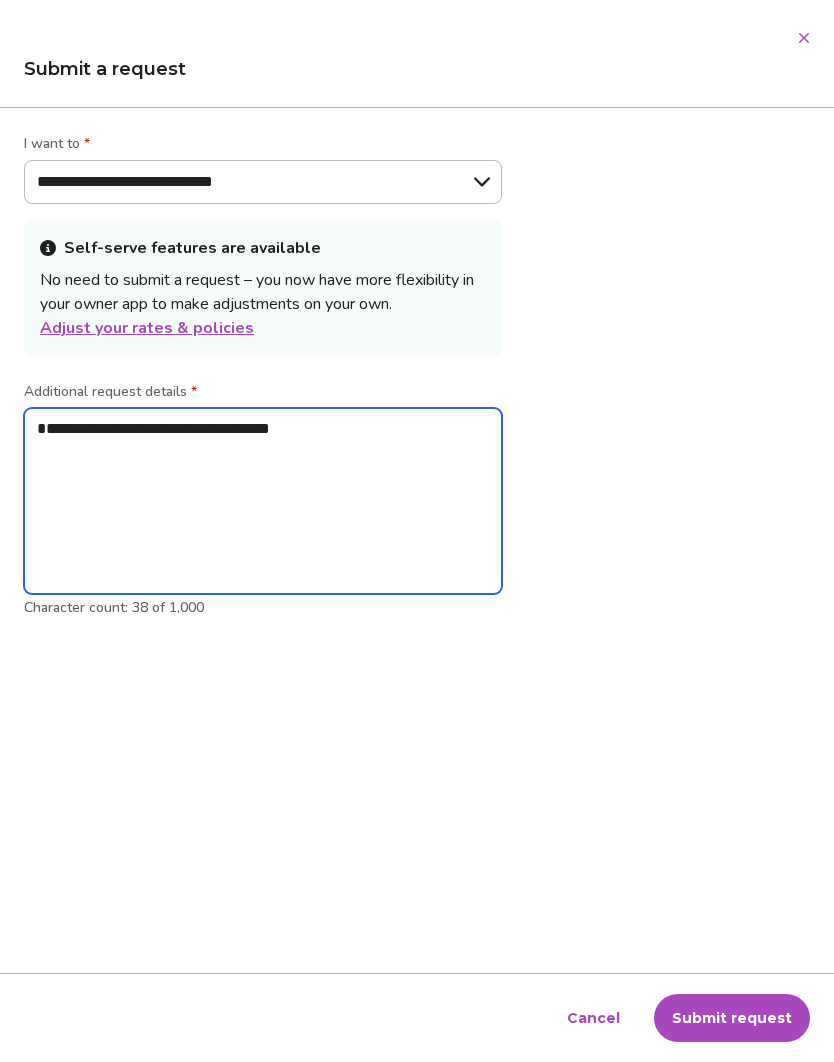 type on "**********" 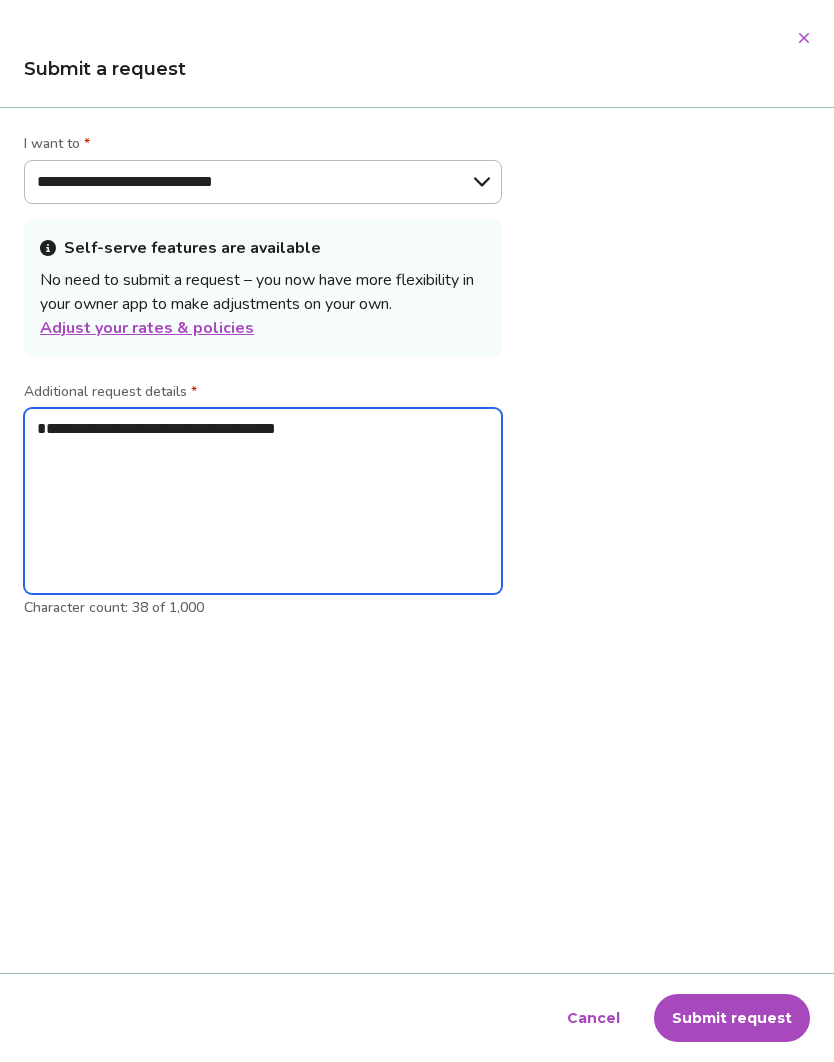 type on "*" 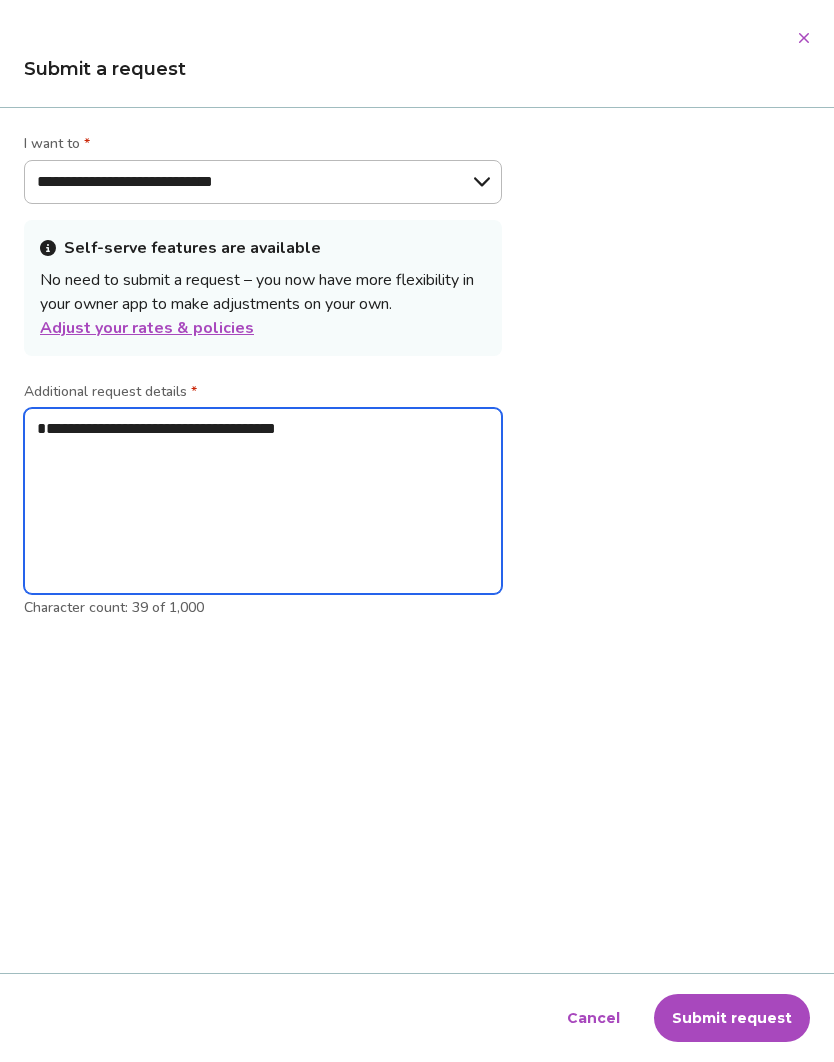 type on "**********" 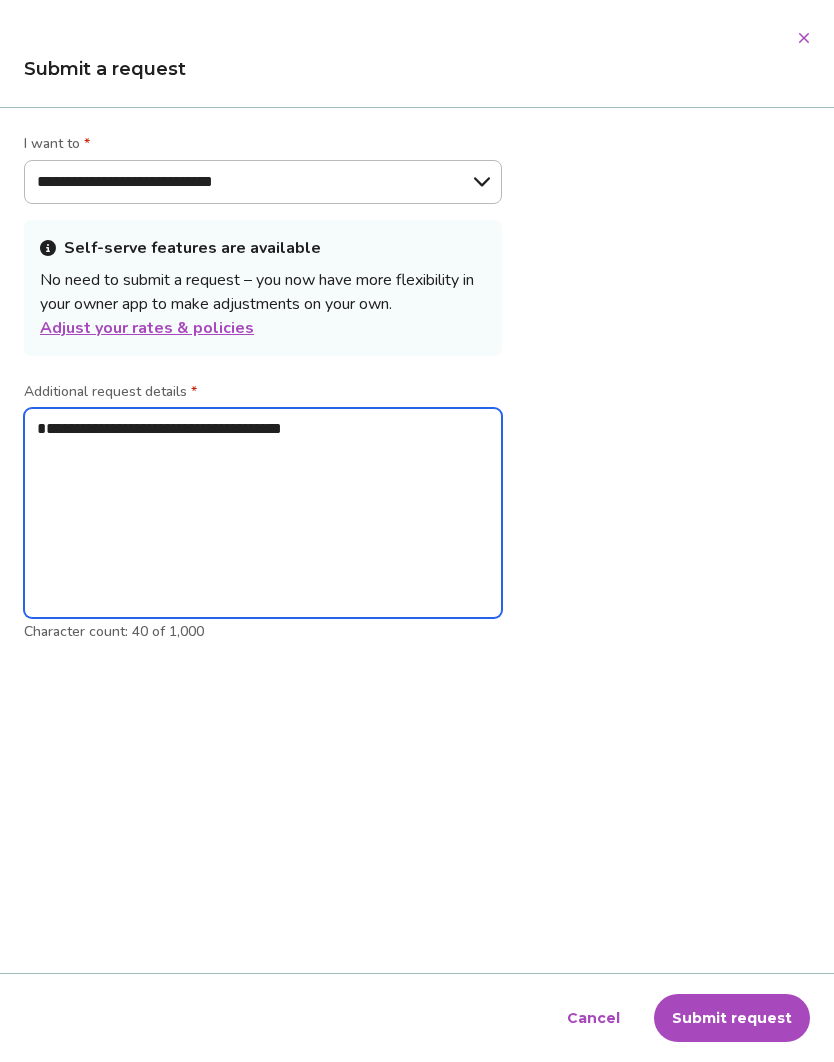 type on "**********" 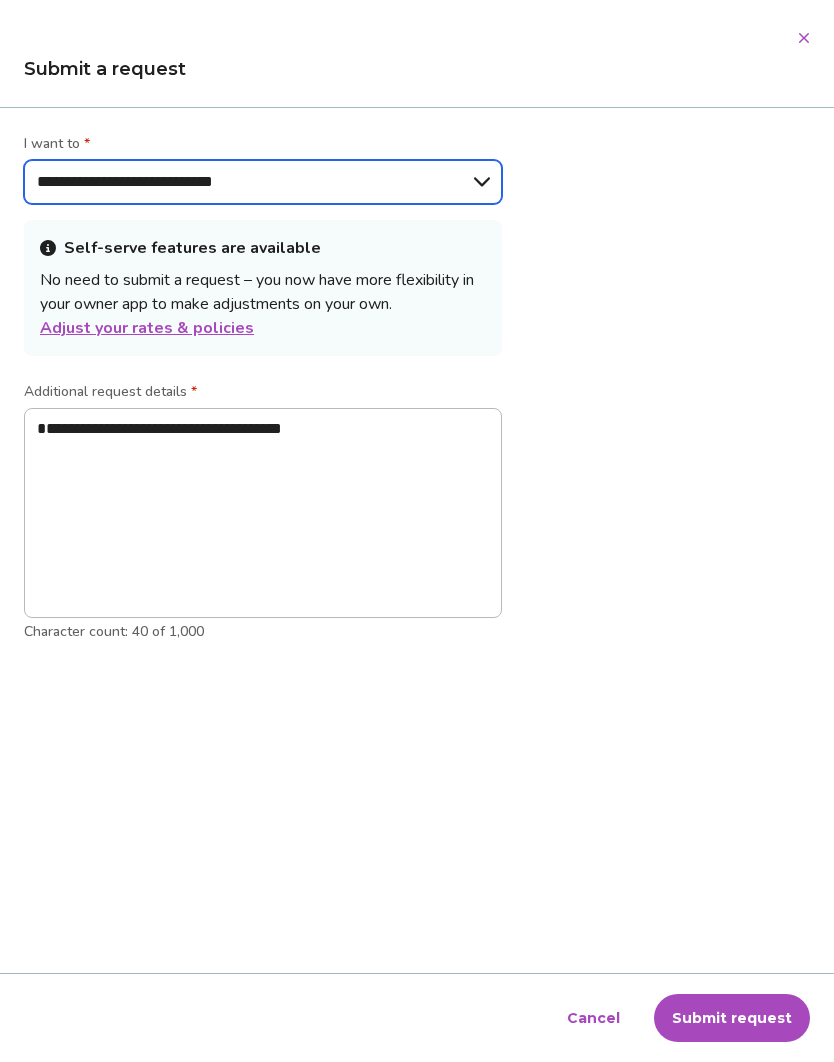 click on "**********" at bounding box center (263, 182) 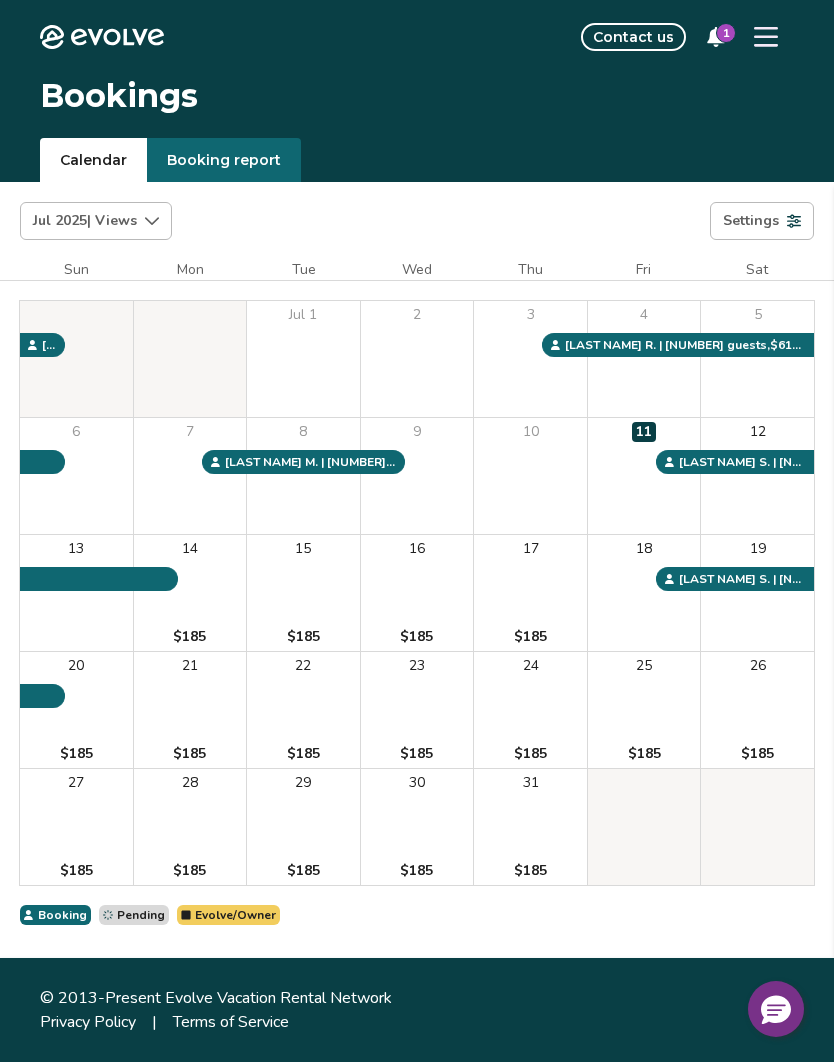 click 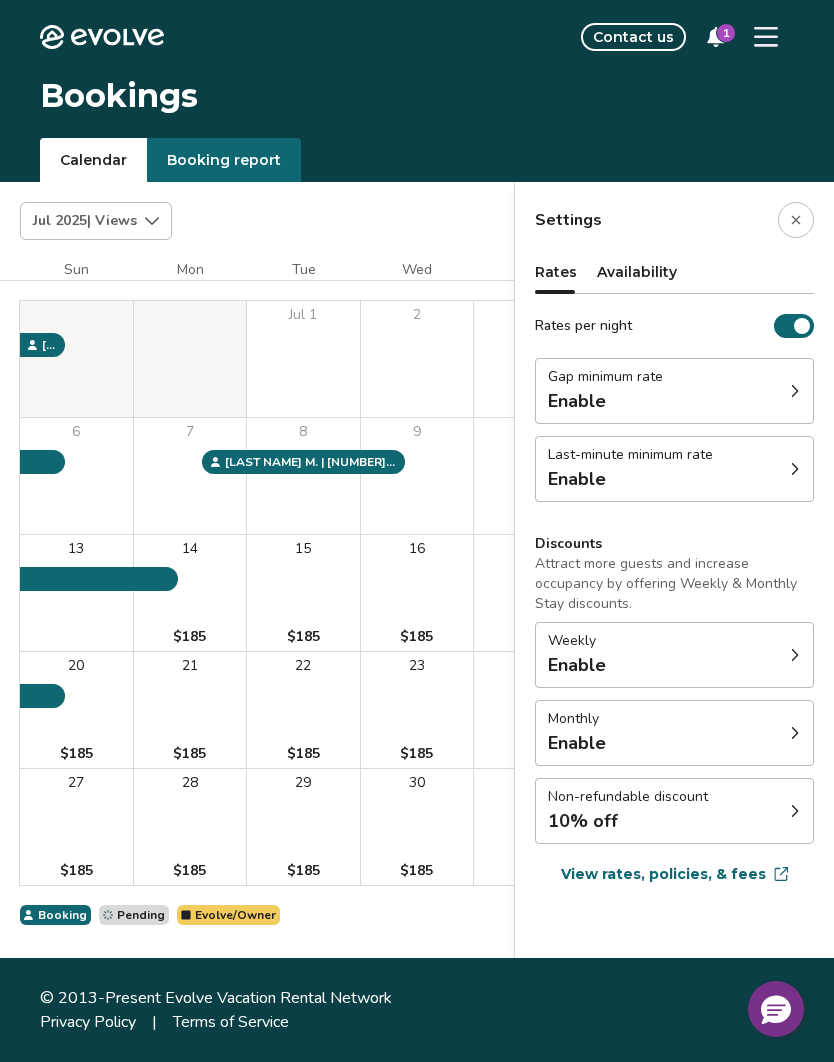 click on "Non-refundable discount 10% off" at bounding box center (674, 811) 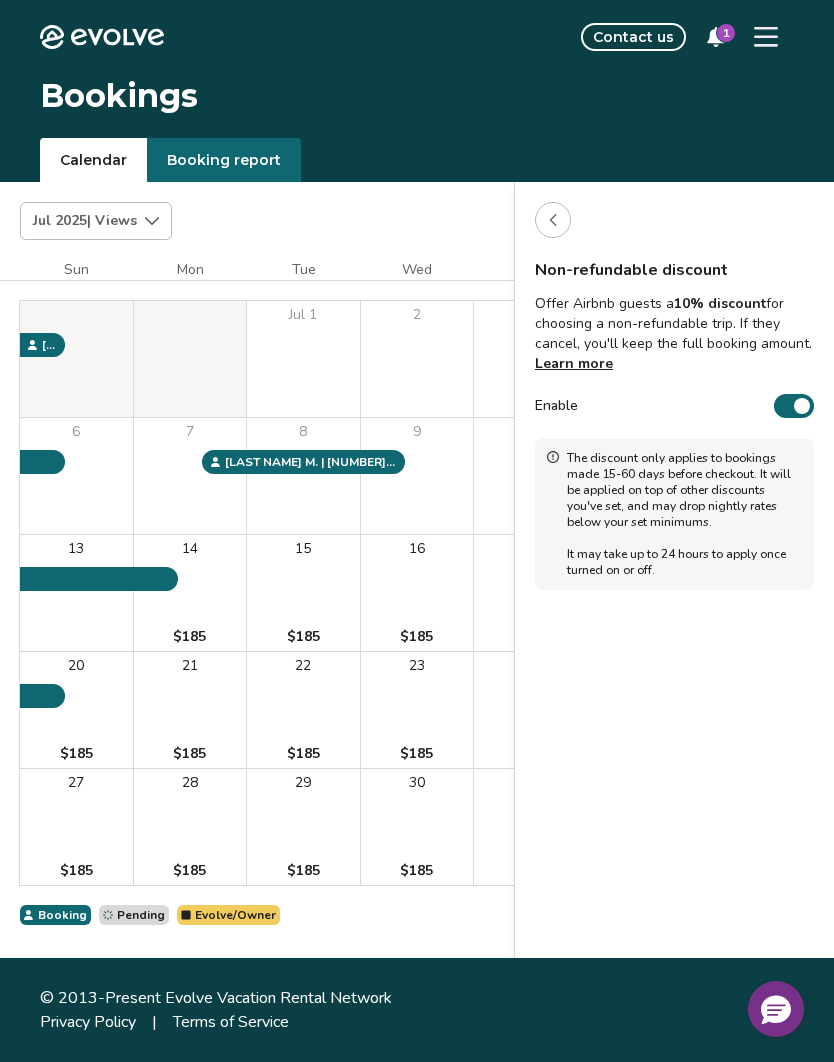 click on "Enable" at bounding box center [794, 406] 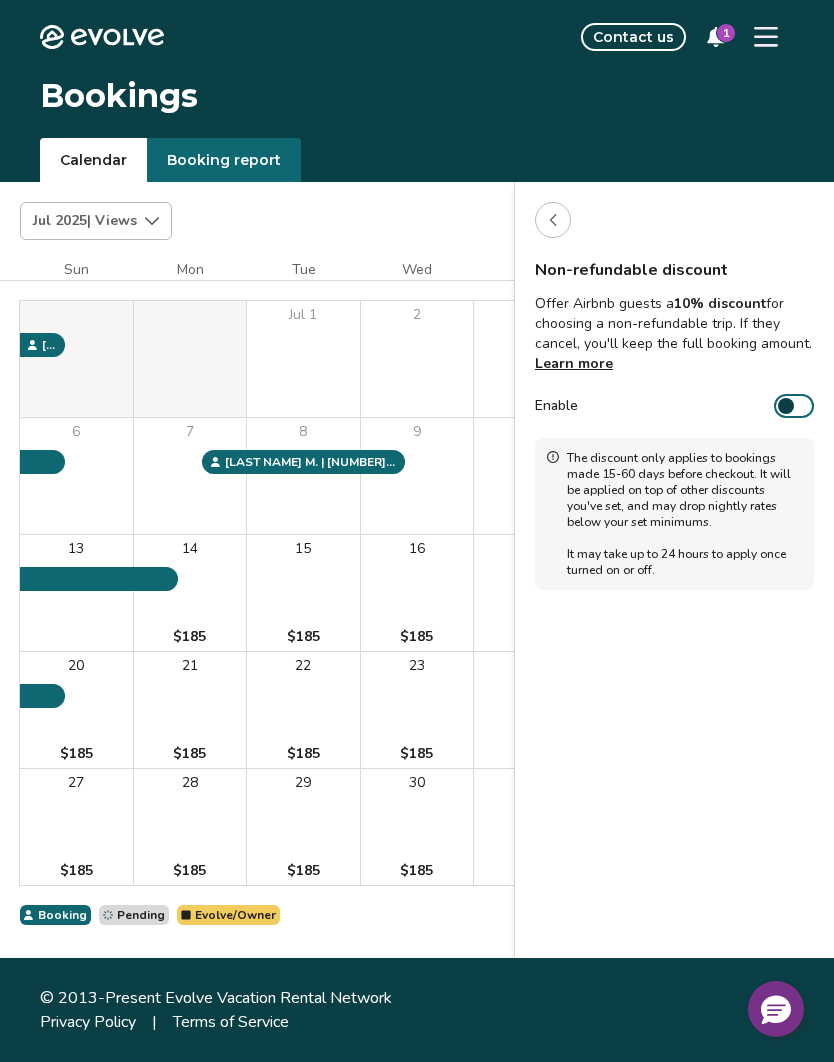 click on "Enable" at bounding box center (794, 406) 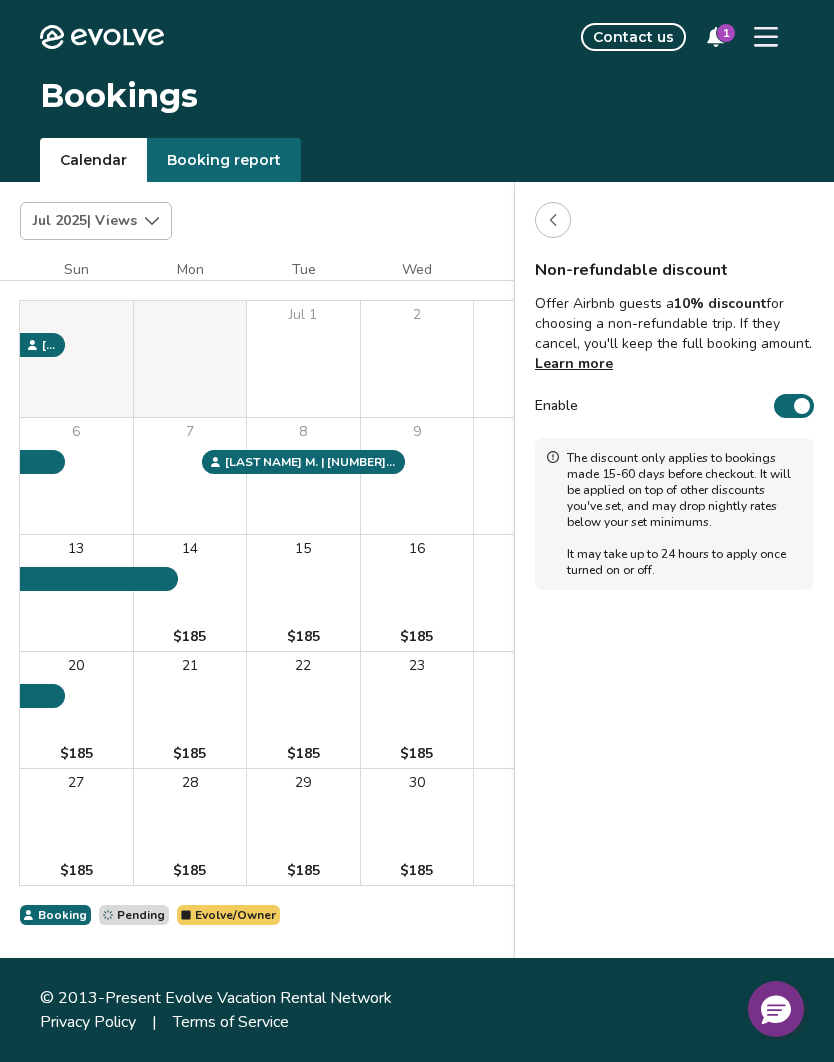 click on "Enable" at bounding box center [794, 406] 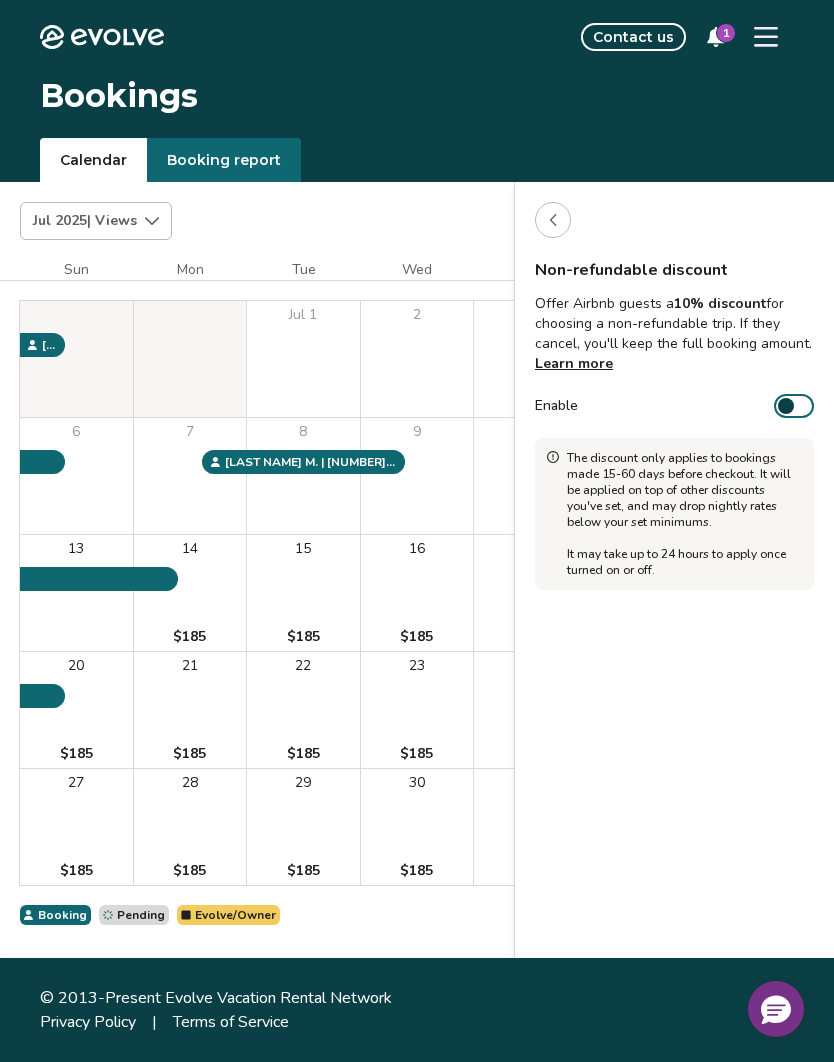 click at bounding box center [553, 220] 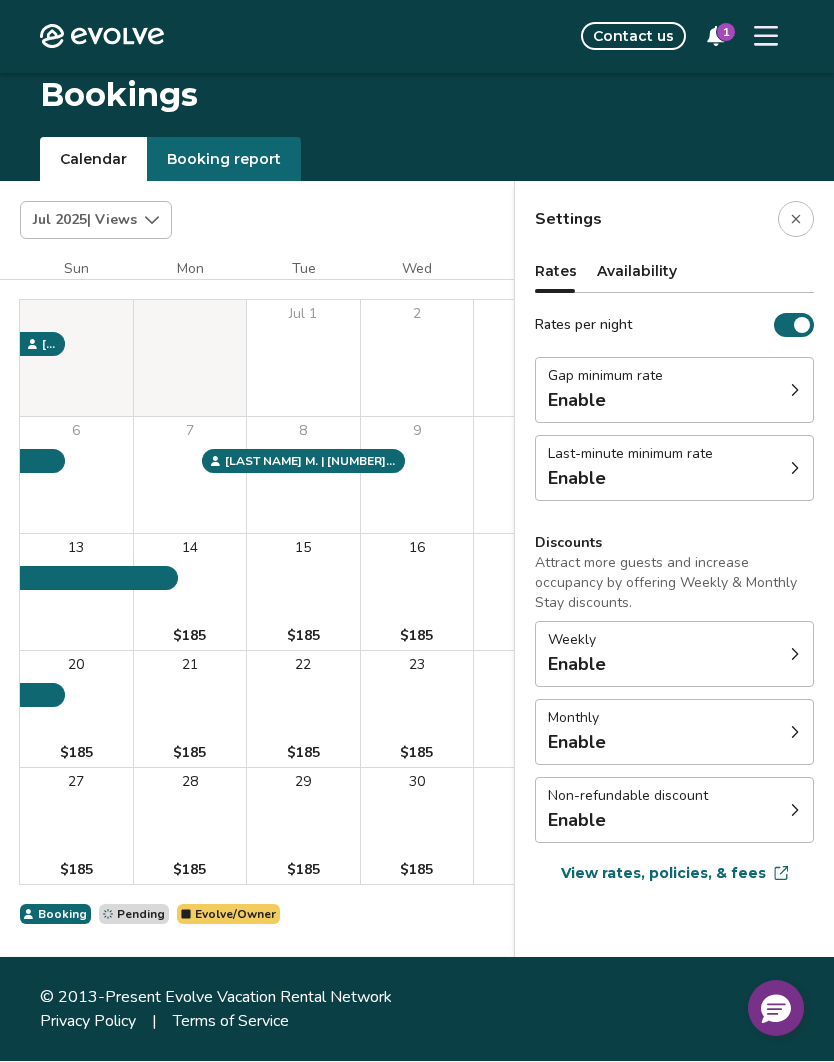 click on "Rates per night" at bounding box center (794, 326) 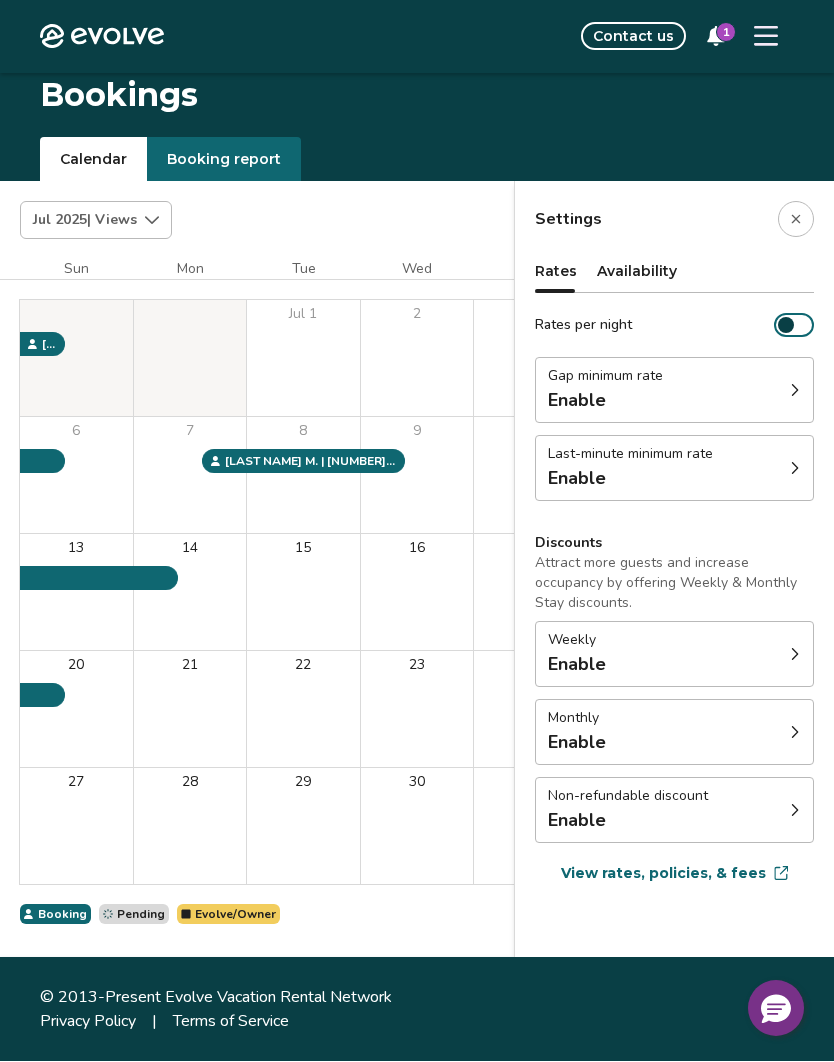 click on "Rates per night" at bounding box center (794, 326) 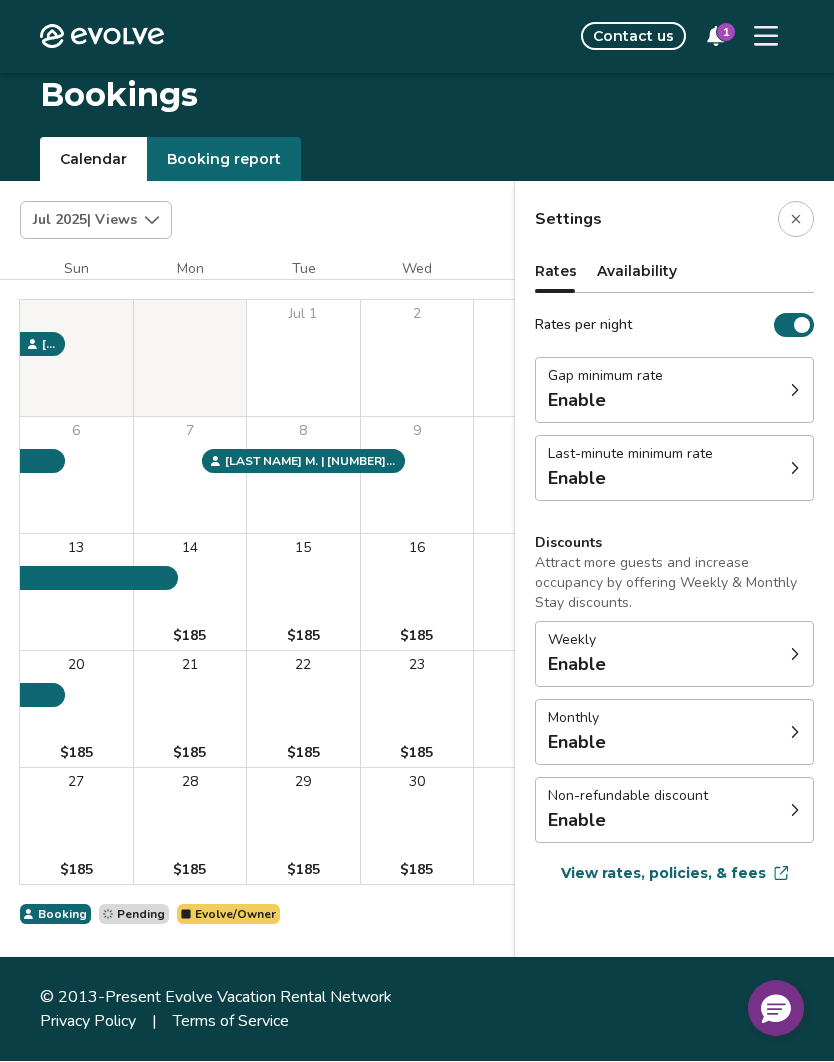 click at bounding box center [796, 220] 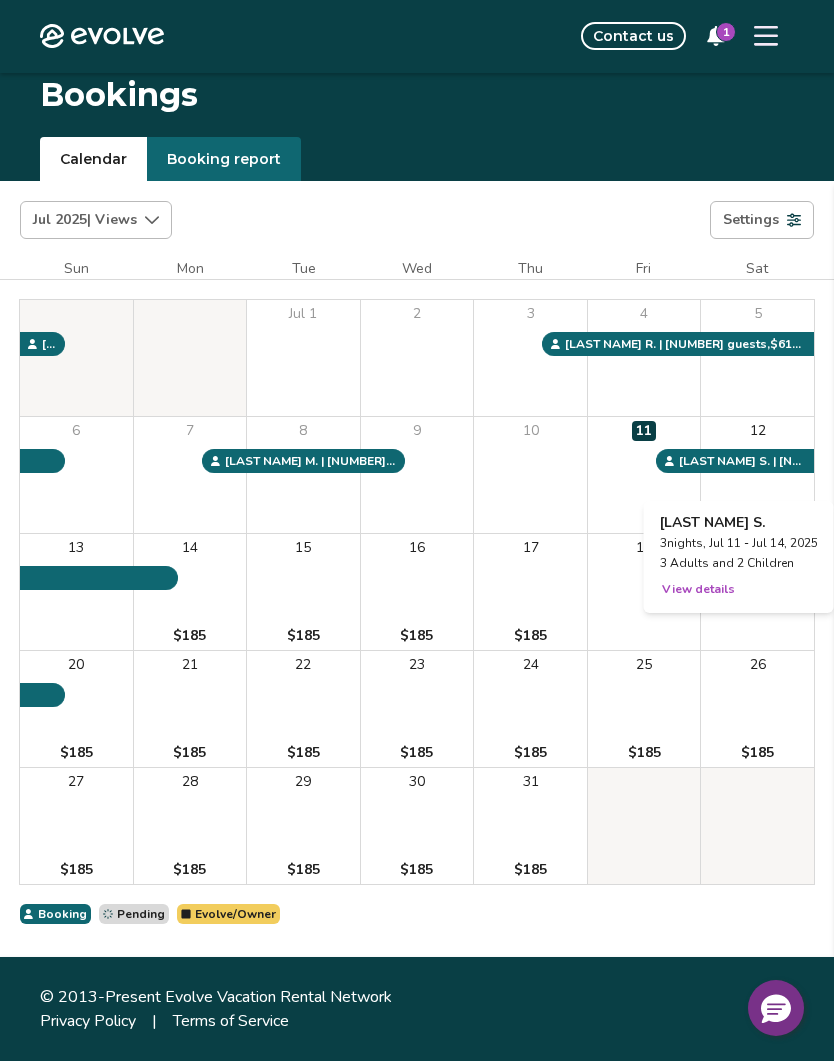 click on "View details" at bounding box center (698, 590) 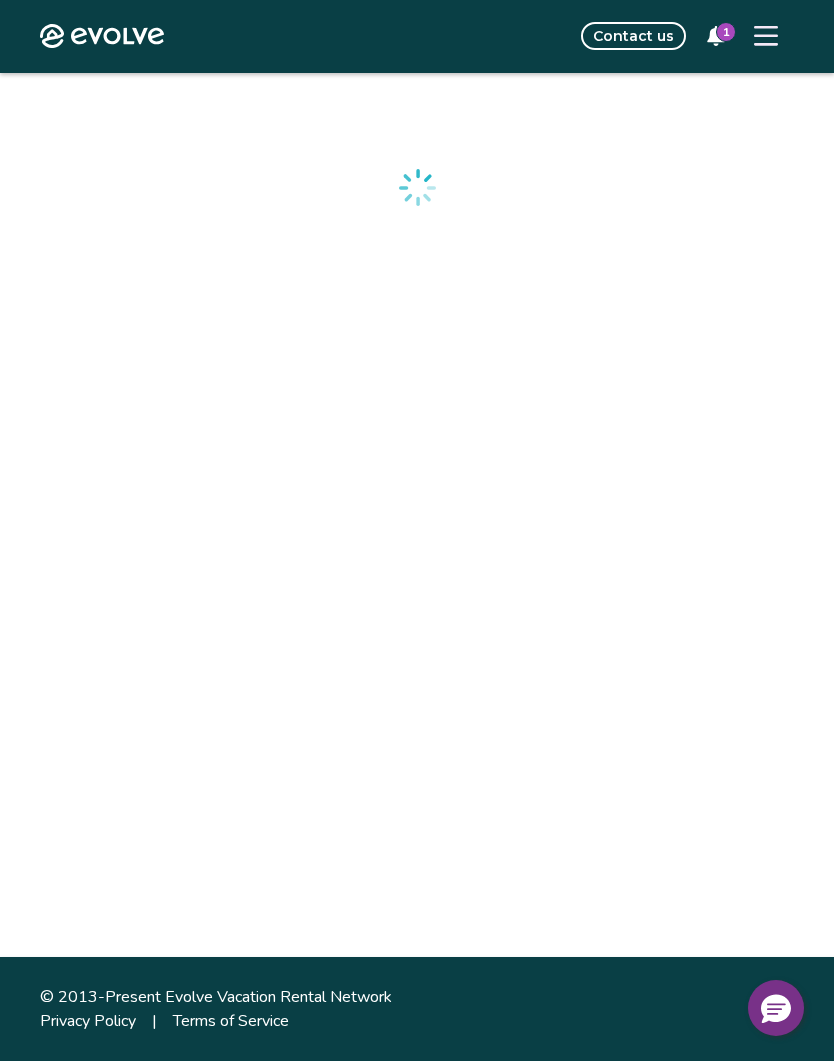 click at bounding box center [417, 516] 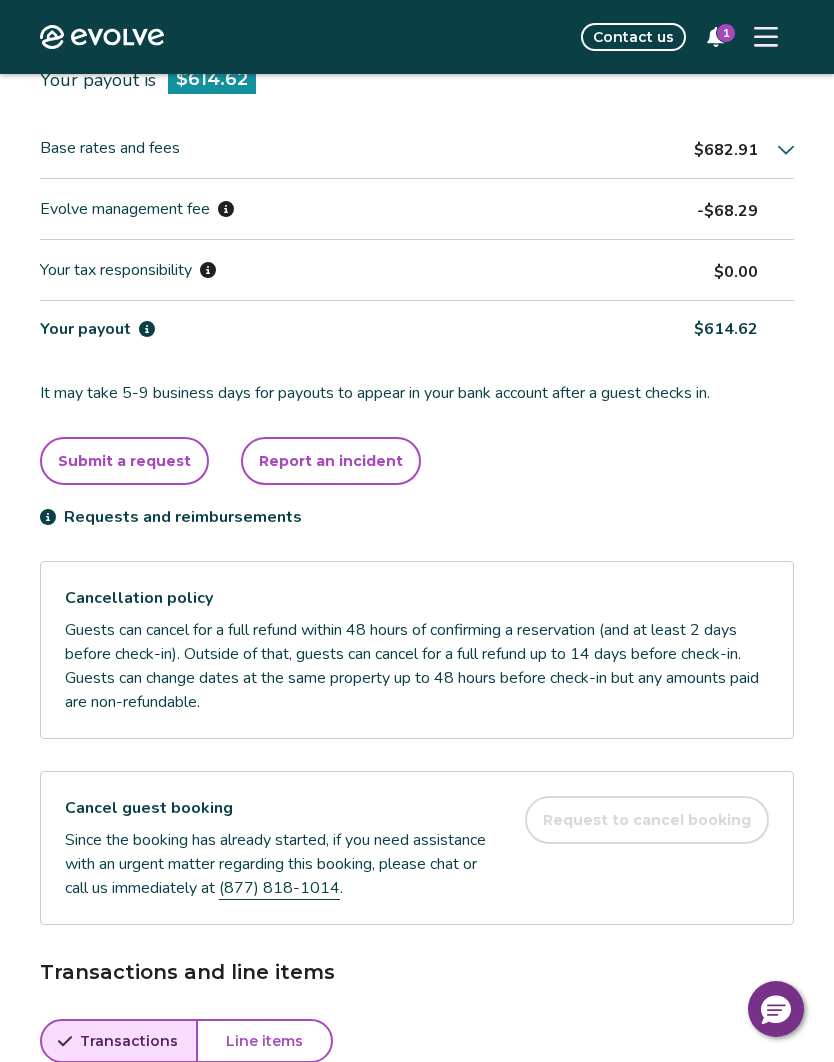 scroll, scrollTop: 630, scrollLeft: 0, axis: vertical 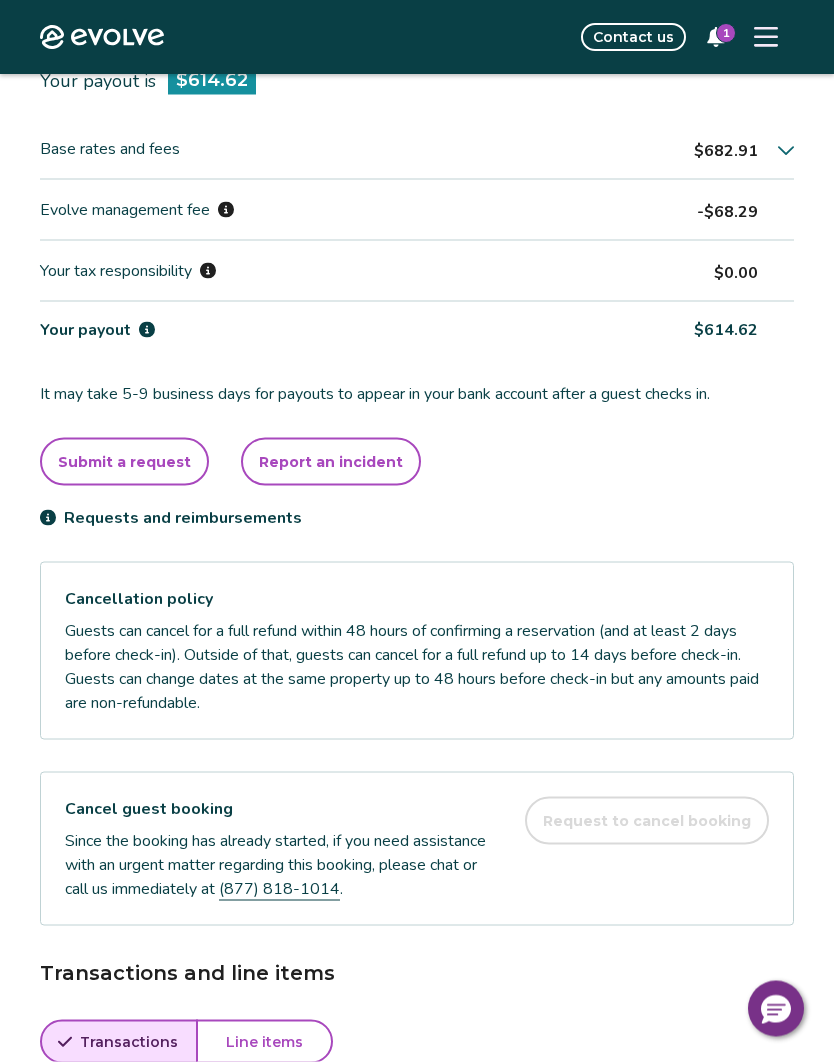 click on "1" at bounding box center (726, 33) 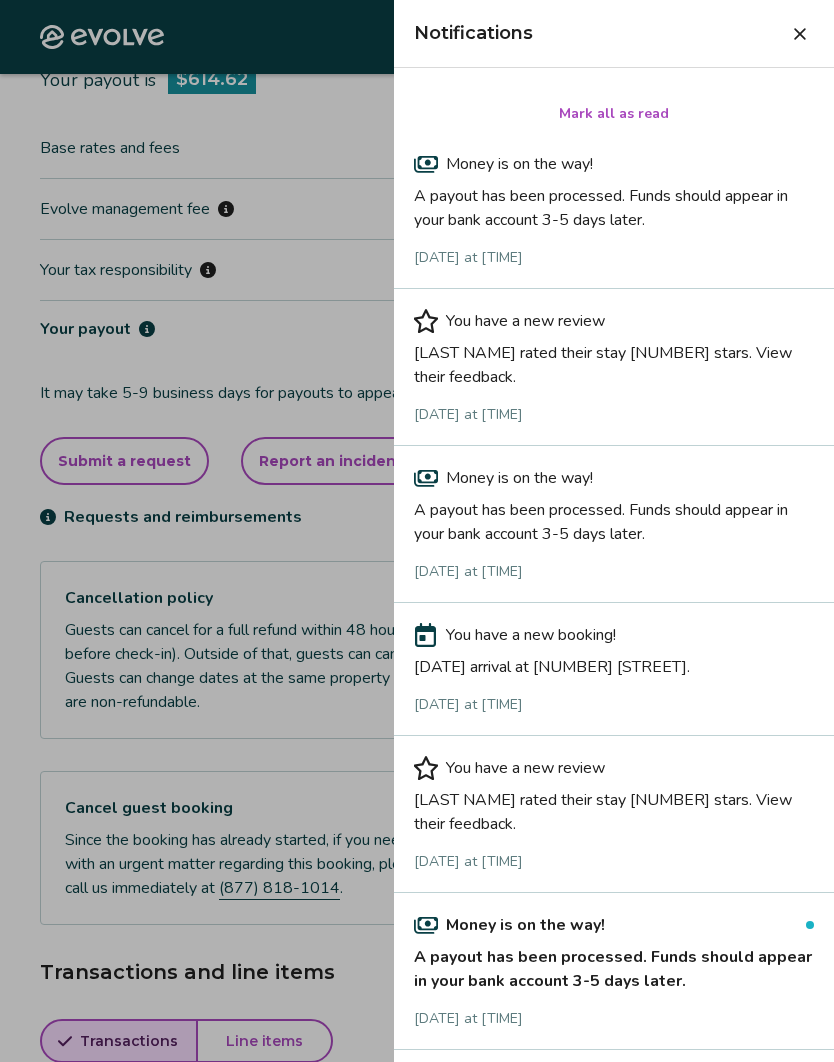 click at bounding box center [800, 34] 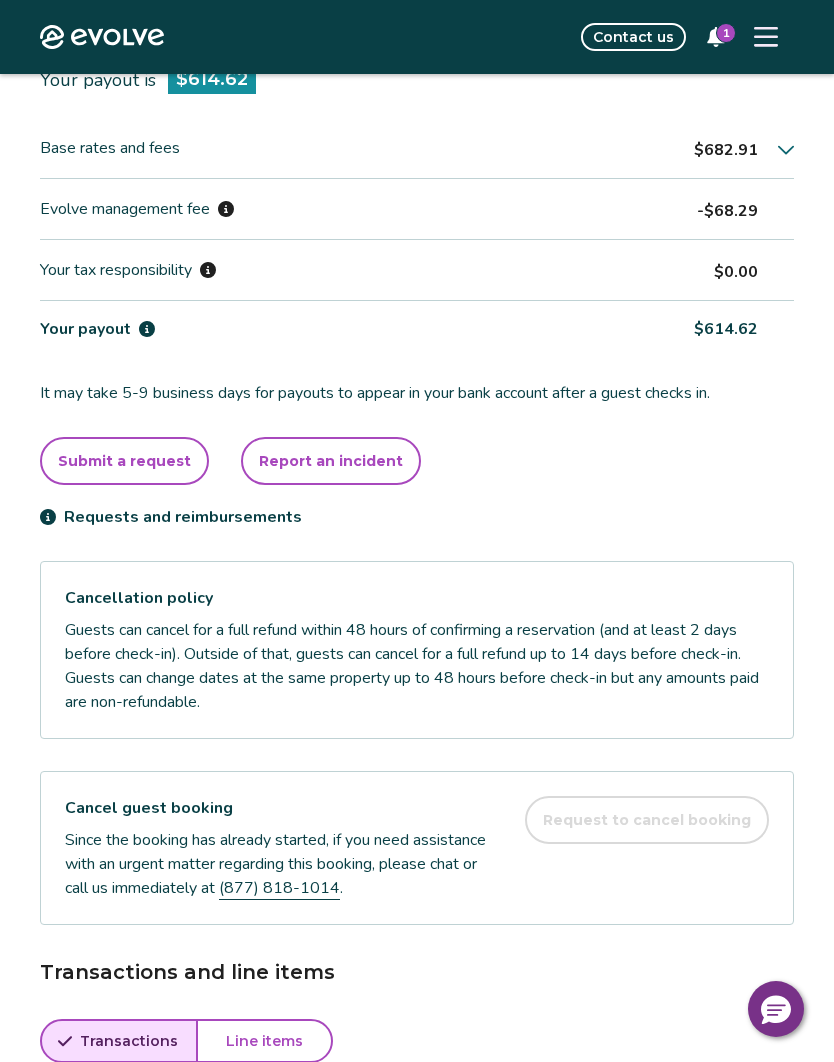 click at bounding box center (766, 37) 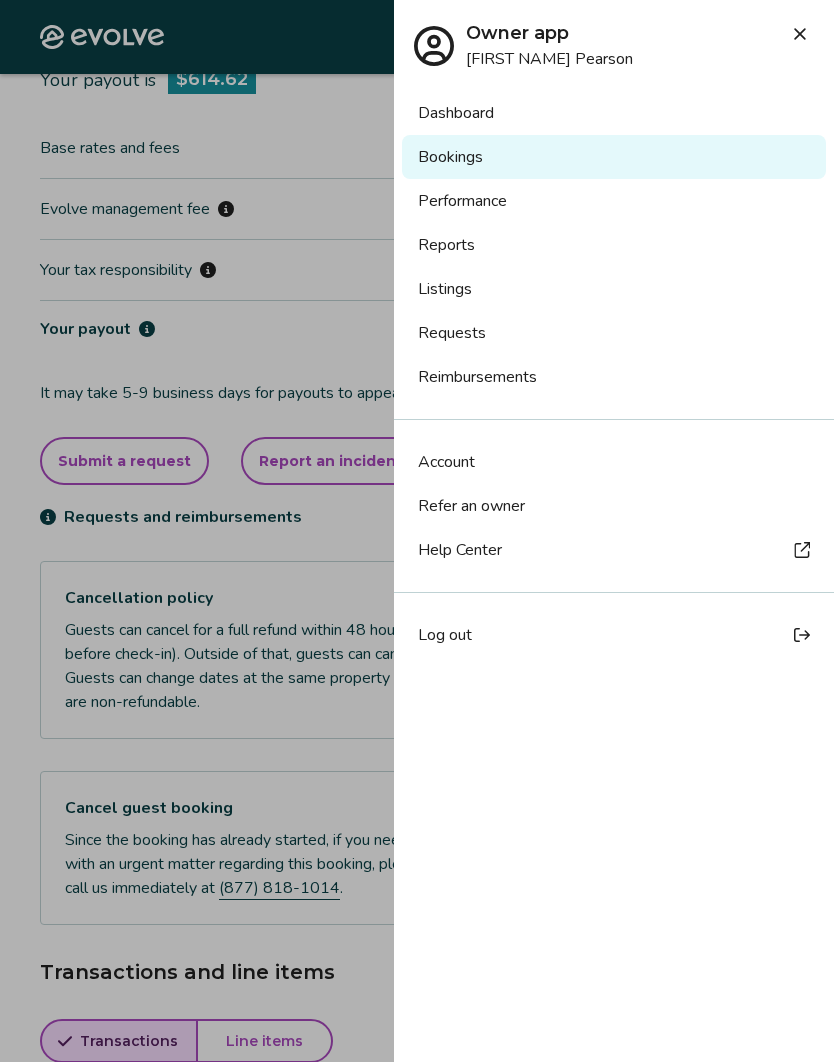click on "Bookings" at bounding box center (614, 157) 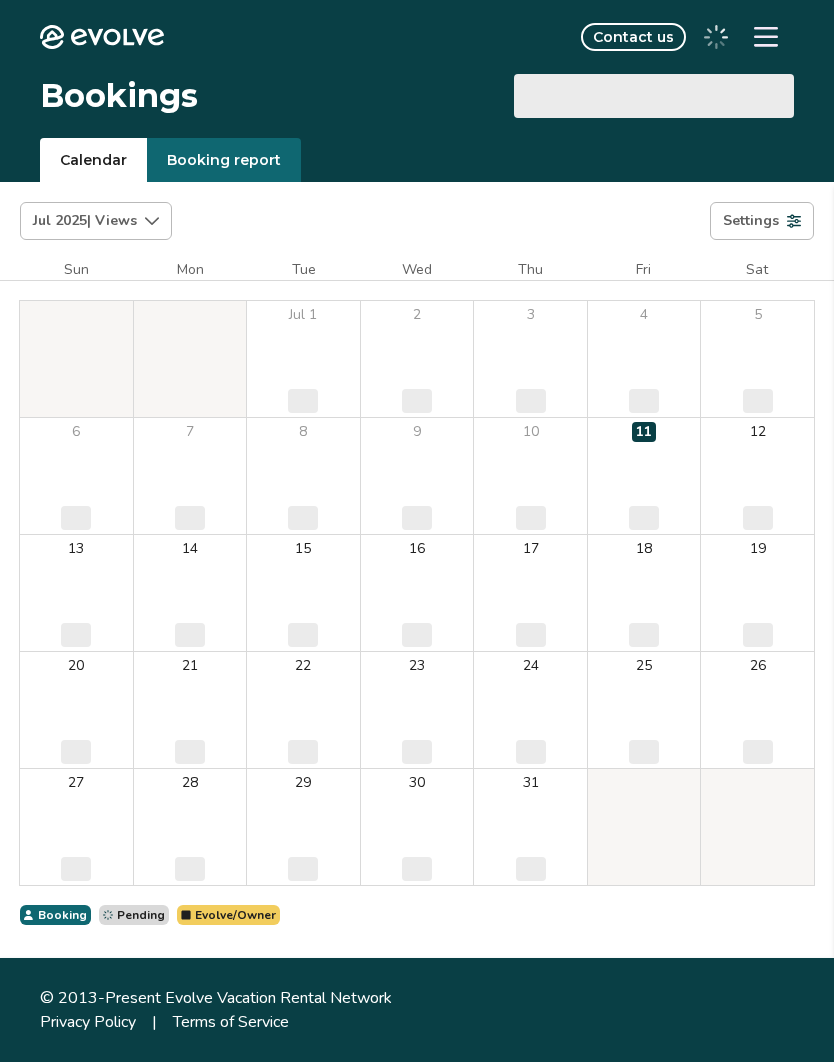 scroll, scrollTop: 0, scrollLeft: 0, axis: both 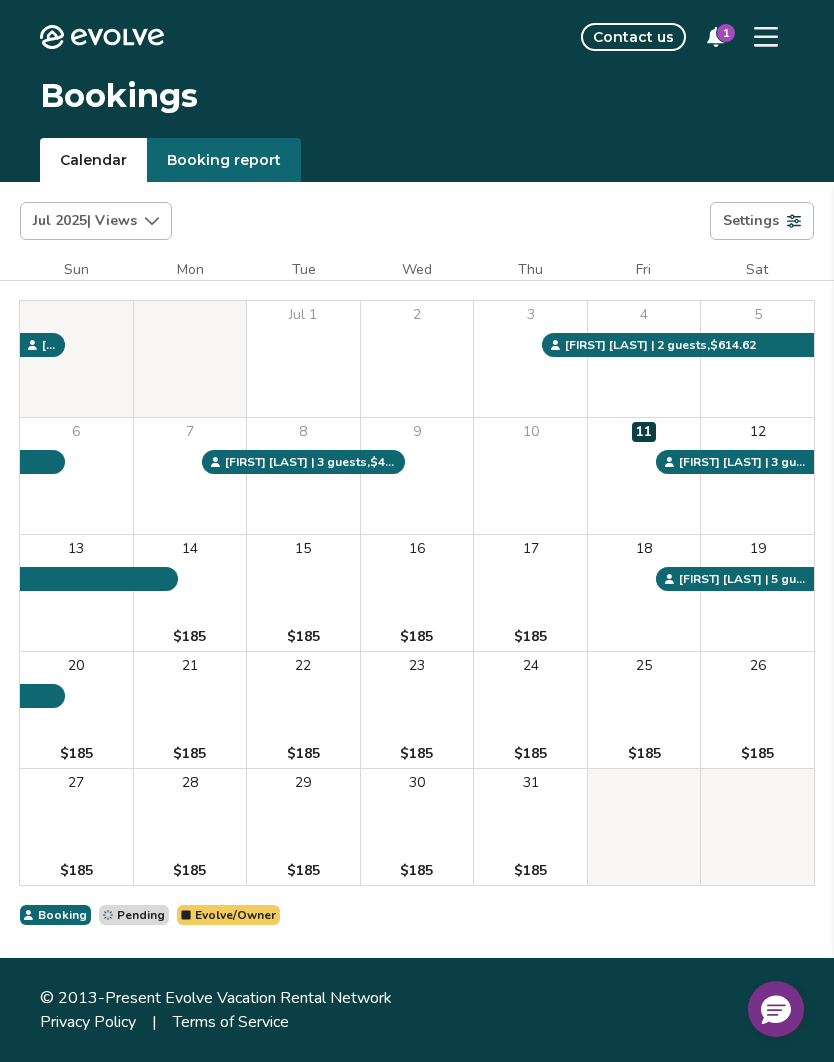 click 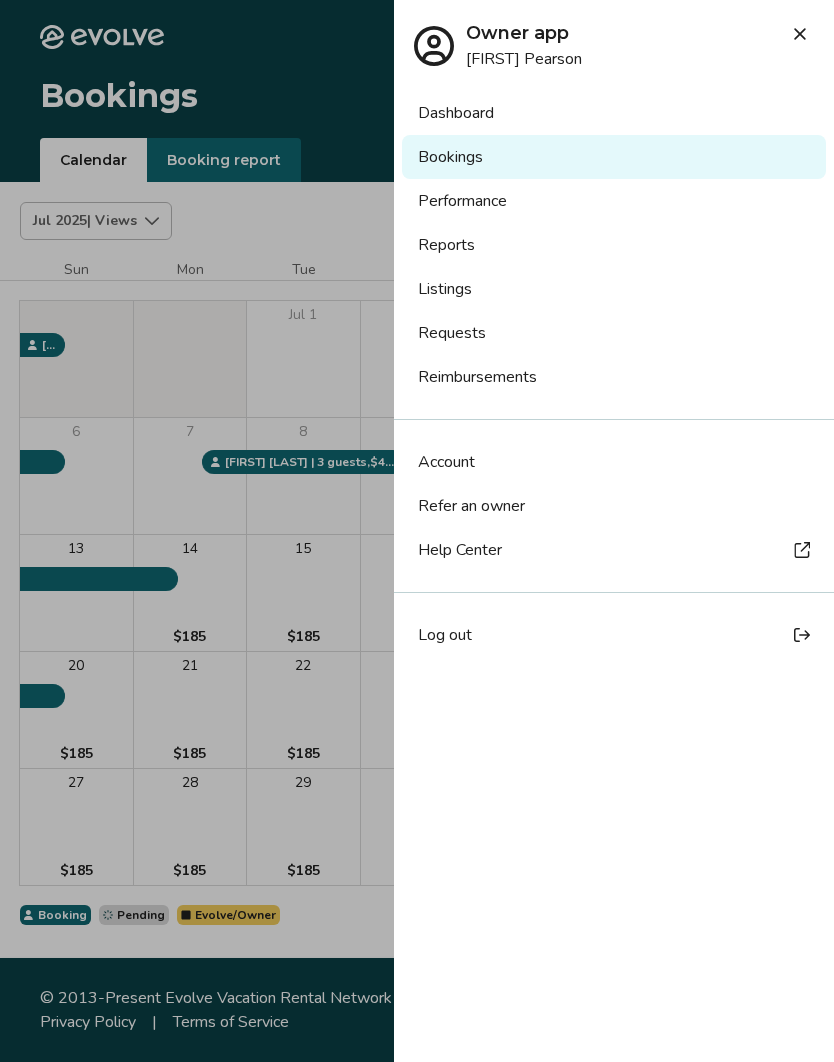 click on "Dashboard" at bounding box center [614, 113] 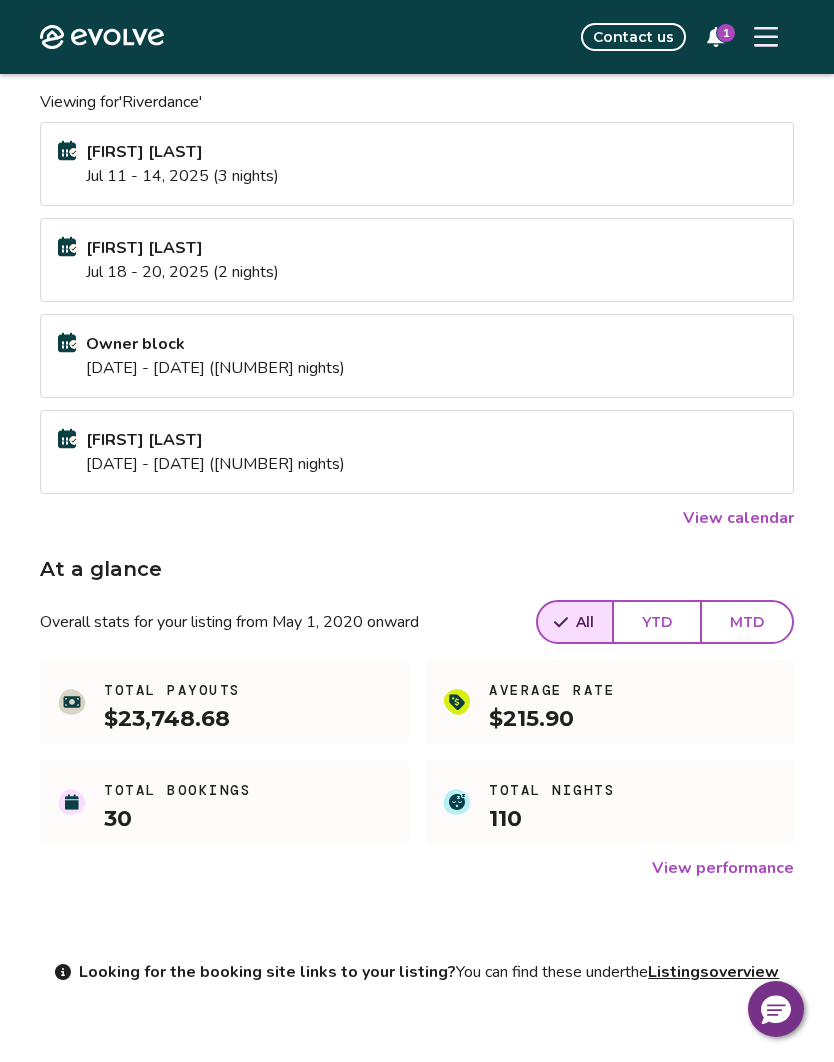 scroll, scrollTop: 148, scrollLeft: 0, axis: vertical 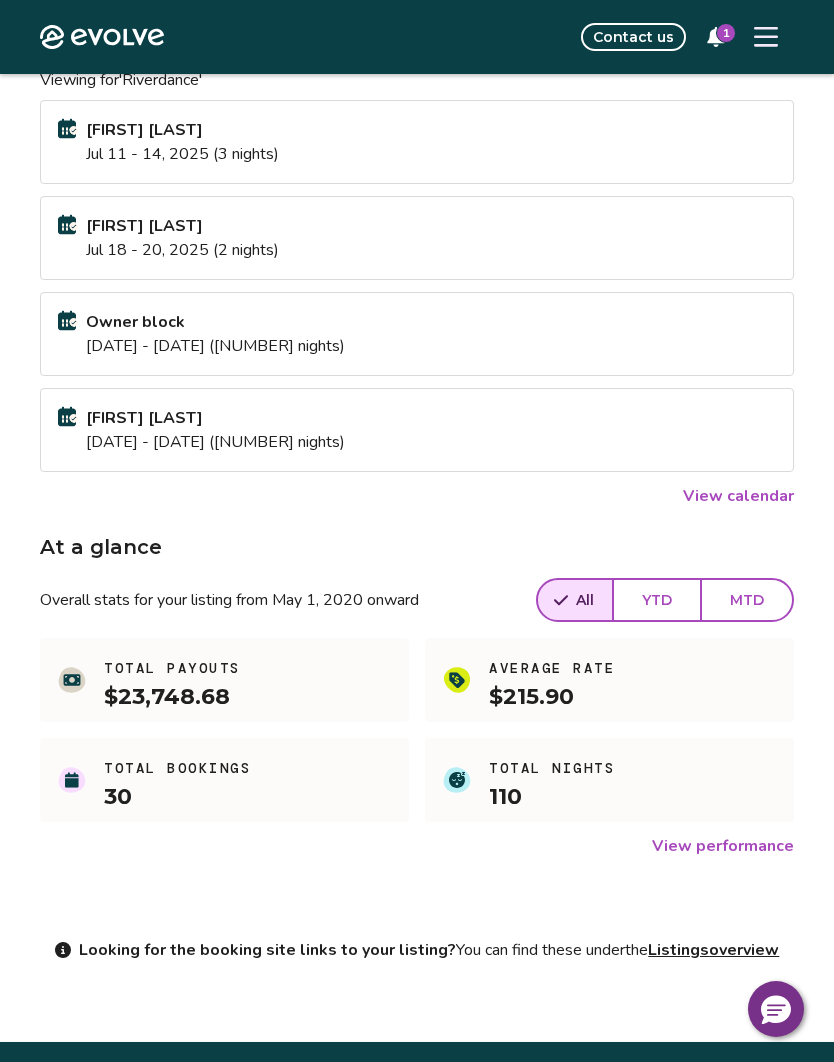 click on "YTD" at bounding box center (657, 600) 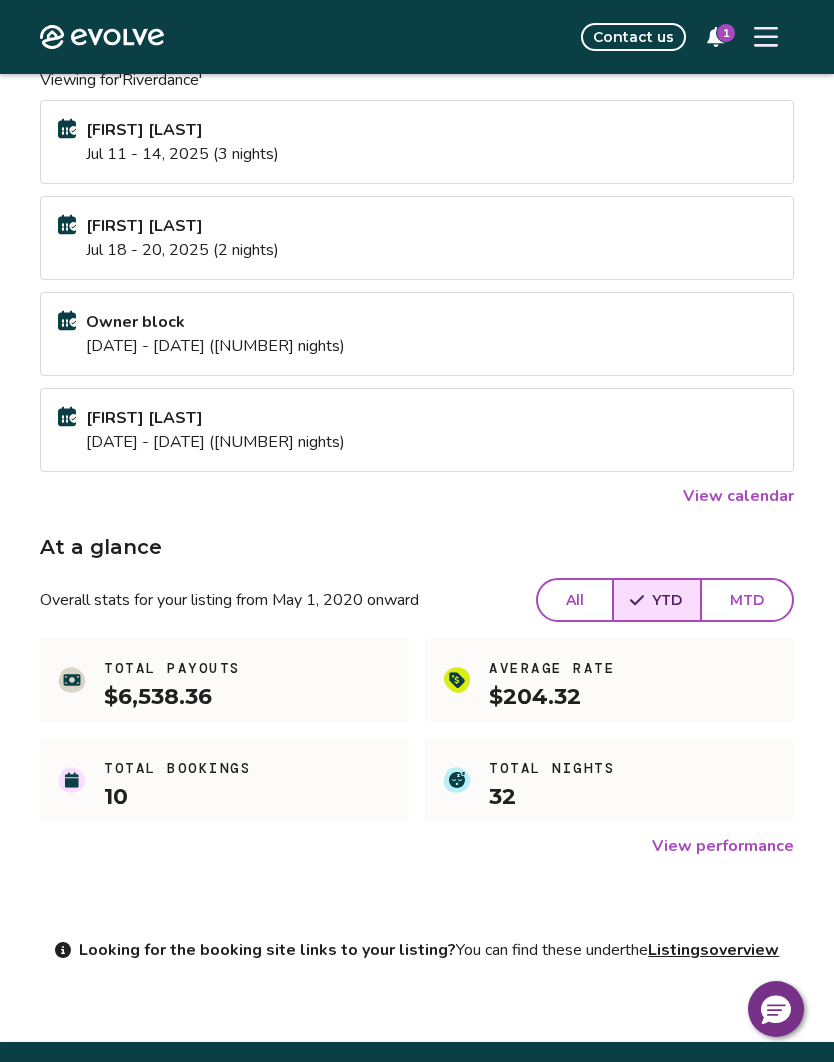 click on "All" at bounding box center (575, 600) 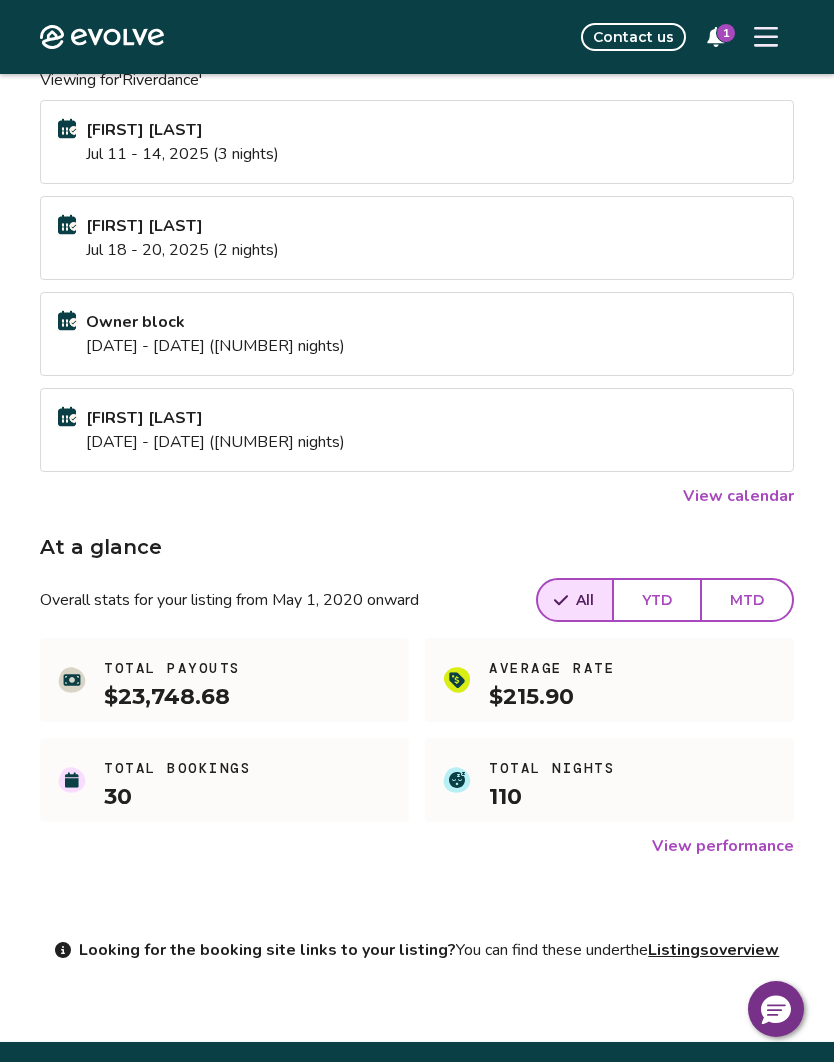 click on "YTD" at bounding box center (657, 600) 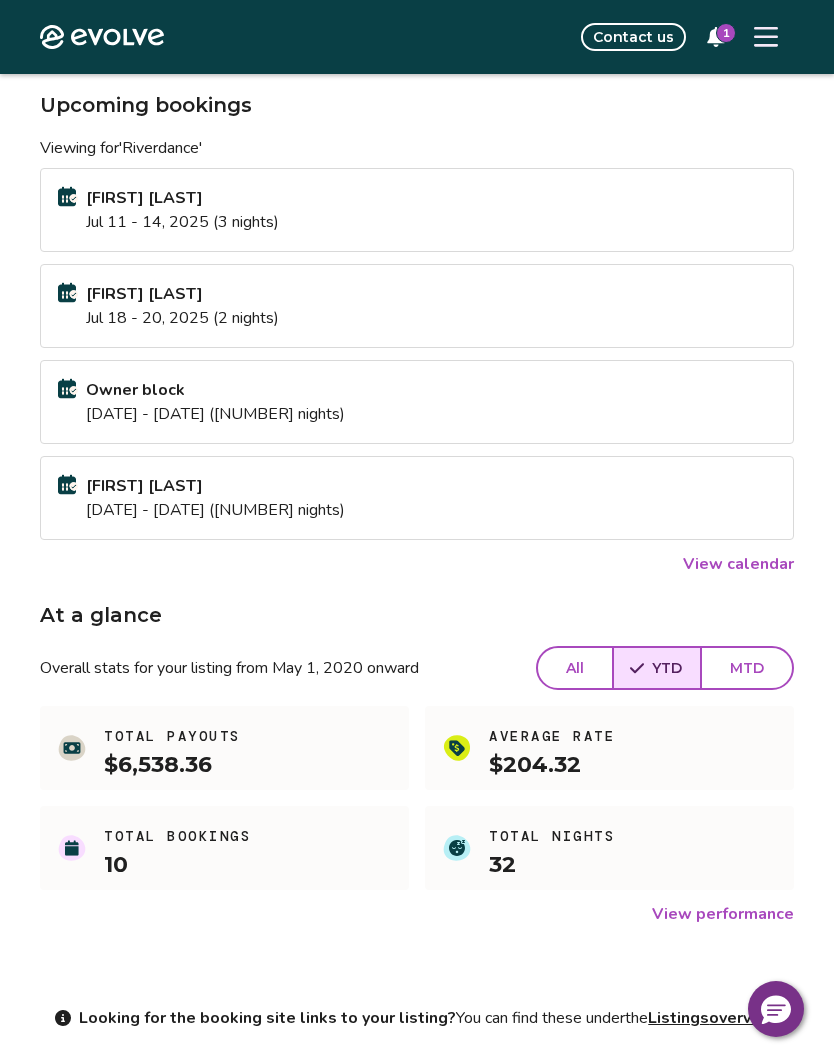 scroll, scrollTop: 148, scrollLeft: 0, axis: vertical 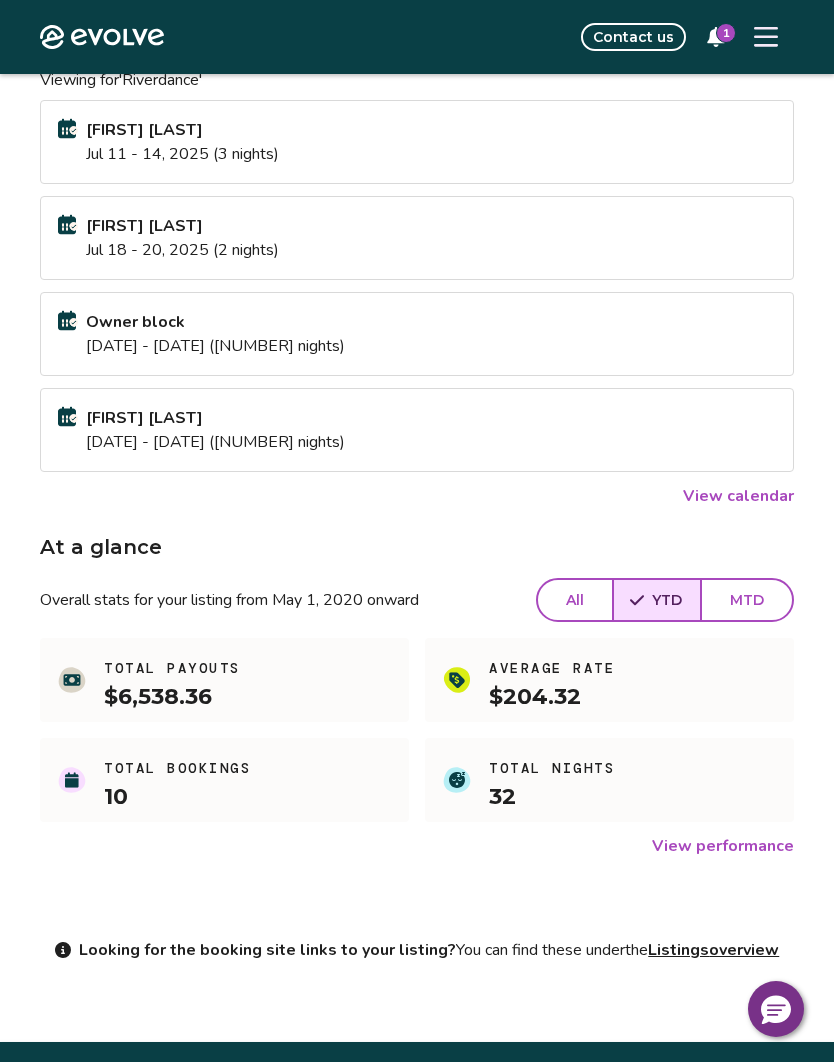 click on "MTD" at bounding box center [747, 600] 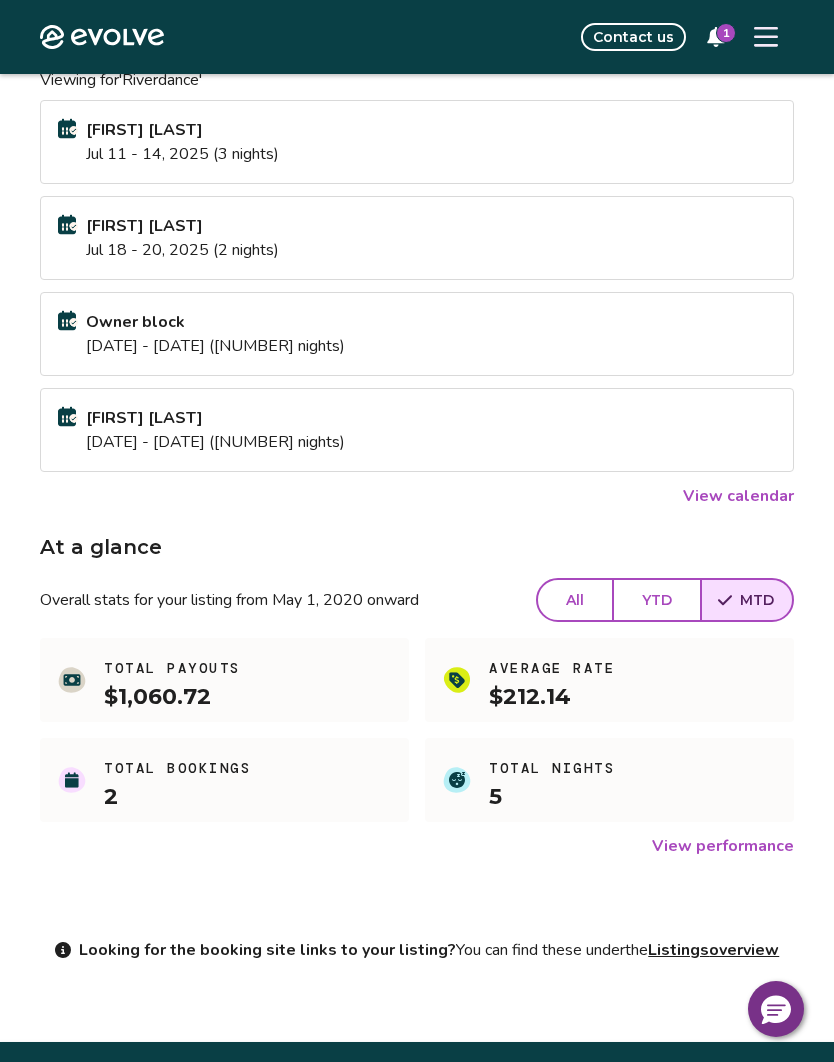 click on "YTD" at bounding box center (657, 600) 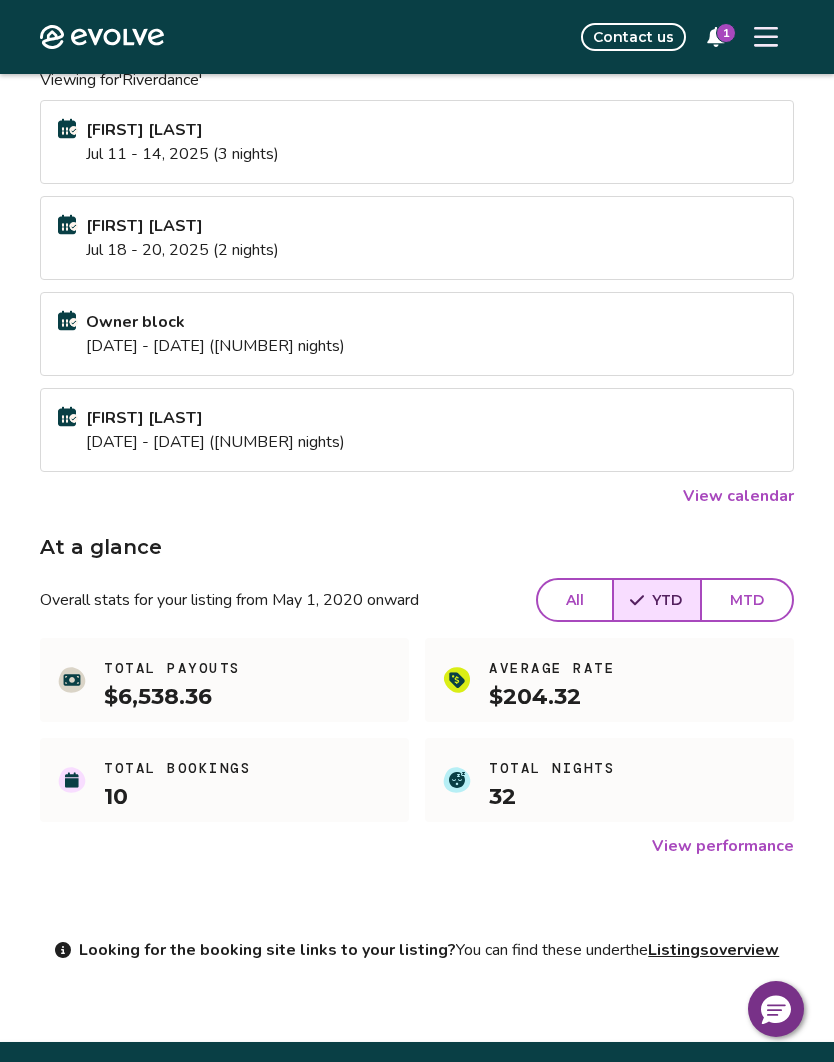 click on "All" at bounding box center [575, 600] 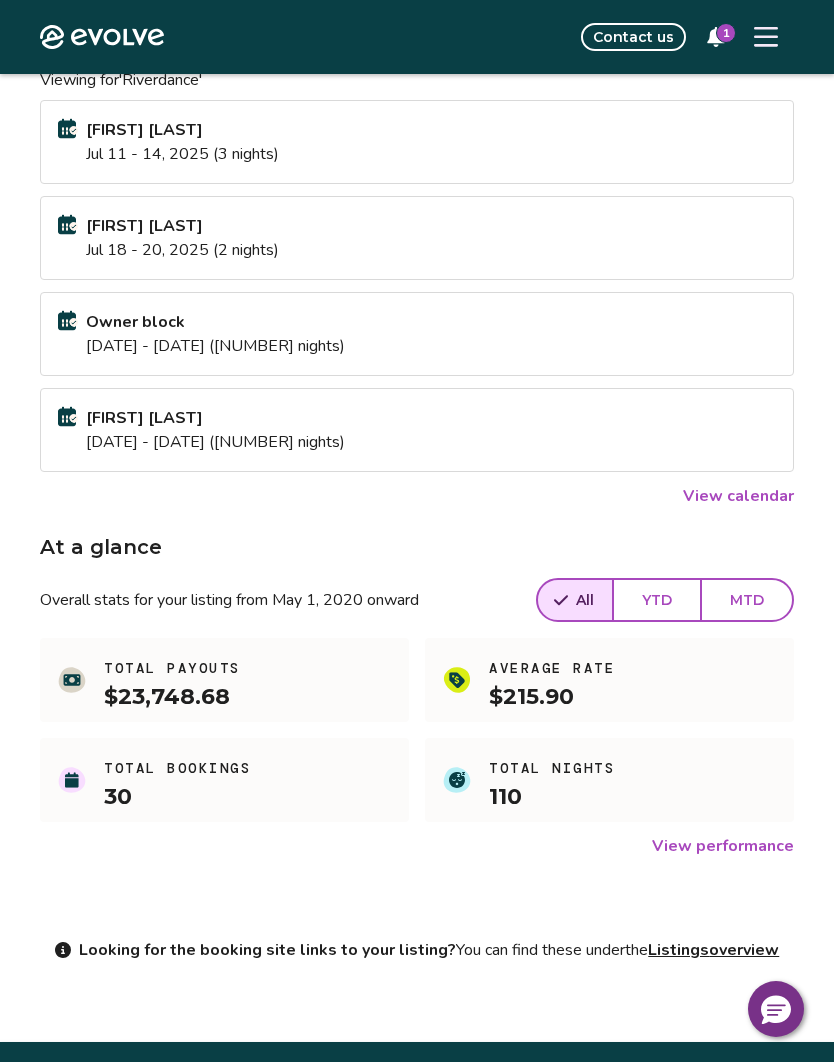 scroll, scrollTop: 232, scrollLeft: 0, axis: vertical 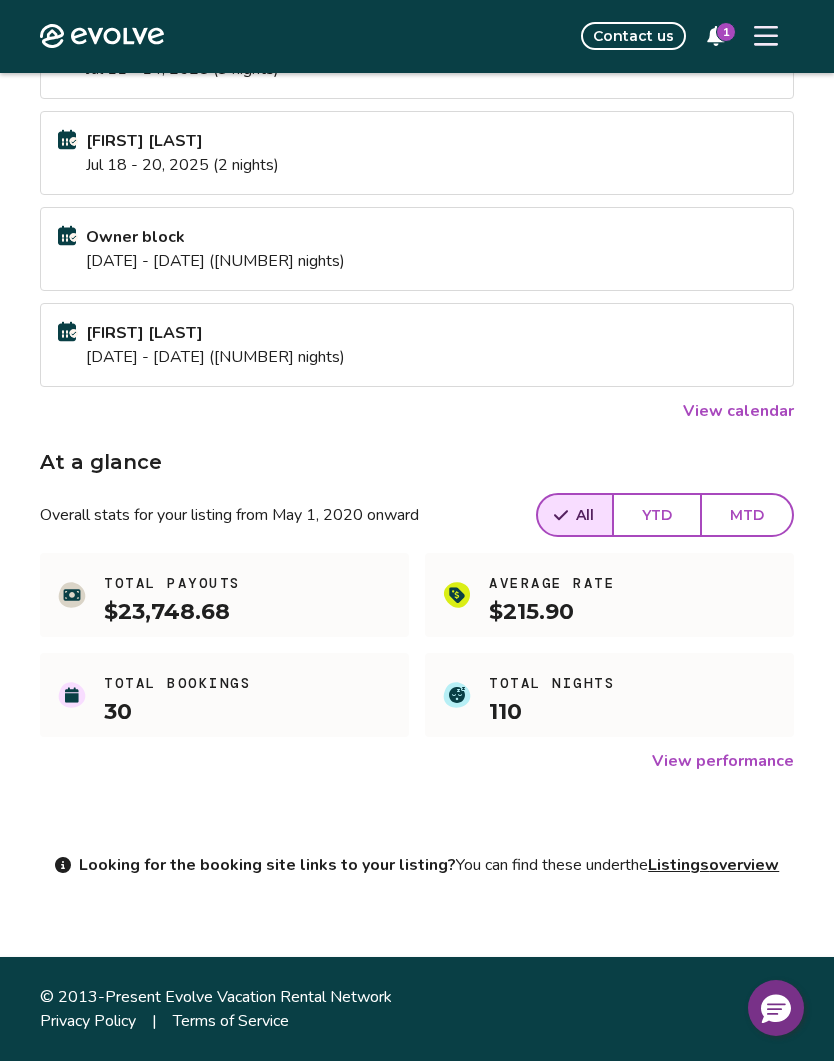 click on "View performance" at bounding box center [723, 762] 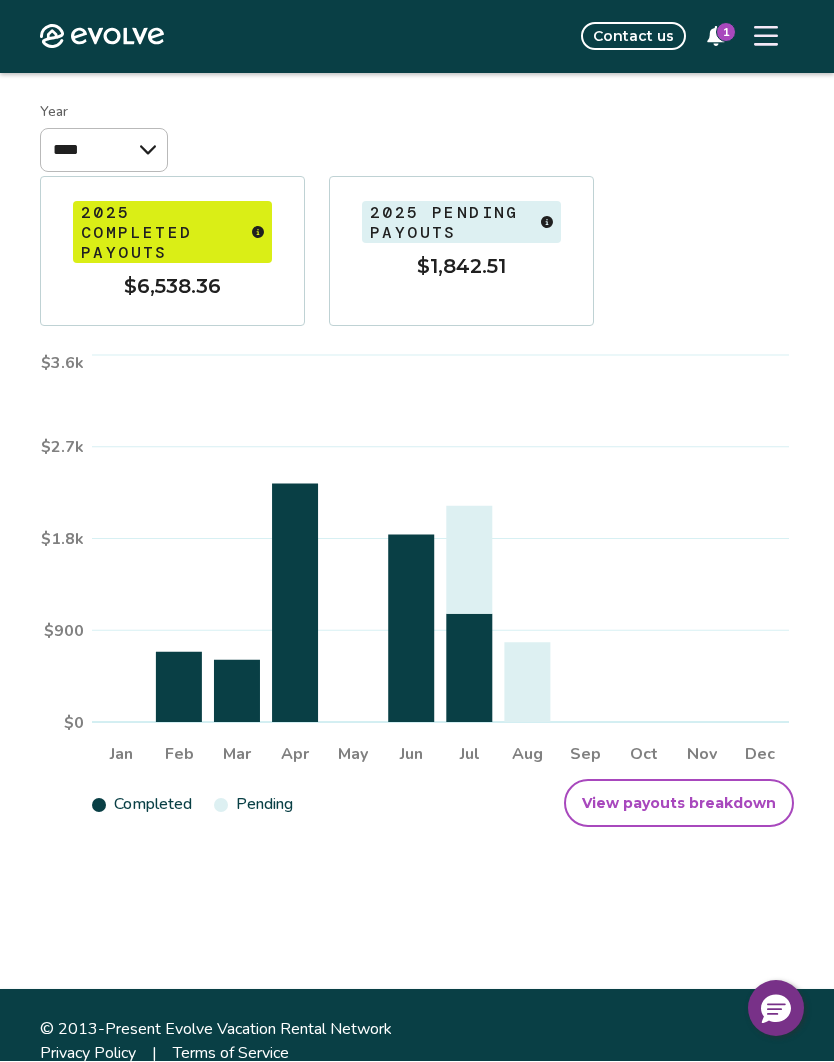 scroll, scrollTop: 124, scrollLeft: 0, axis: vertical 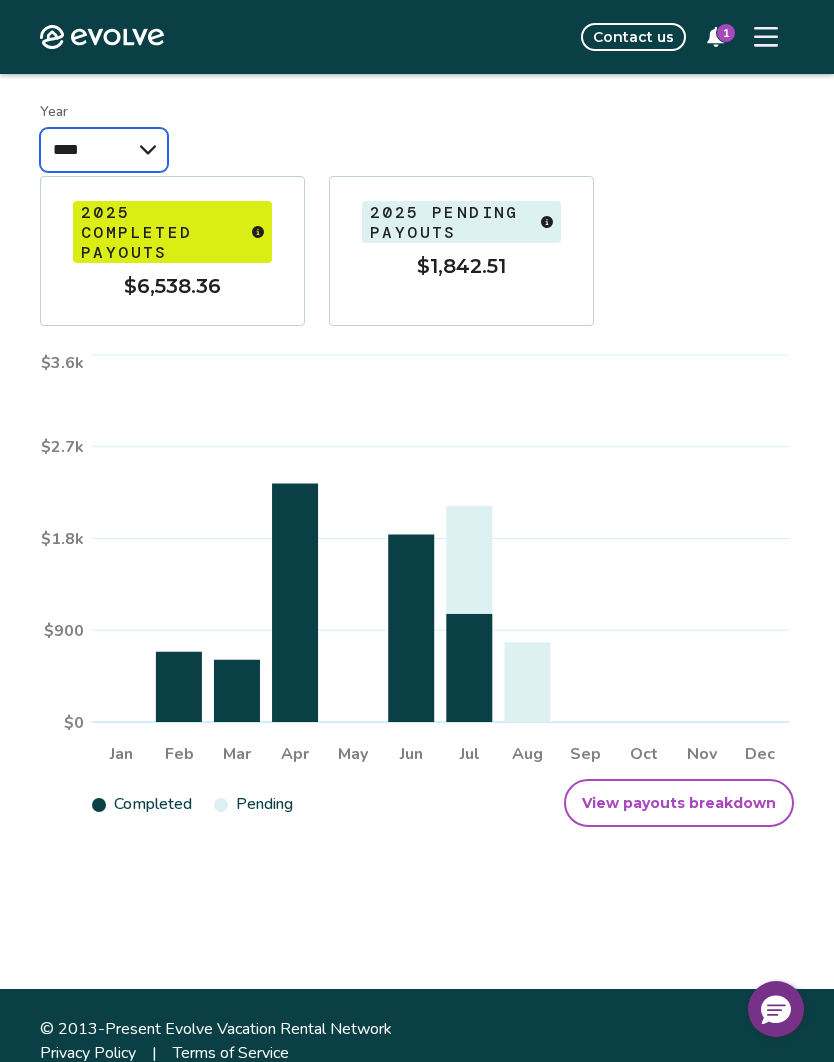 click on "**** **** ****" at bounding box center (104, 150) 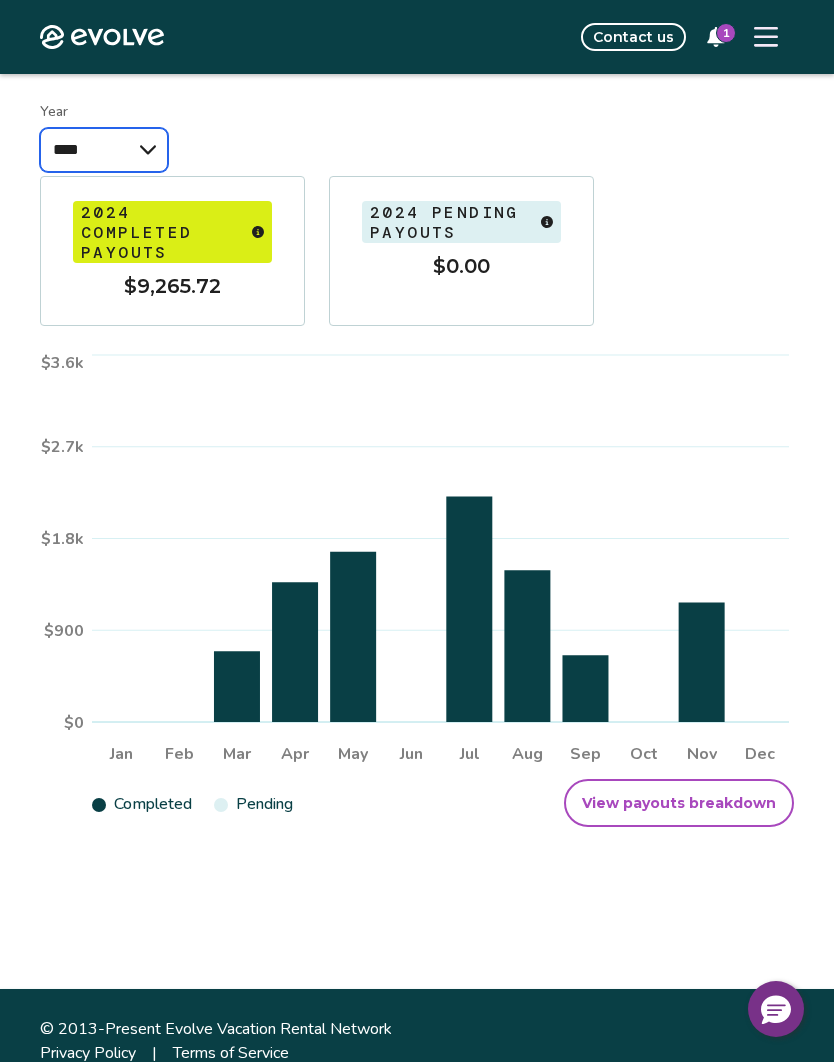 click on "**** **** ****" at bounding box center (104, 150) 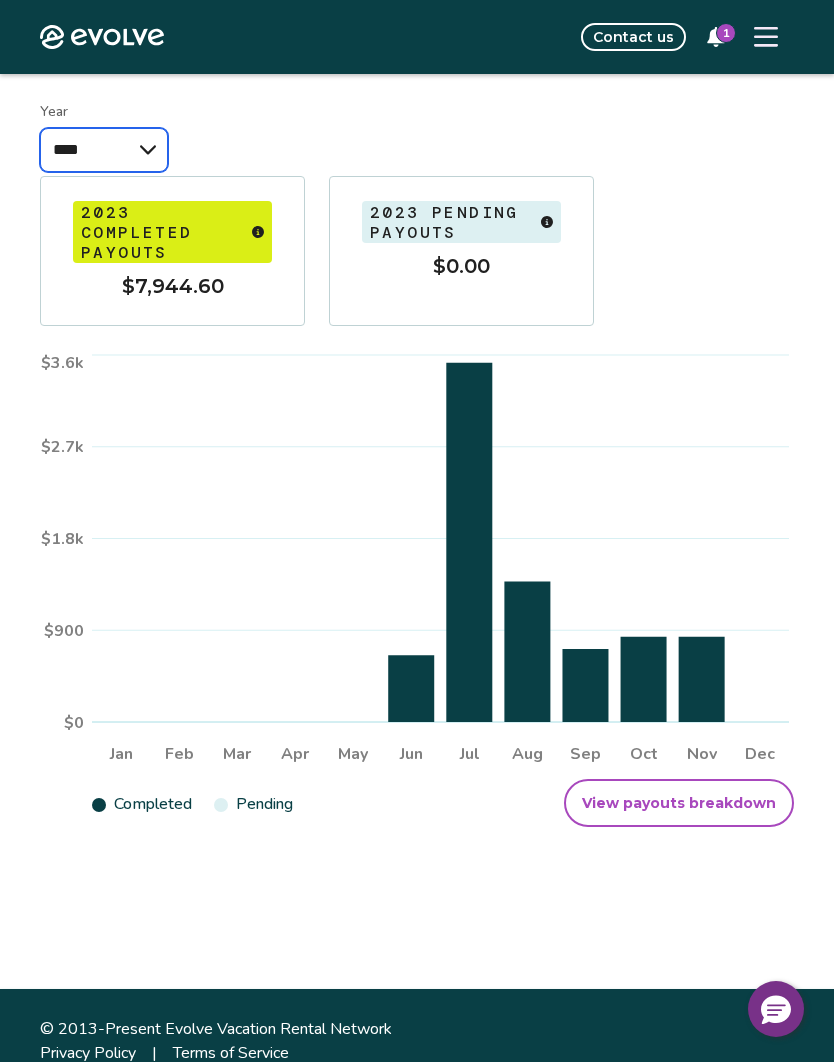 click on "**** **** ****" at bounding box center [104, 150] 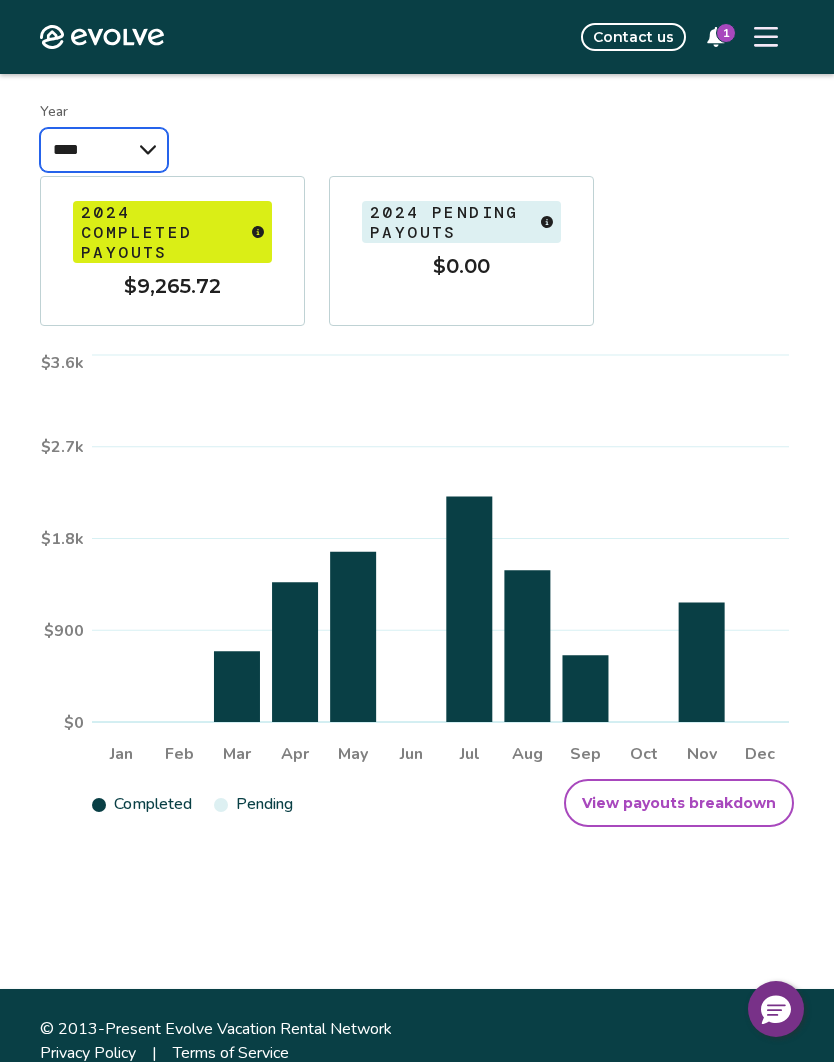 click on "**** **** ****" at bounding box center (104, 150) 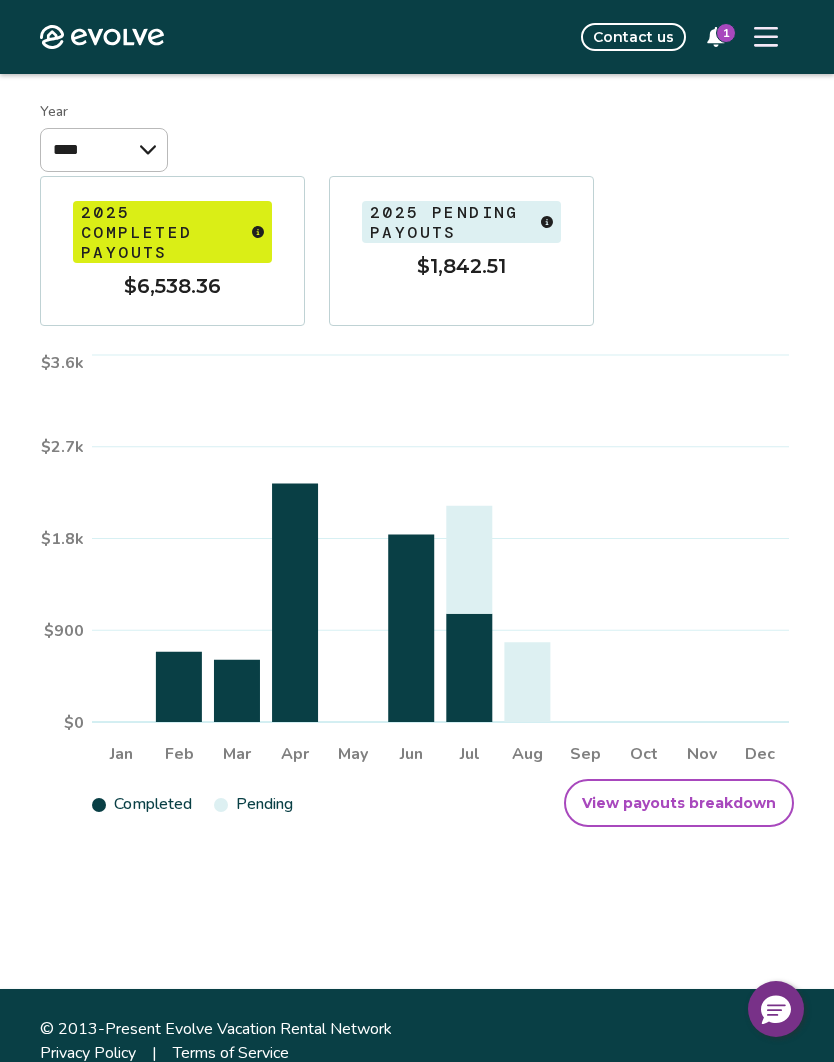click on "View payouts breakdown" at bounding box center [679, 803] 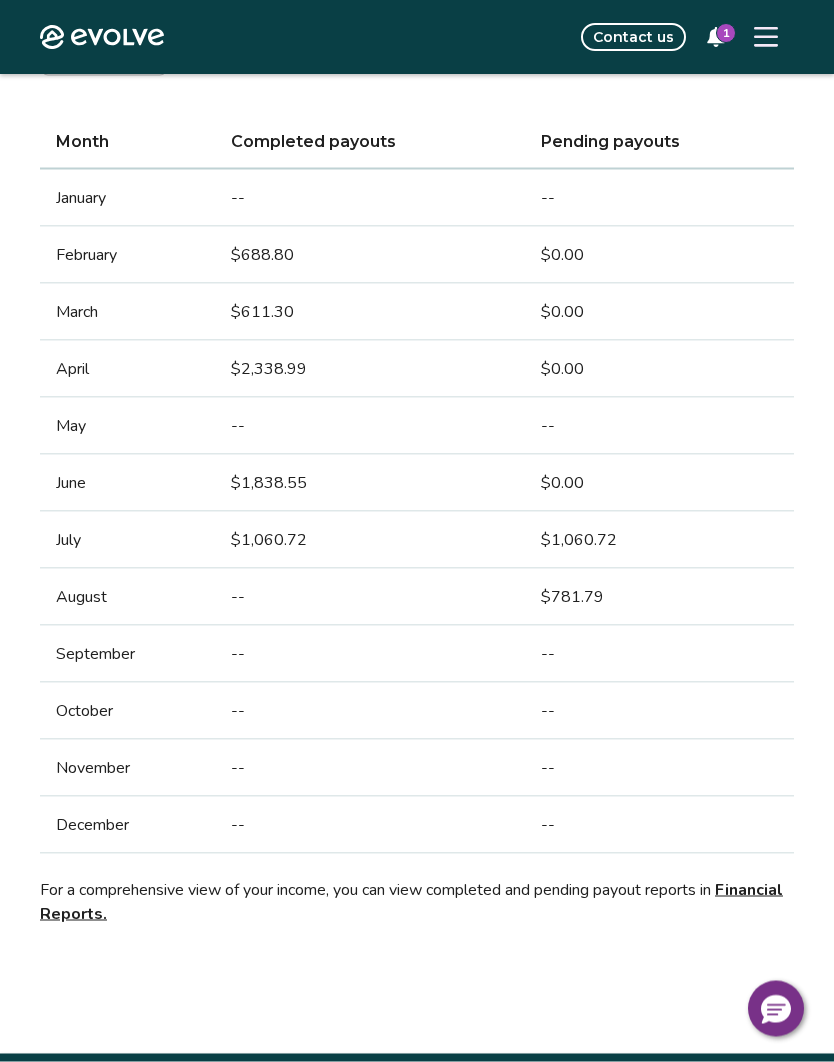 scroll, scrollTop: 235, scrollLeft: 0, axis: vertical 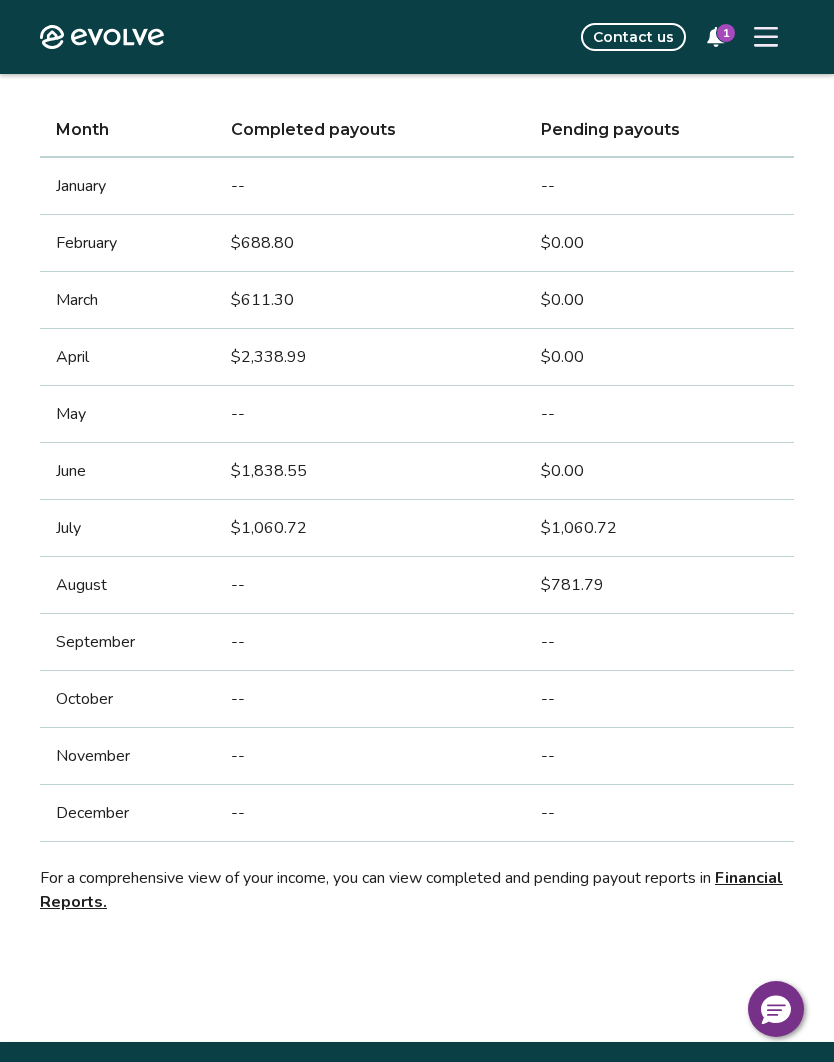 click 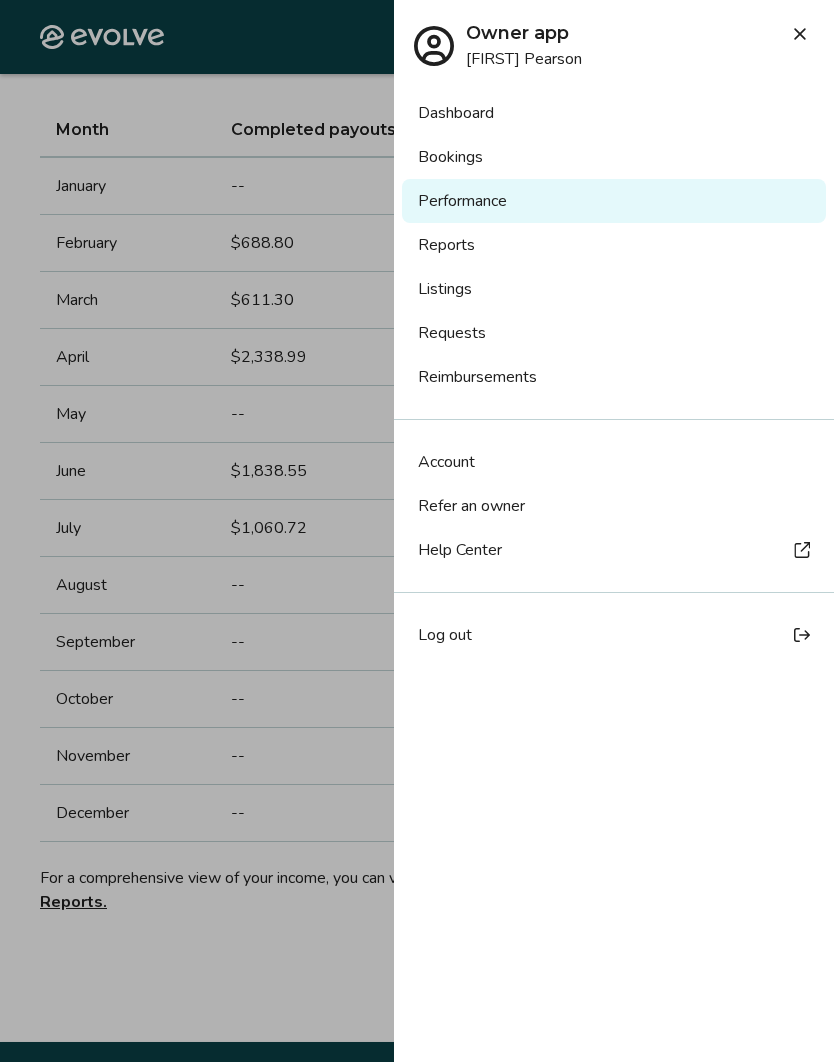click on "Listings" at bounding box center [614, 289] 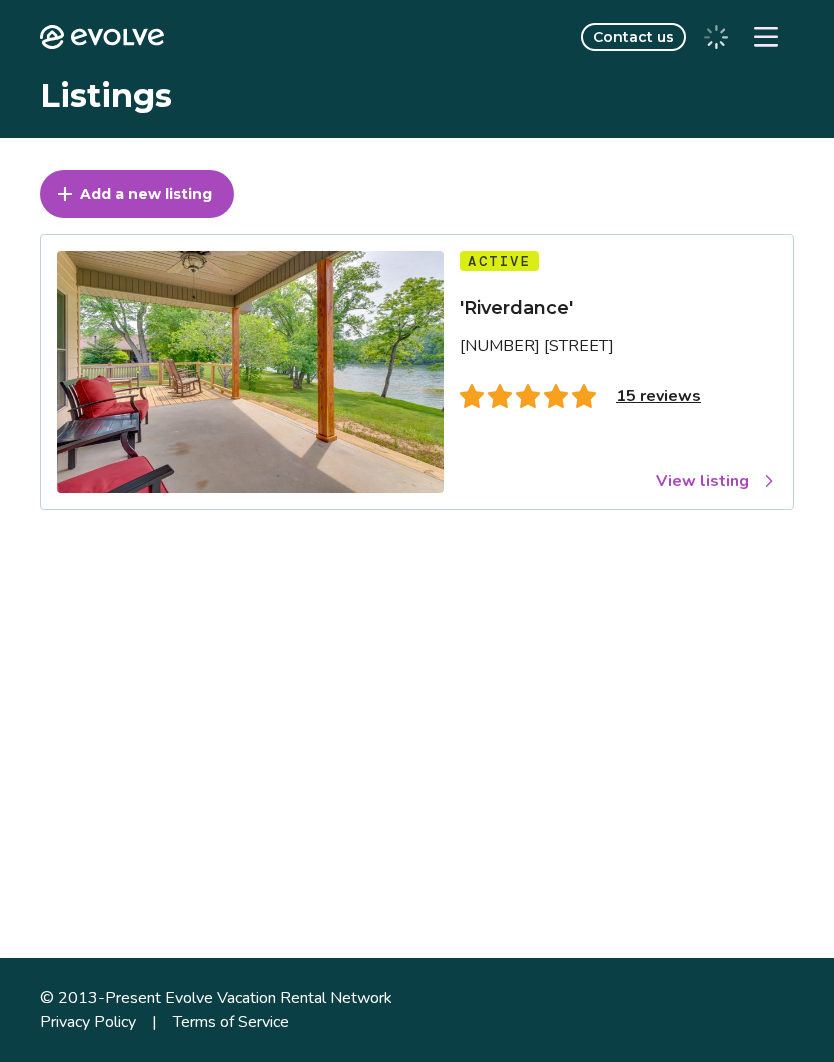 scroll, scrollTop: 0, scrollLeft: 0, axis: both 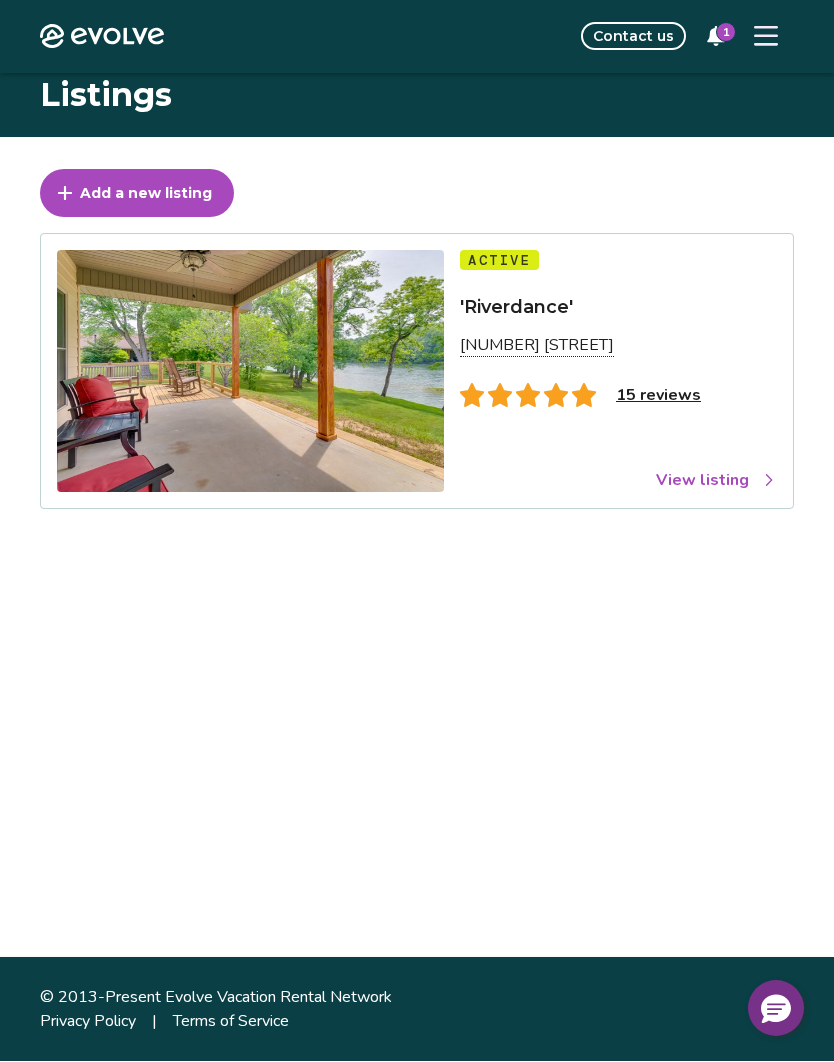 click on "Active 'Riverdance' [NUMBER] [STREET] 15 reviews View listing" at bounding box center (618, 372) 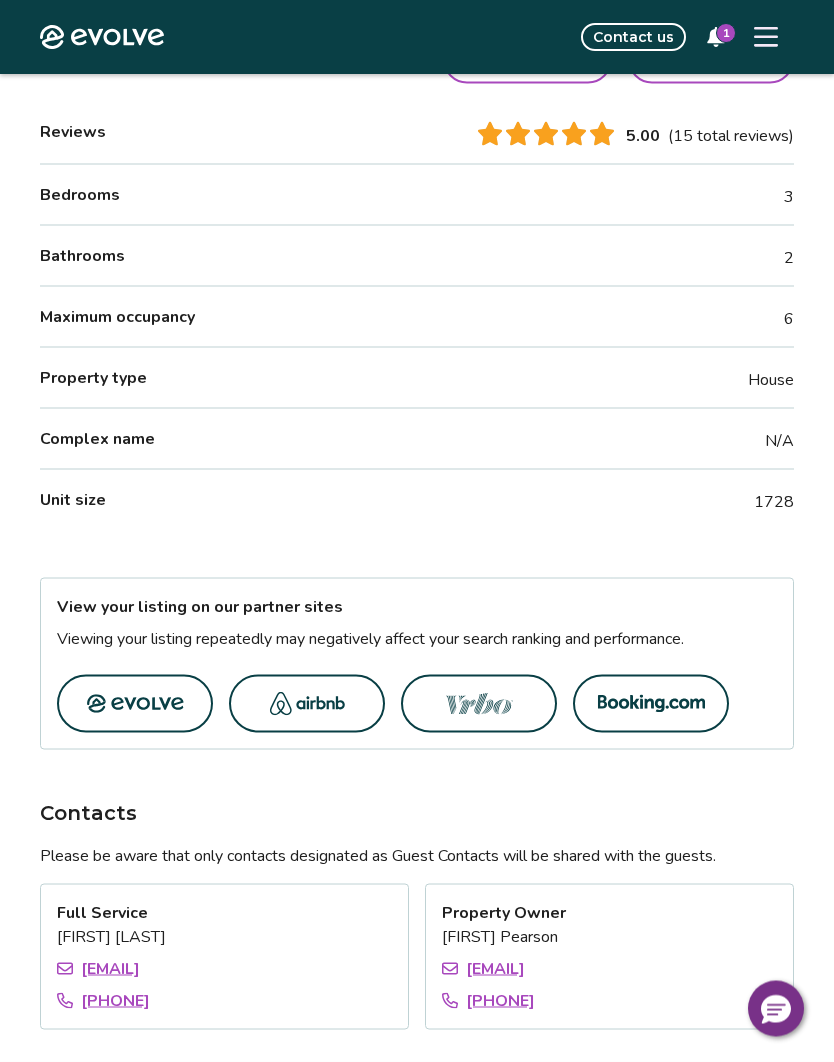 scroll, scrollTop: 464, scrollLeft: 0, axis: vertical 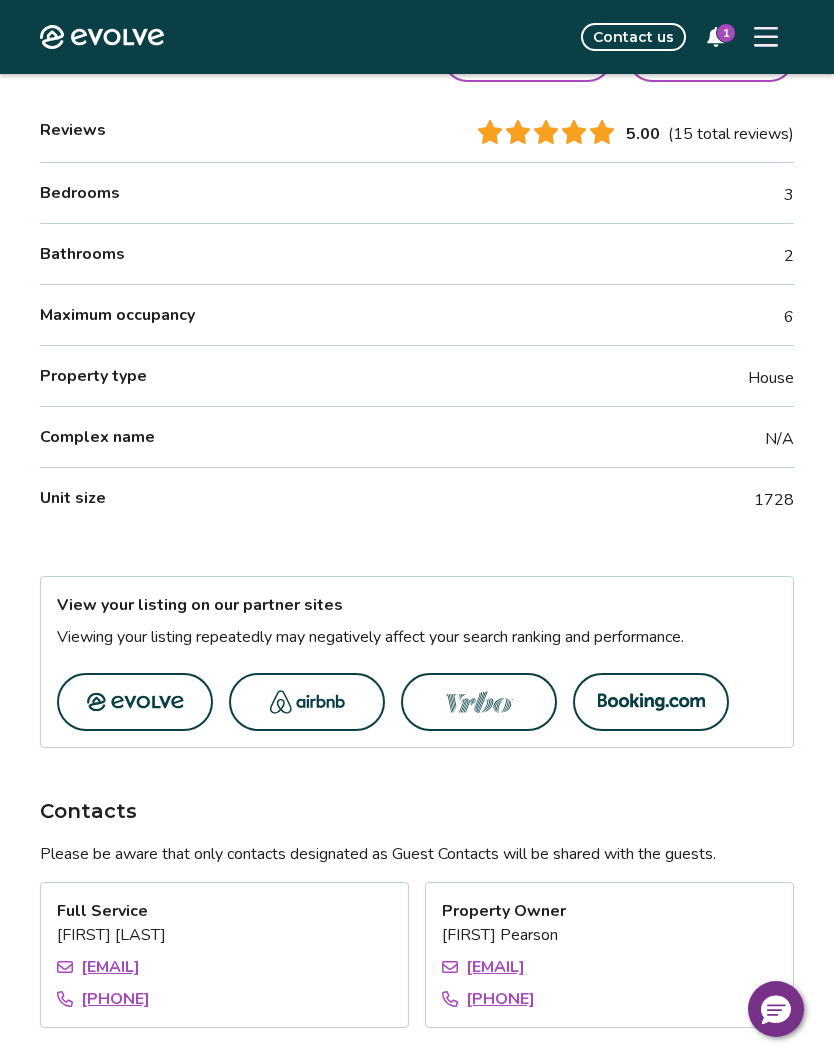 click at bounding box center (479, 702) 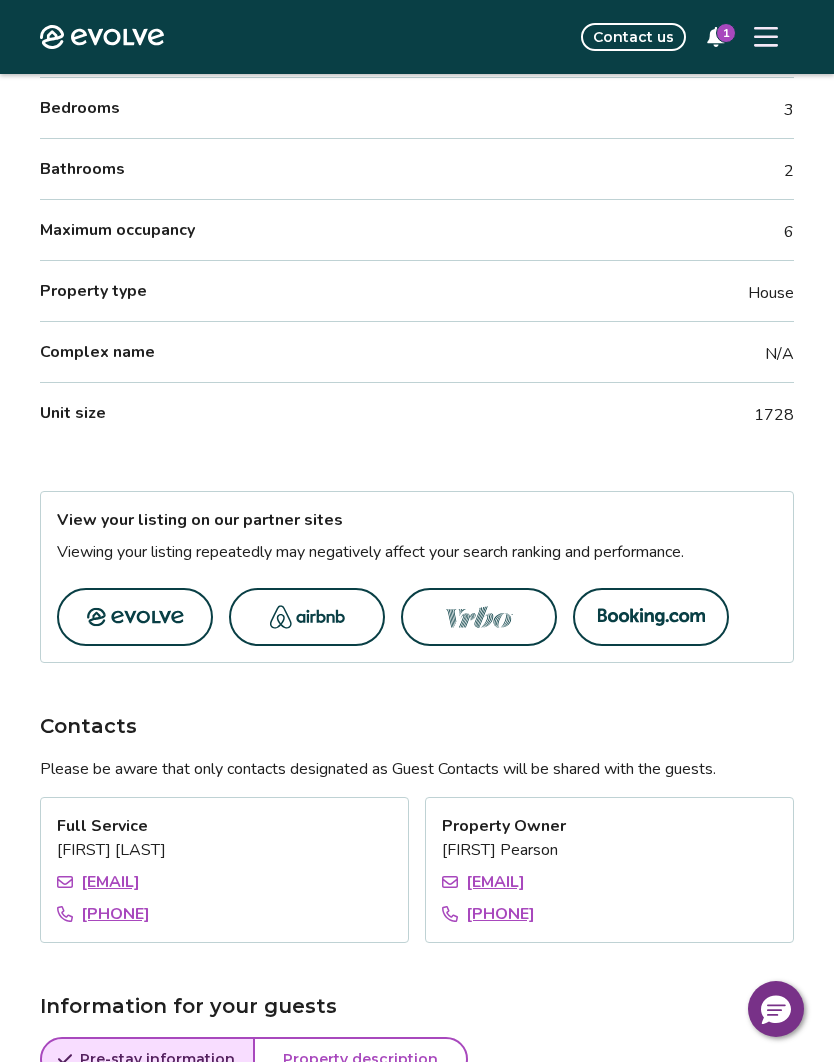 click at bounding box center [307, 617] 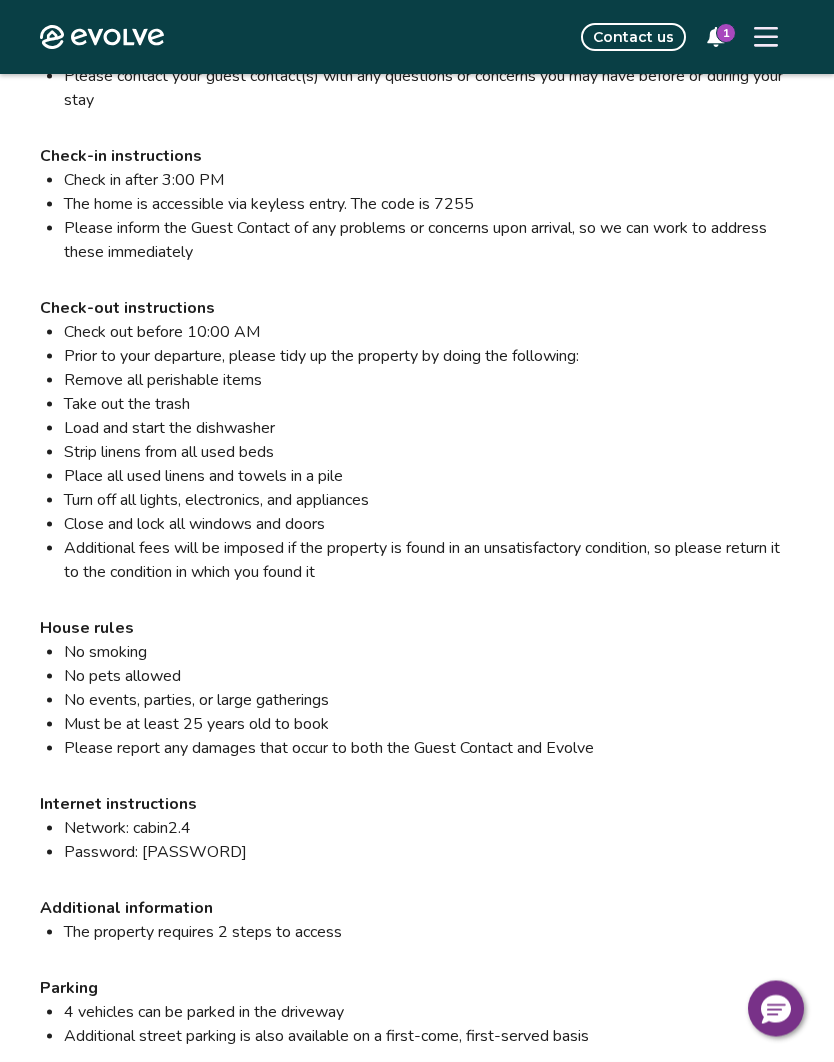 scroll, scrollTop: 1812, scrollLeft: 0, axis: vertical 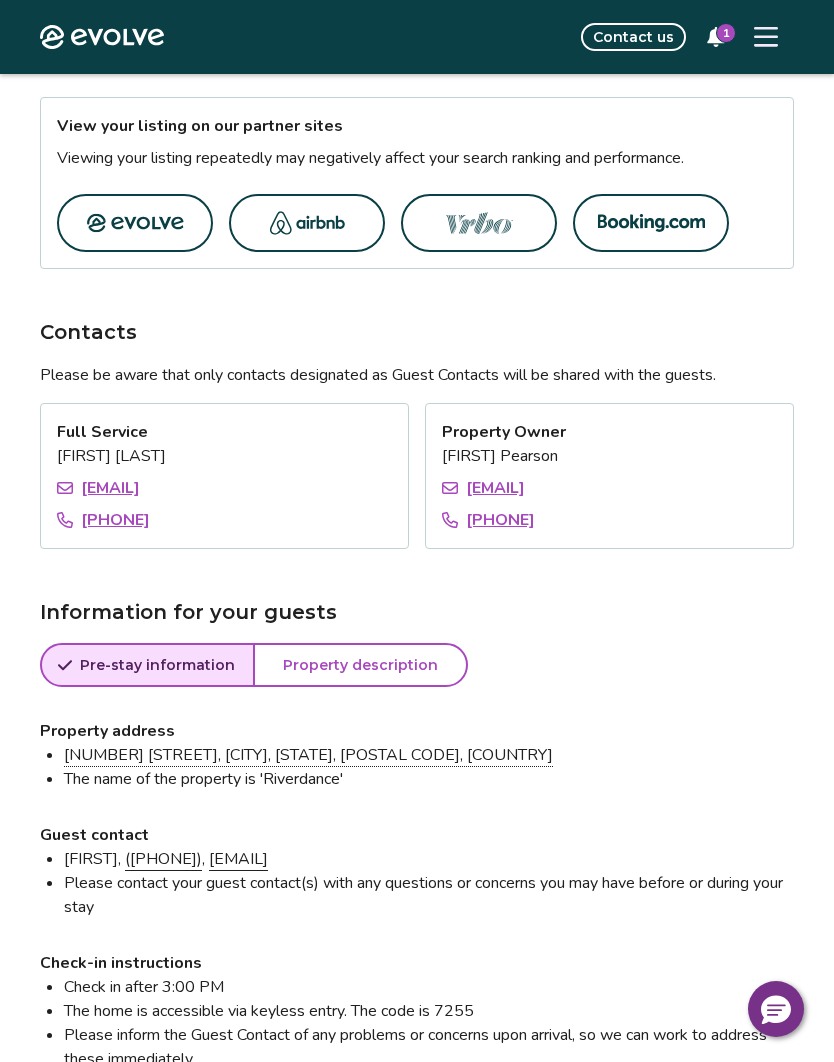 click on "Property description" at bounding box center (360, 665) 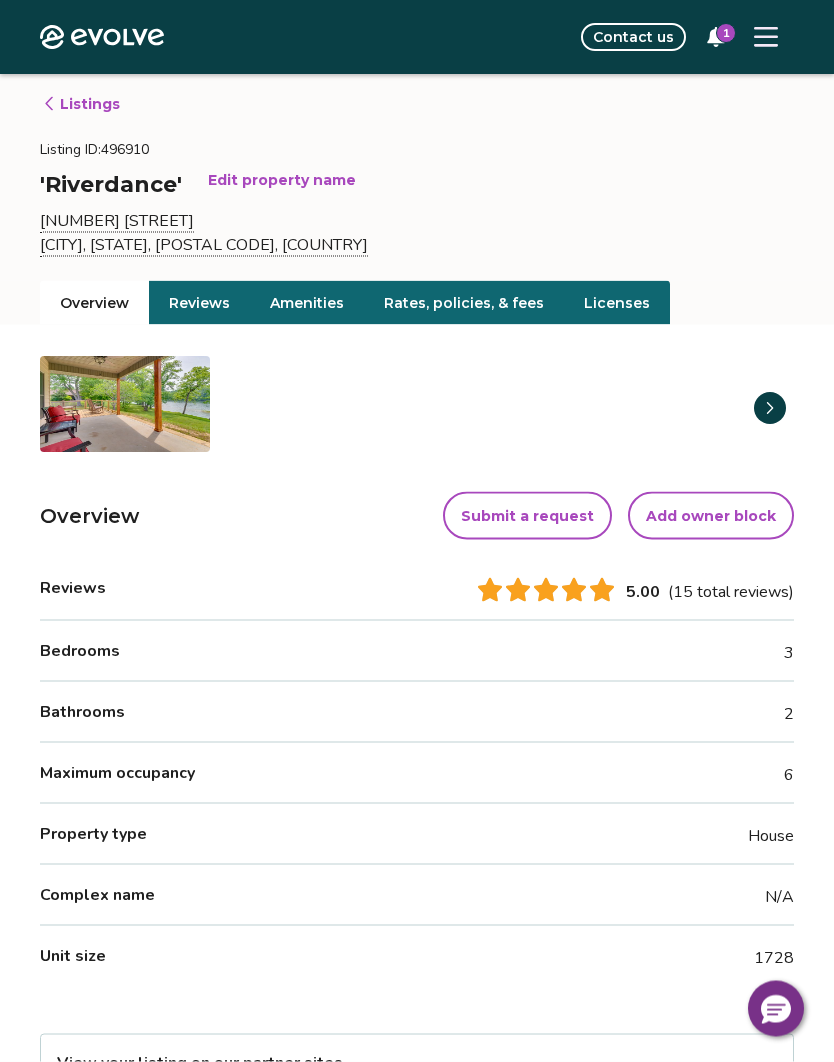 scroll, scrollTop: 0, scrollLeft: 0, axis: both 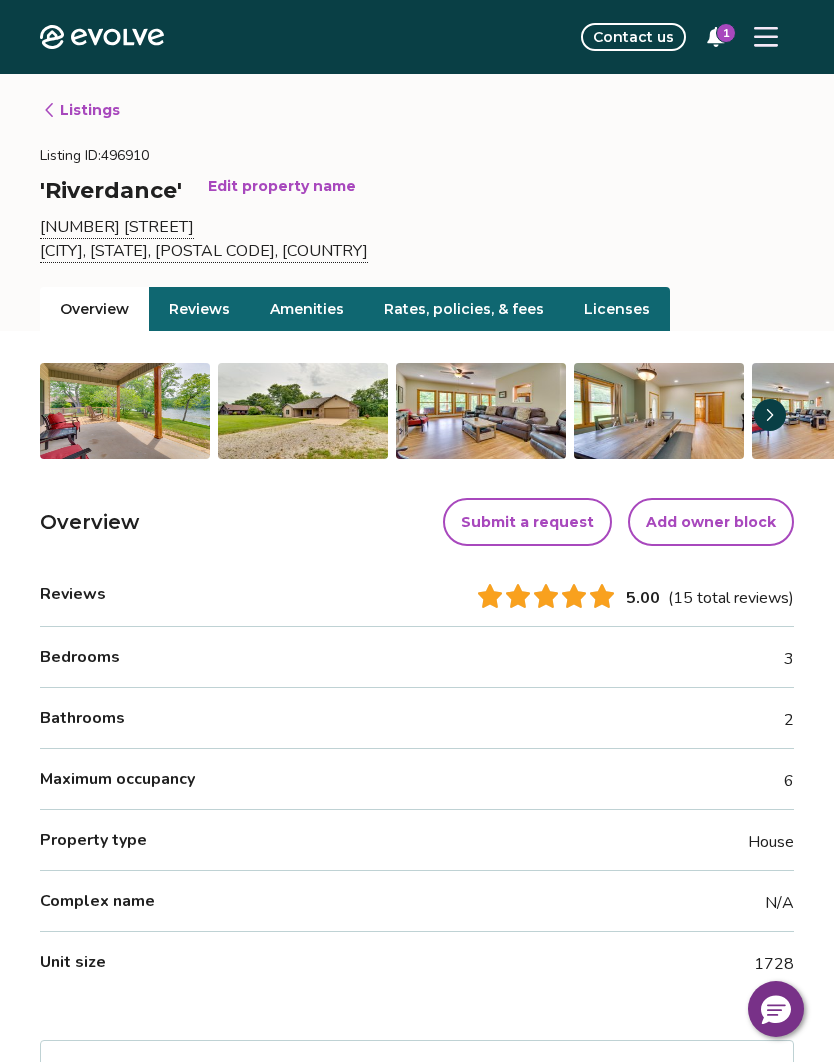 click on "Rates, policies, & fees" at bounding box center (464, 309) 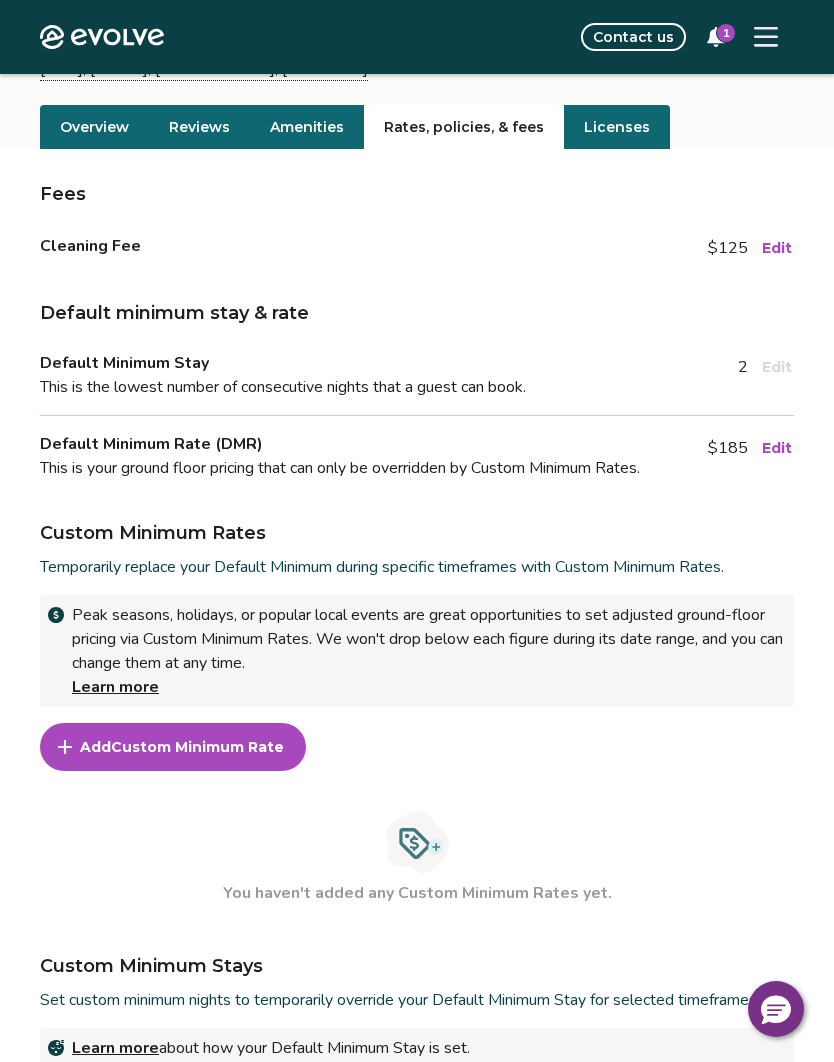 scroll, scrollTop: 0, scrollLeft: 0, axis: both 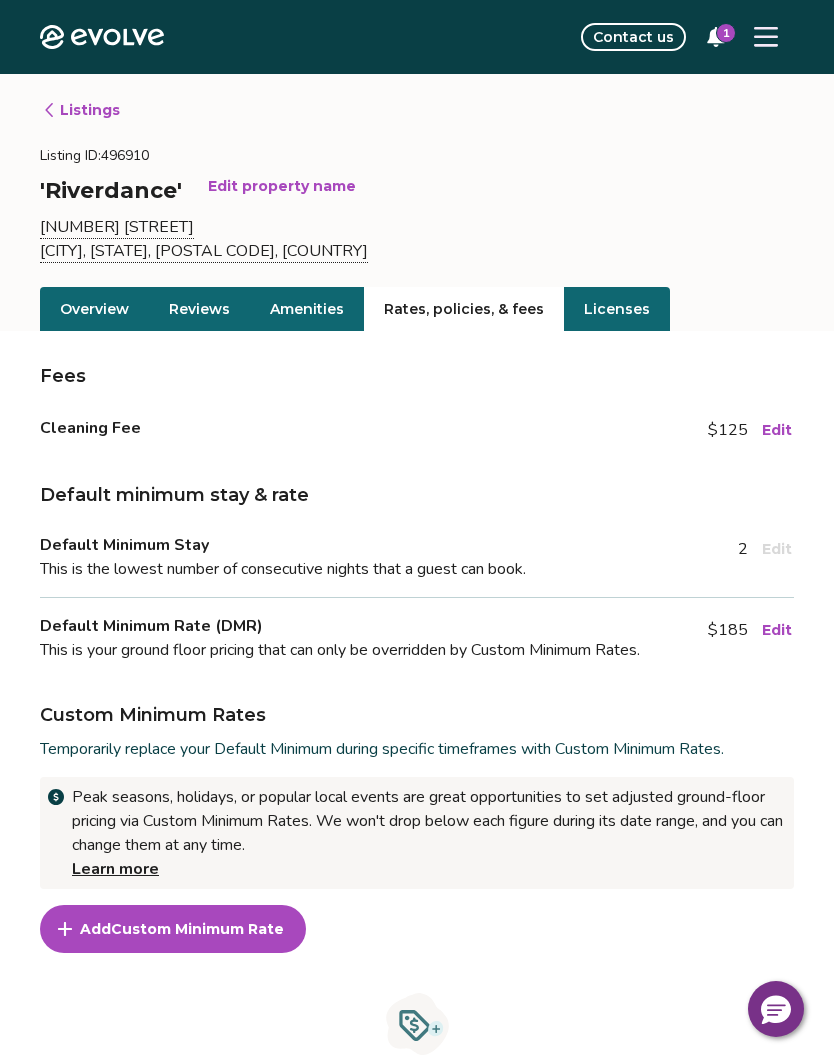 click on "Listings" at bounding box center (81, 110) 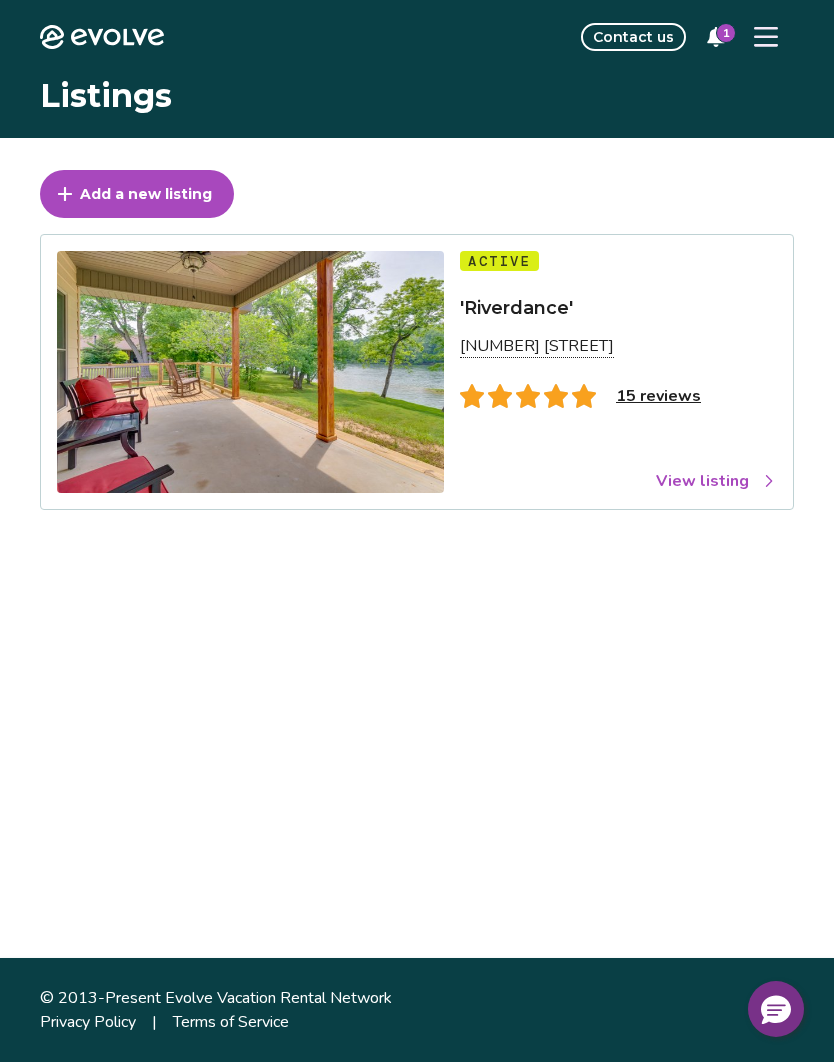 click on "View listing" at bounding box center (716, 481) 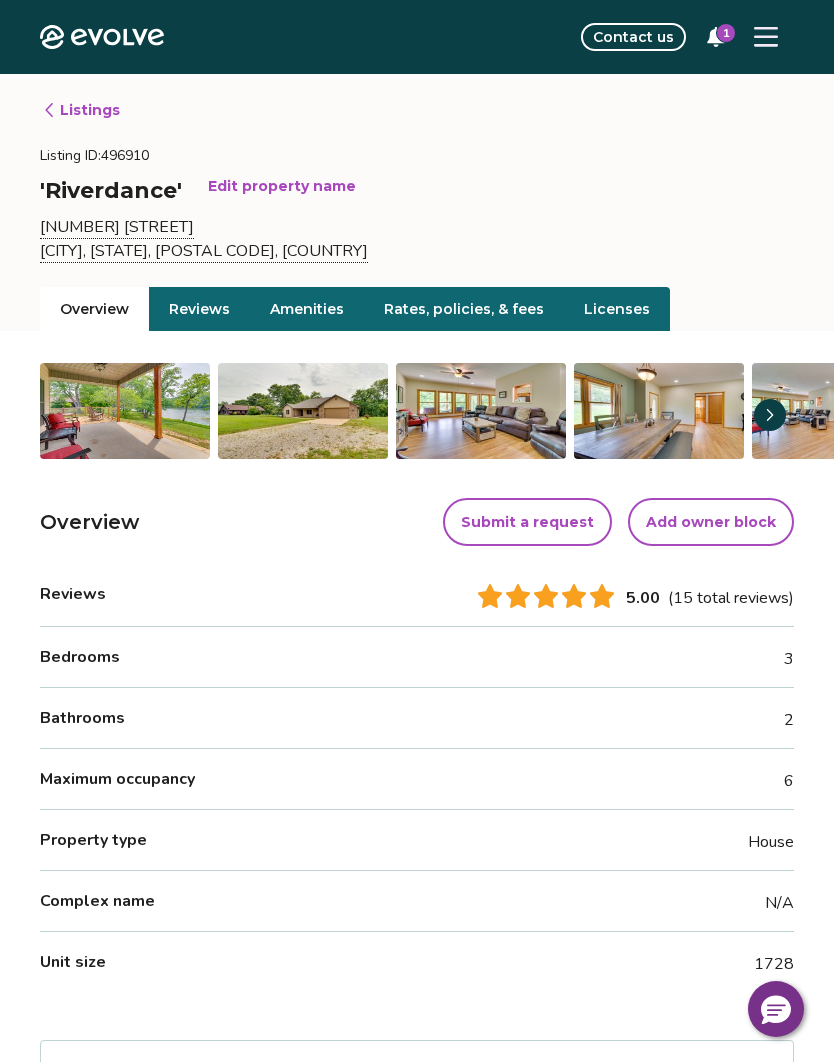 click on "Overview" at bounding box center (94, 309) 